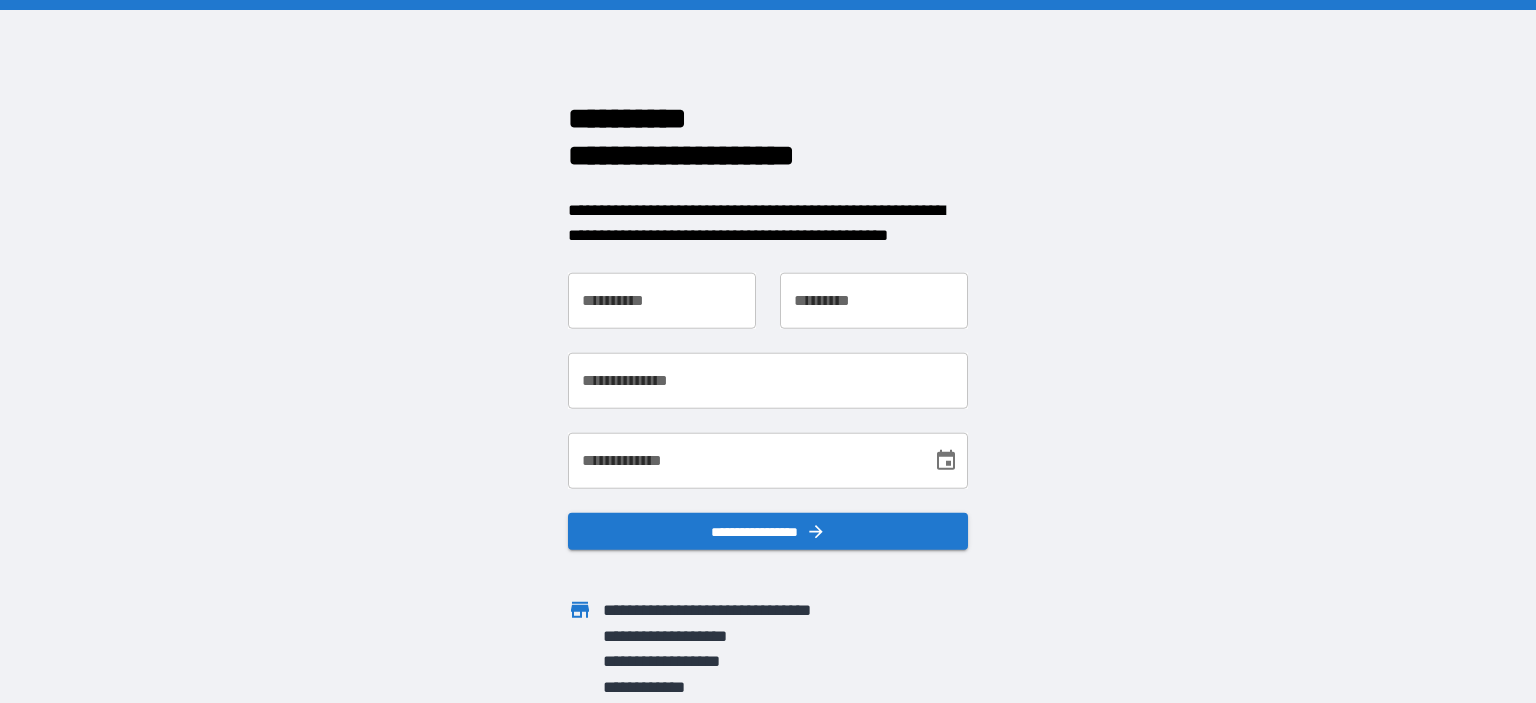 scroll, scrollTop: 0, scrollLeft: 0, axis: both 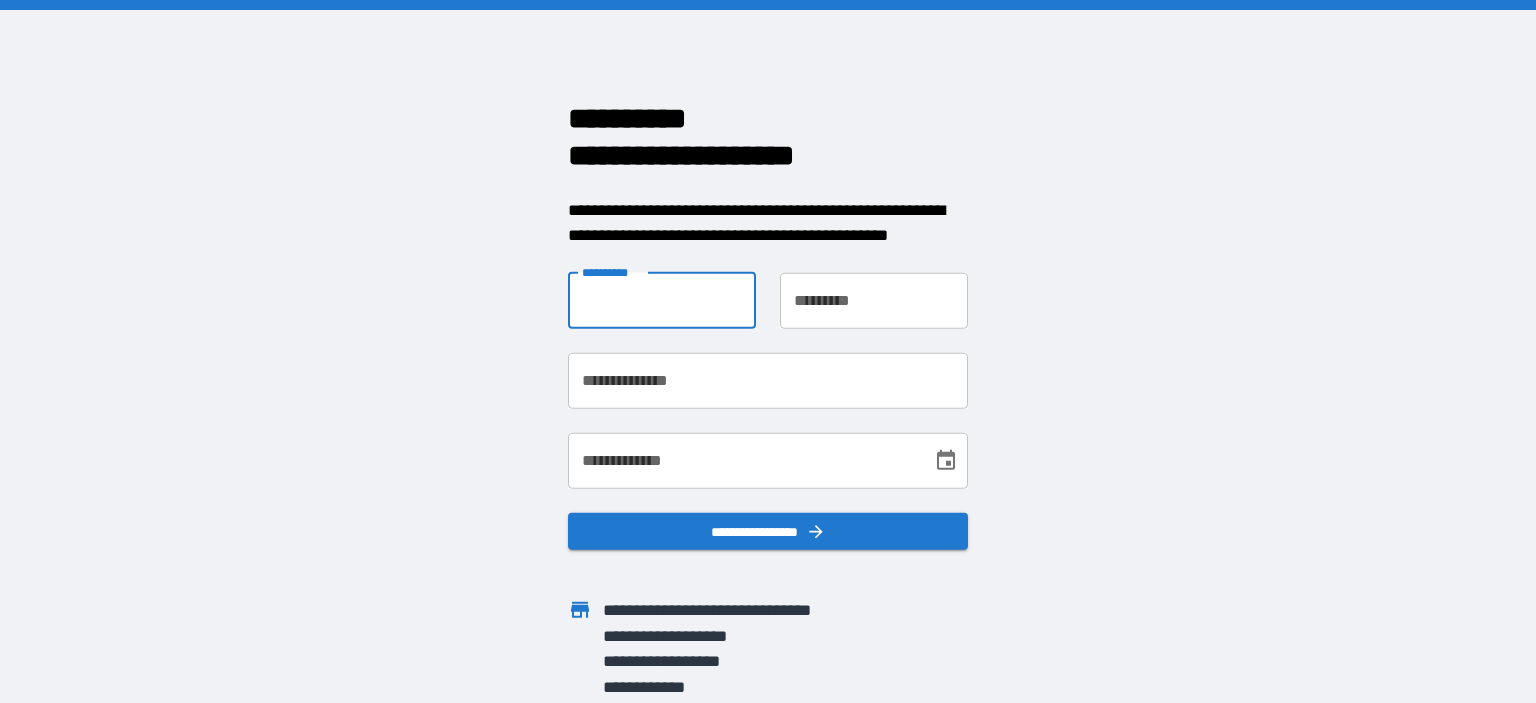 click on "**********" at bounding box center (662, 300) 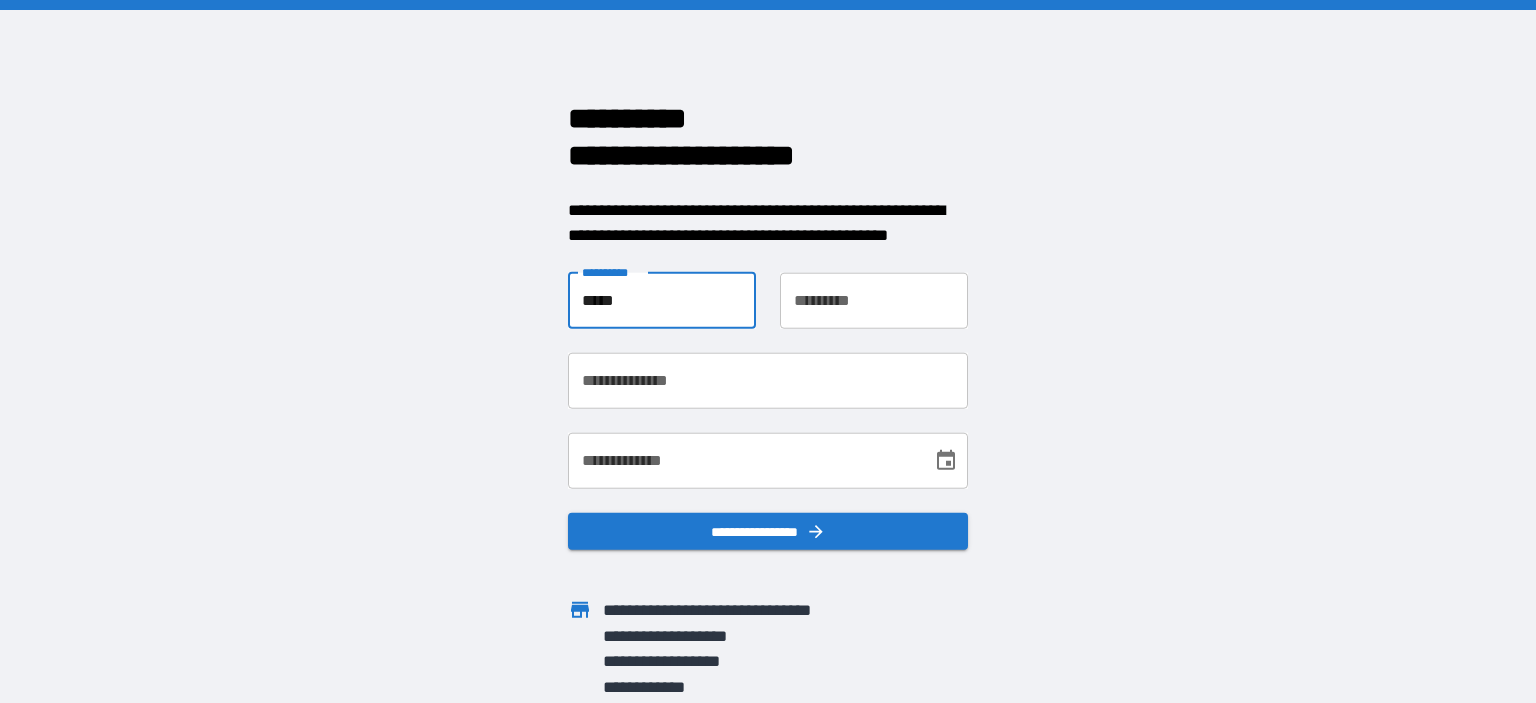 type on "*****" 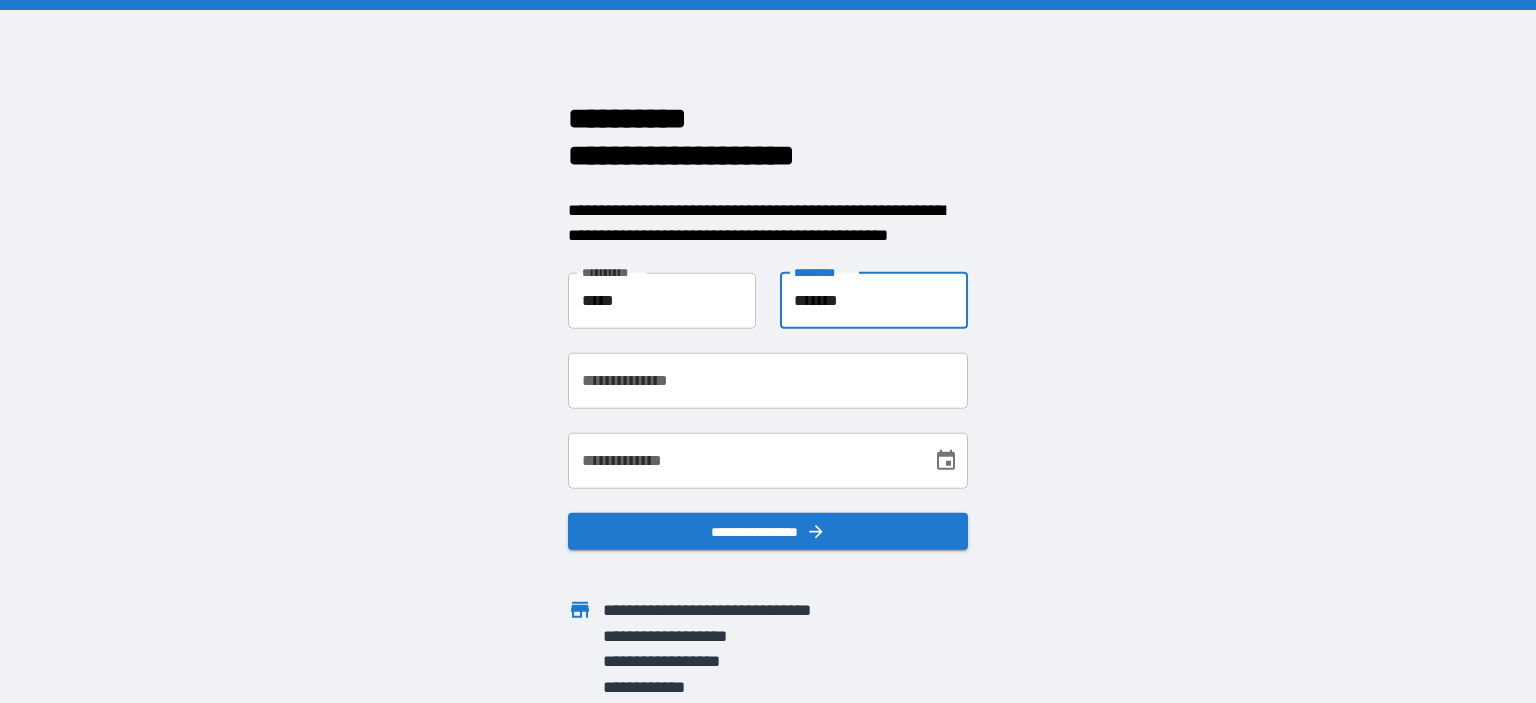 type on "*******" 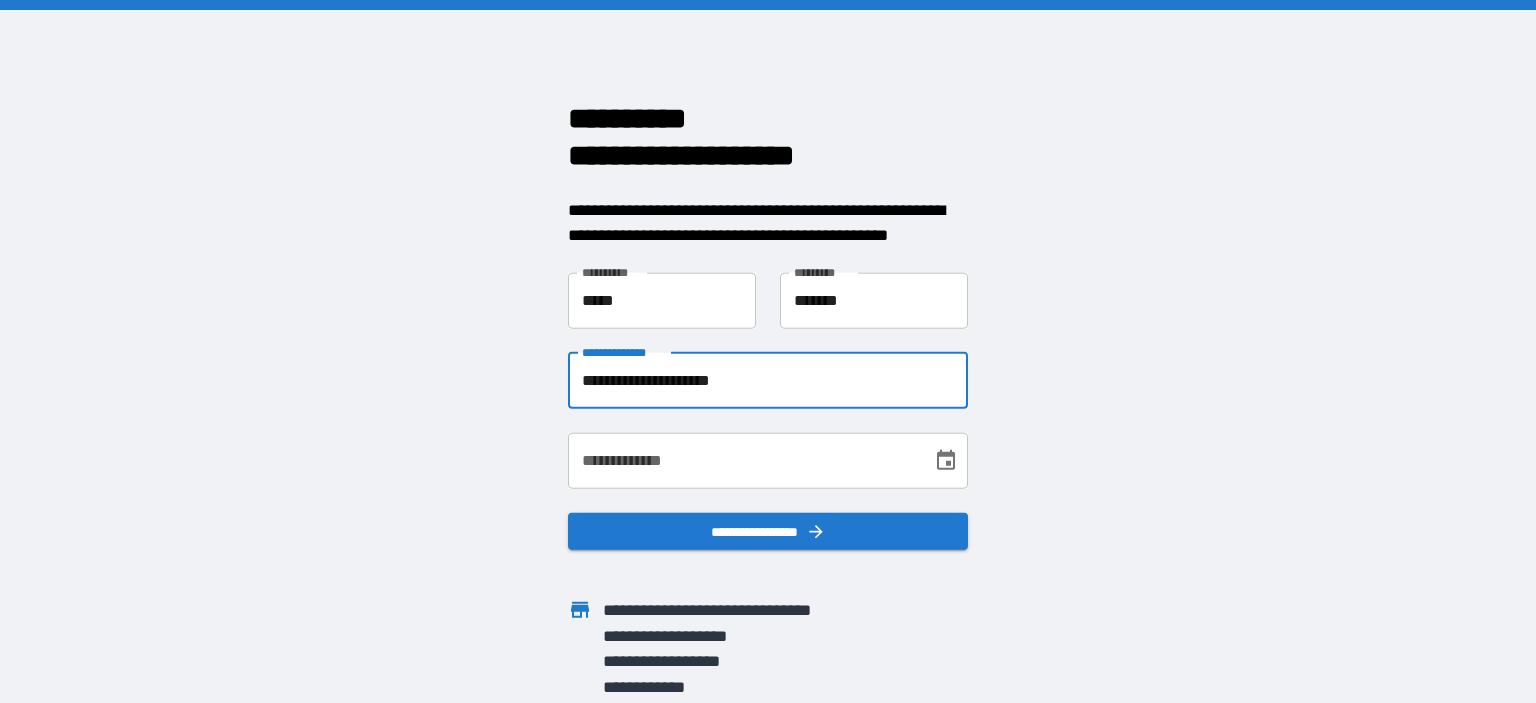 type on "**********" 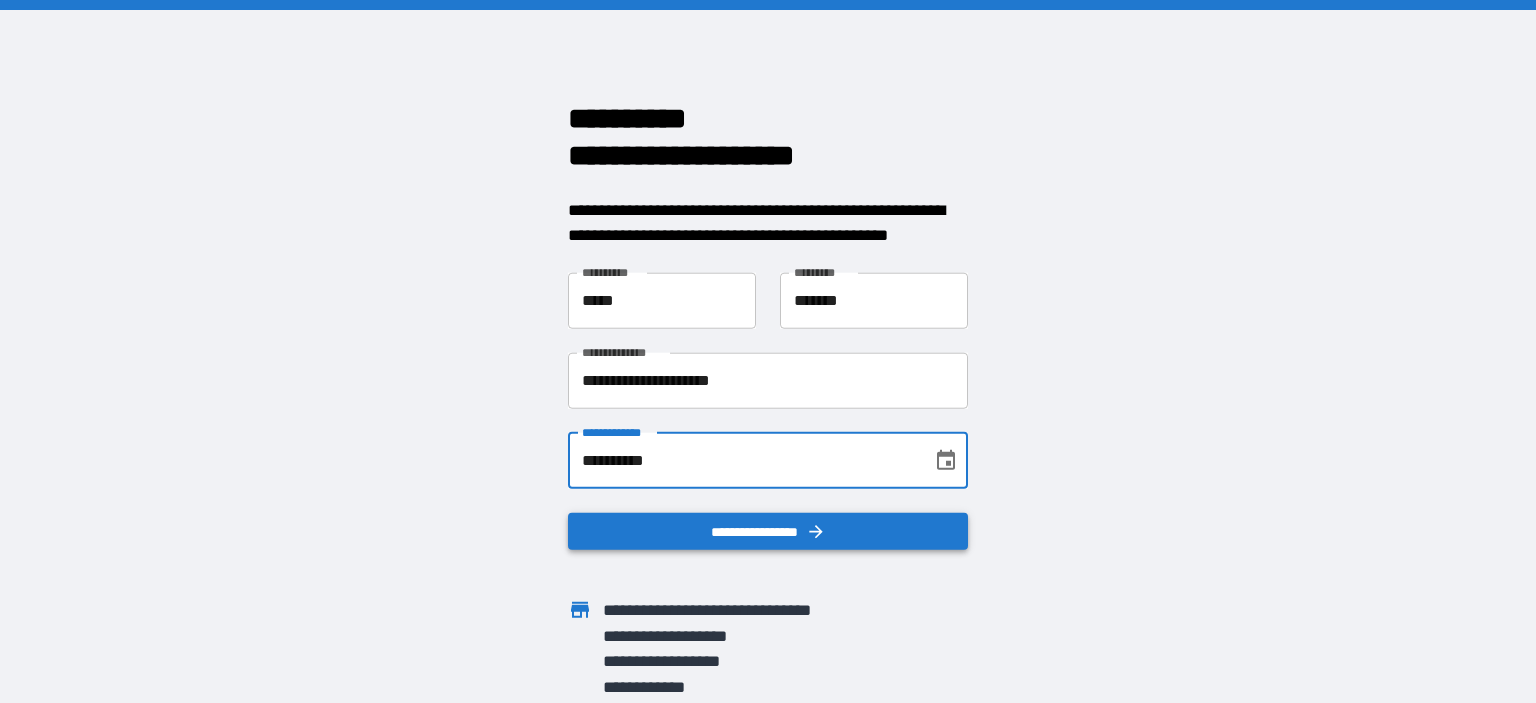 type on "**********" 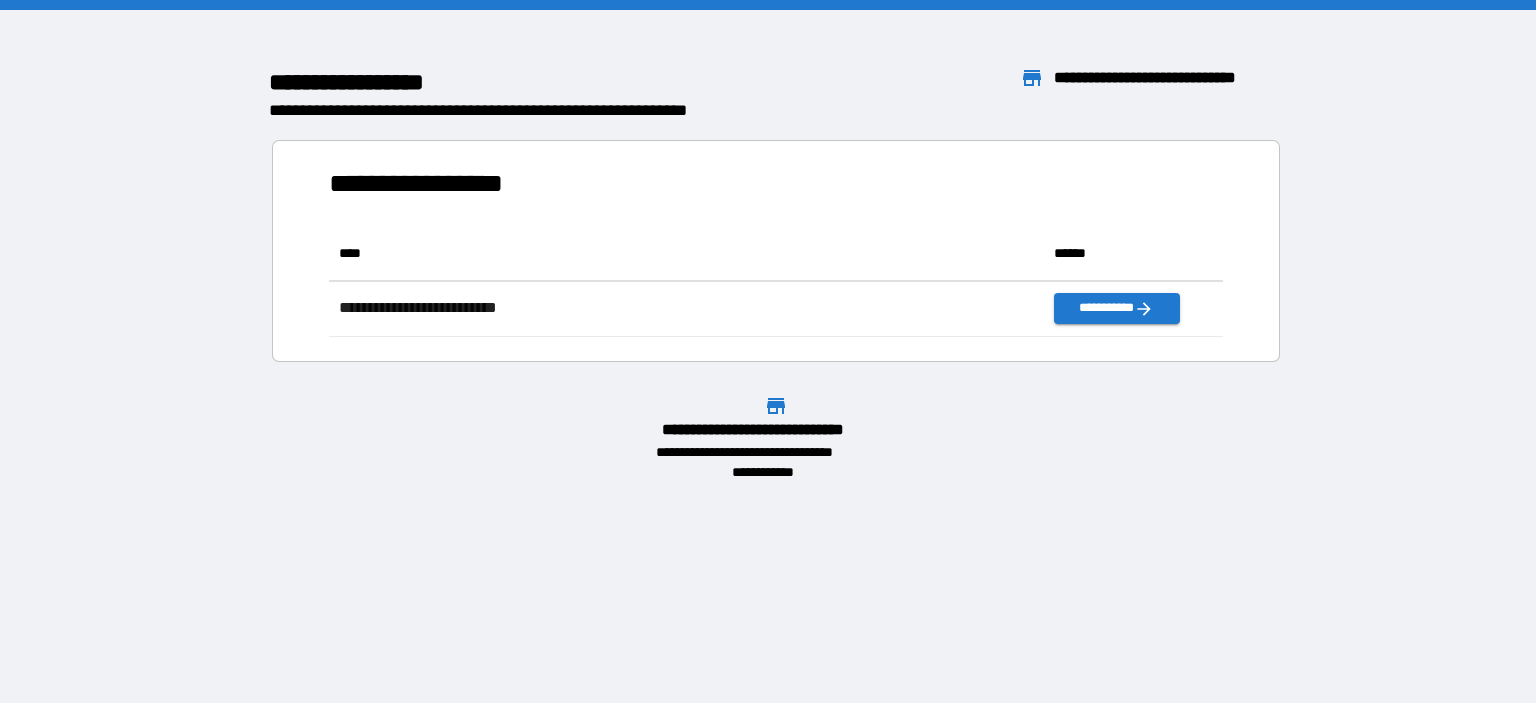 scroll, scrollTop: 16, scrollLeft: 16, axis: both 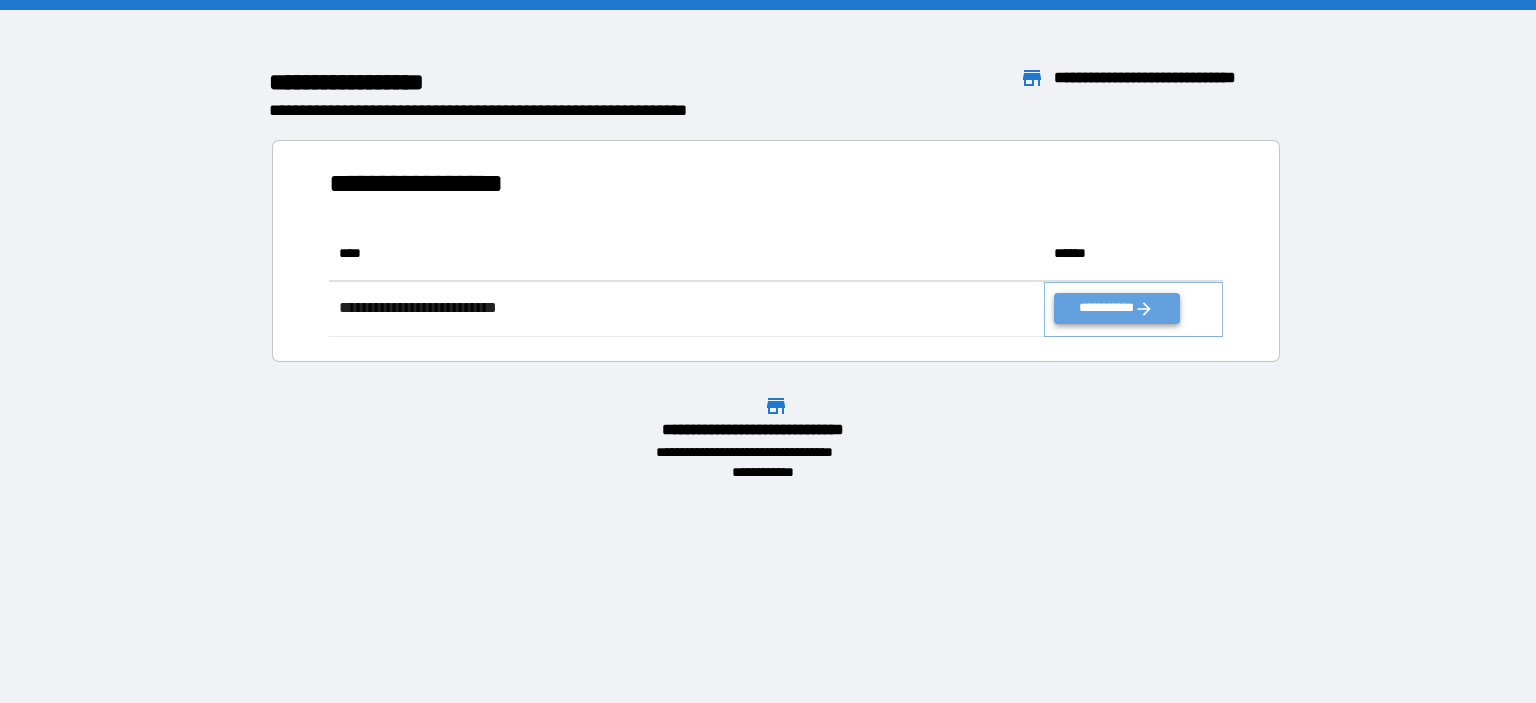 click on "**********" at bounding box center [1116, 308] 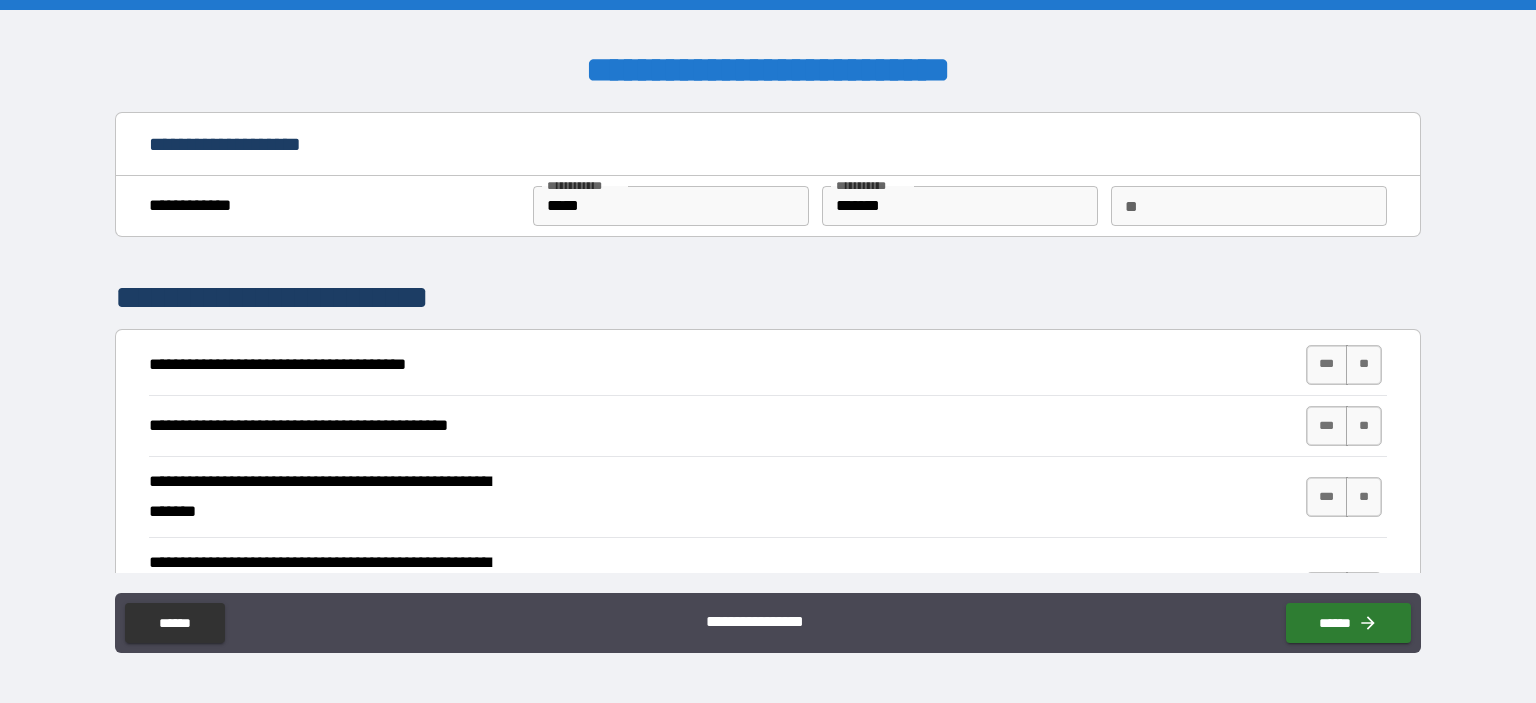 scroll, scrollTop: 100, scrollLeft: 0, axis: vertical 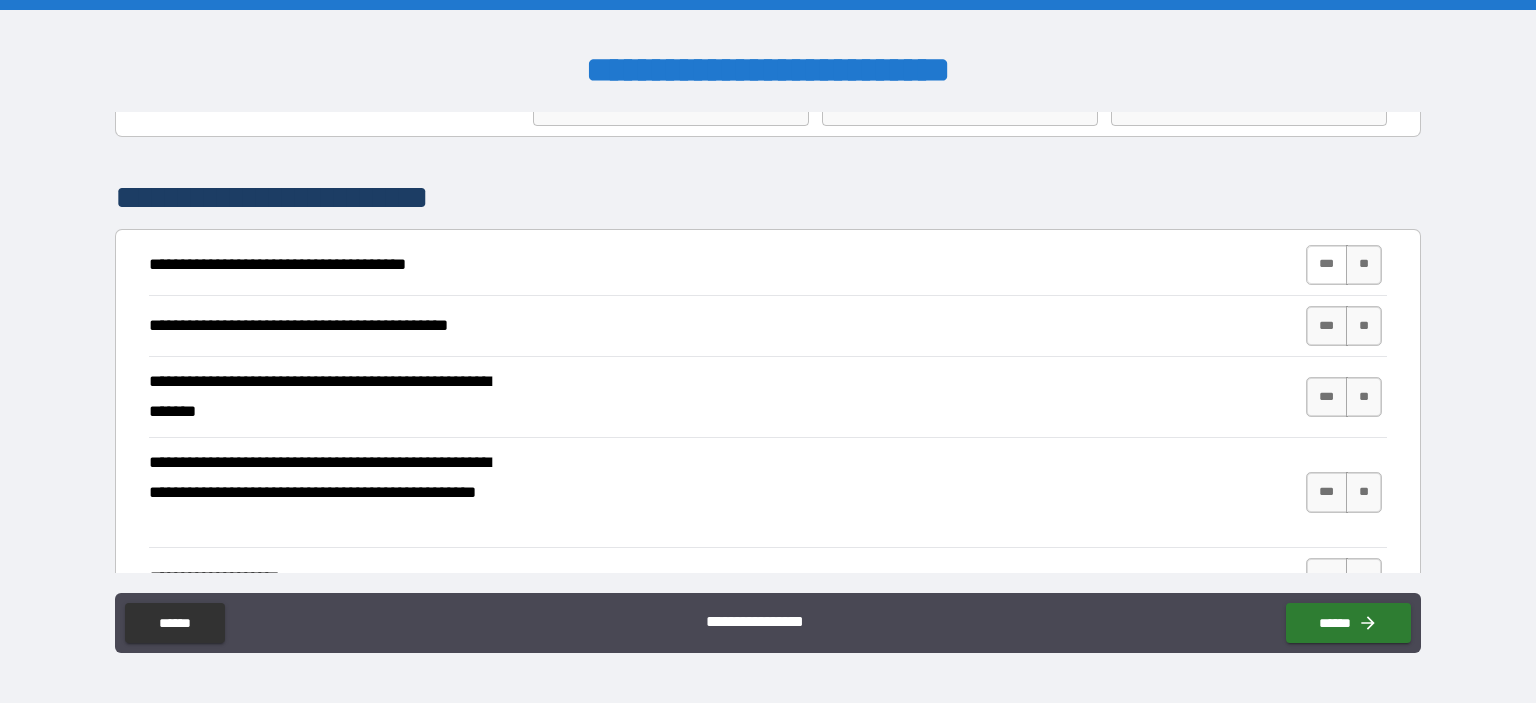 click on "***" at bounding box center [1327, 265] 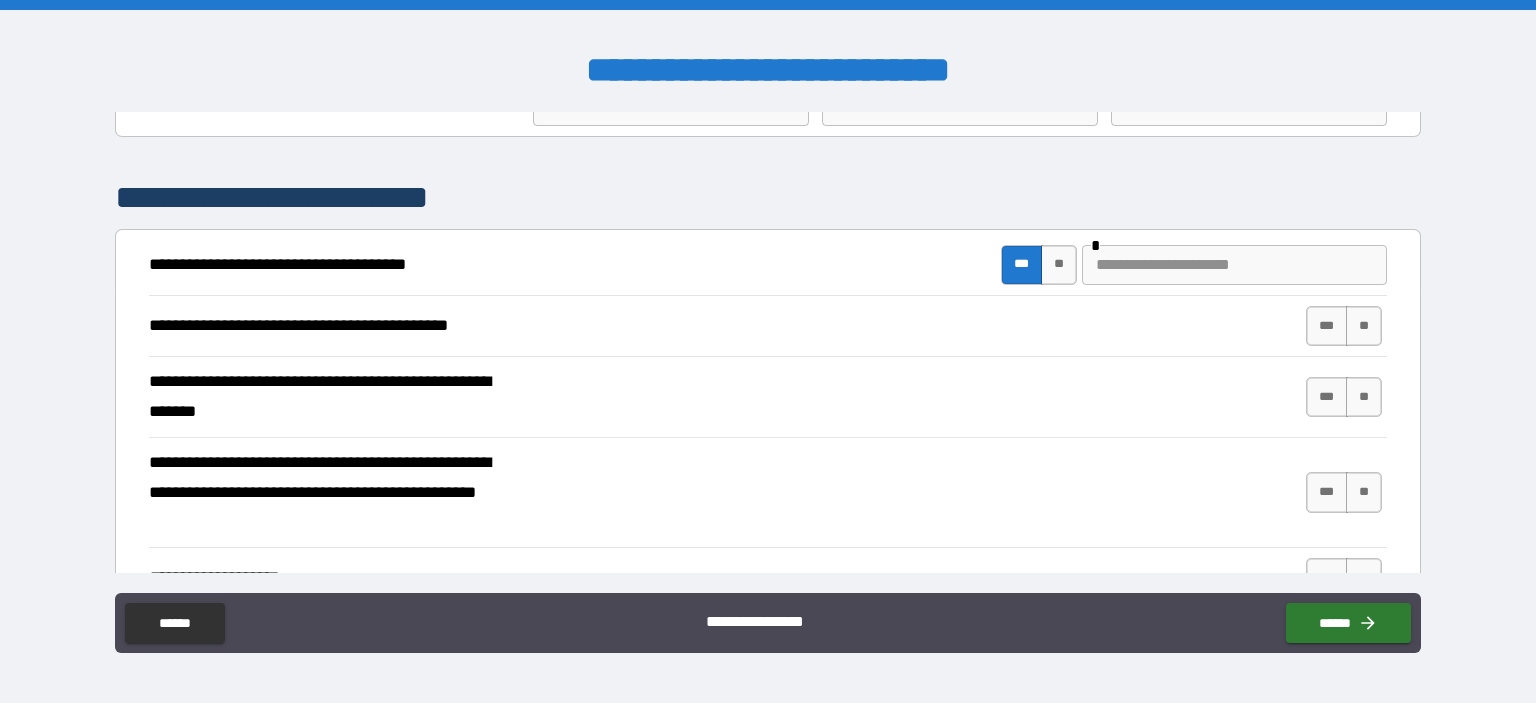 type on "*" 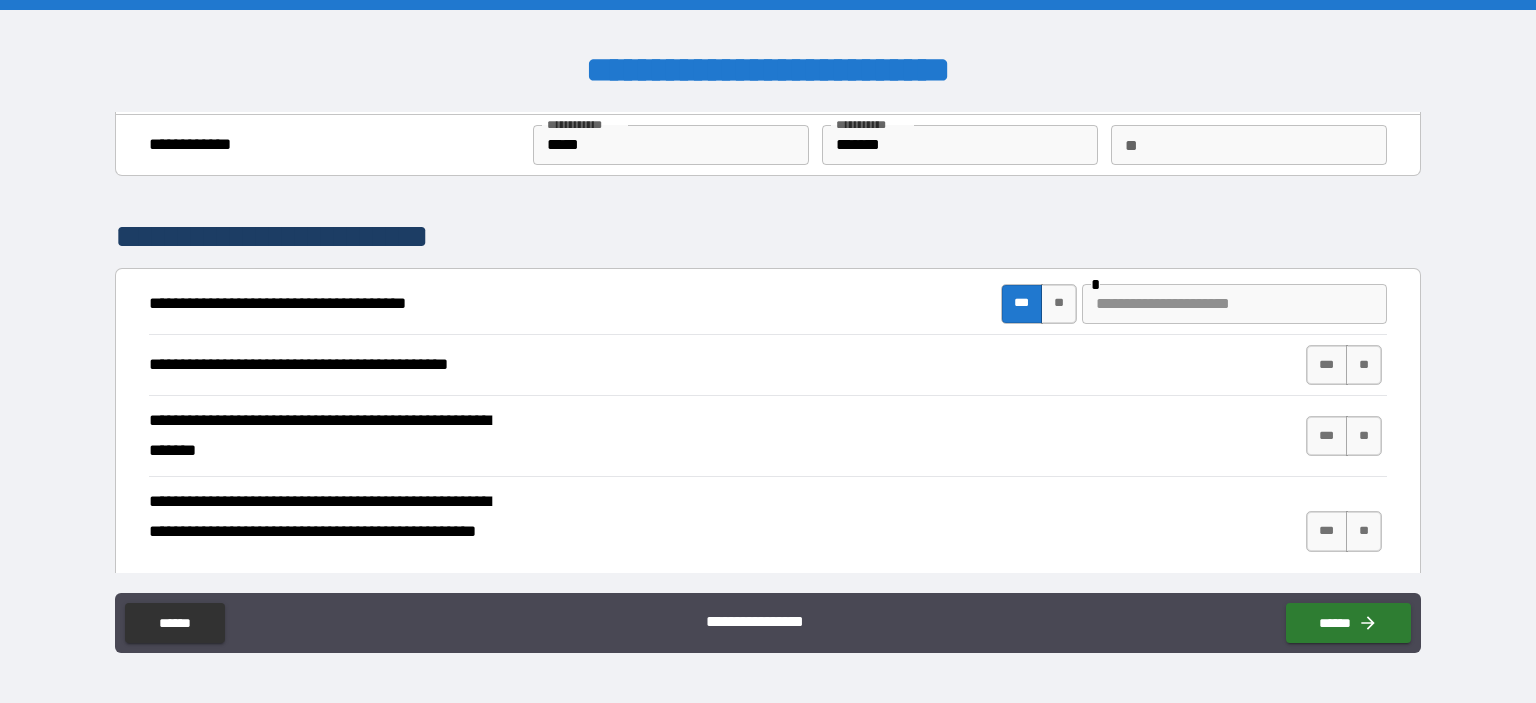 scroll, scrollTop: 0, scrollLeft: 0, axis: both 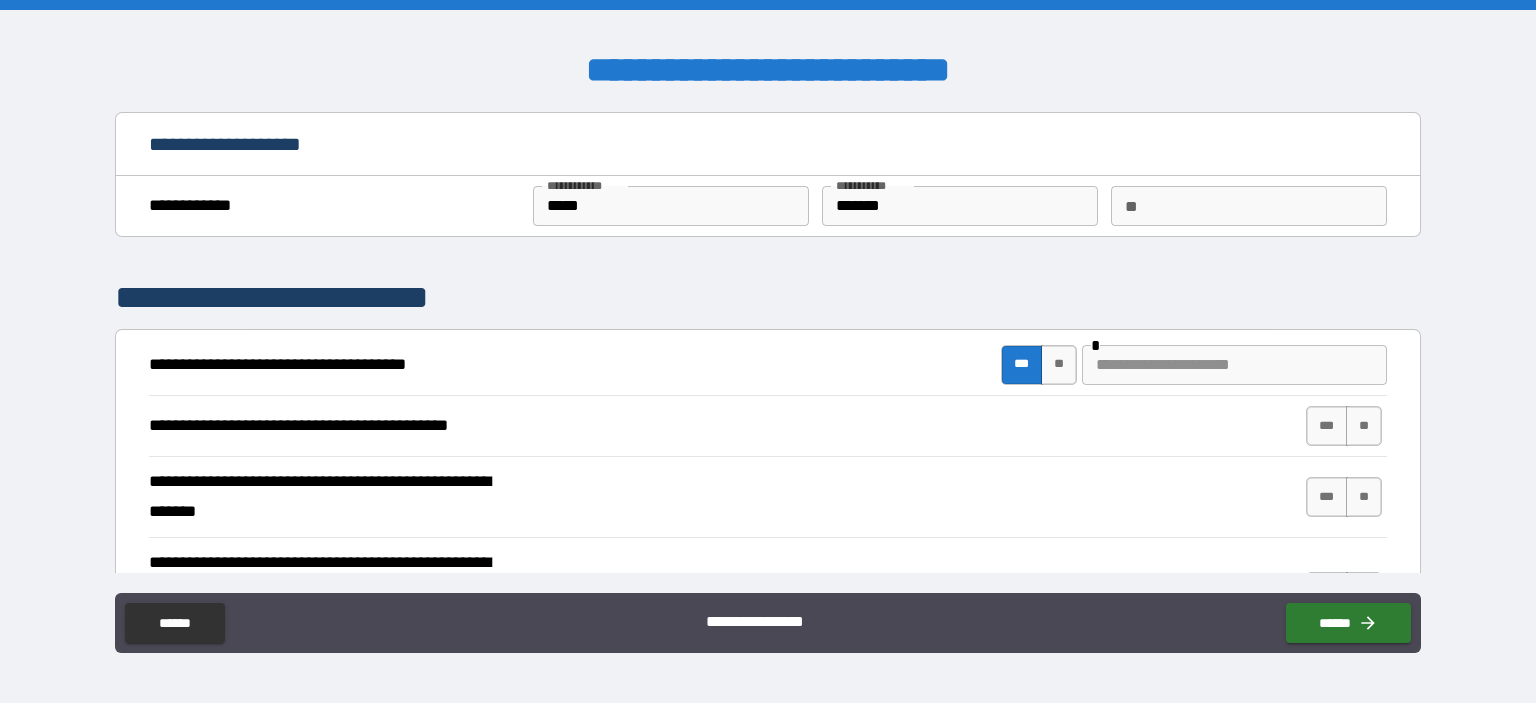 click at bounding box center [1234, 365] 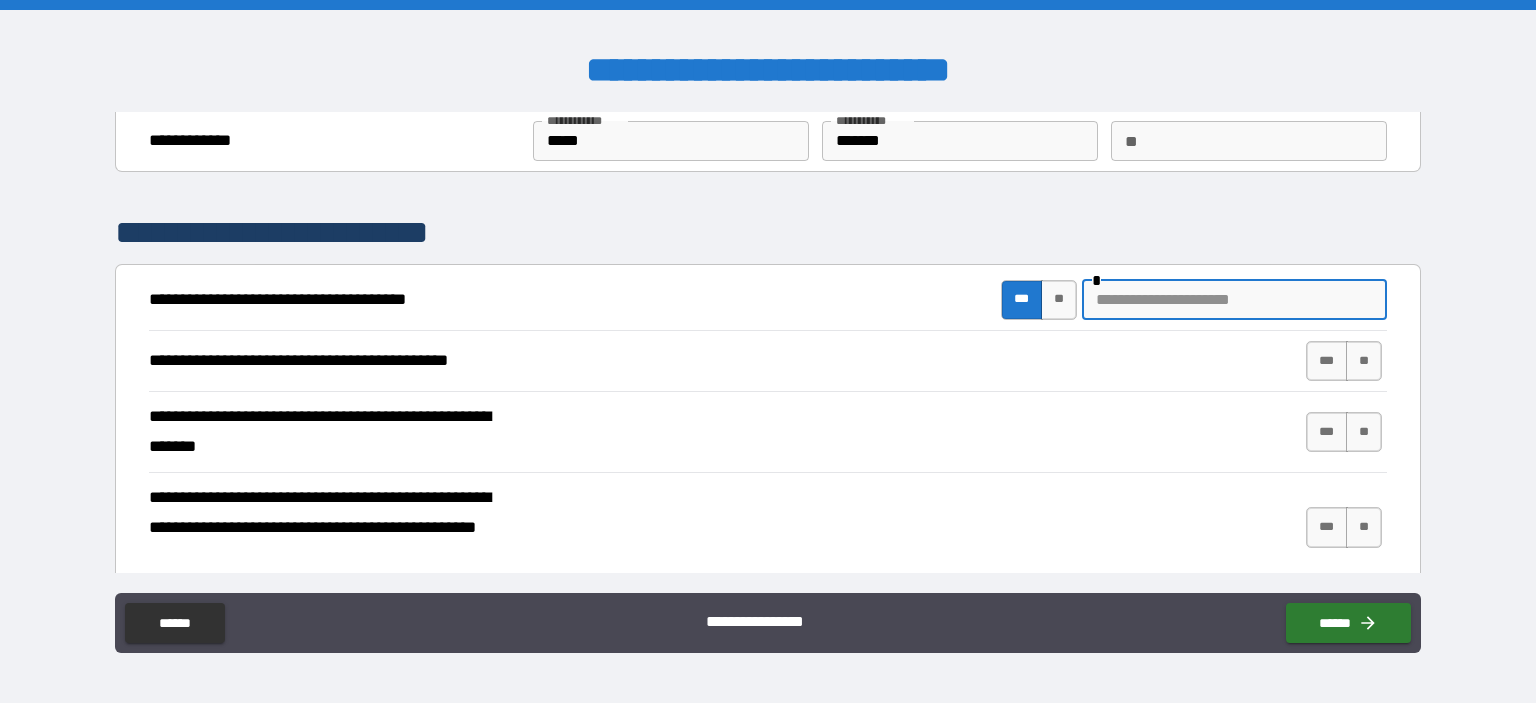 scroll, scrollTop: 100, scrollLeft: 0, axis: vertical 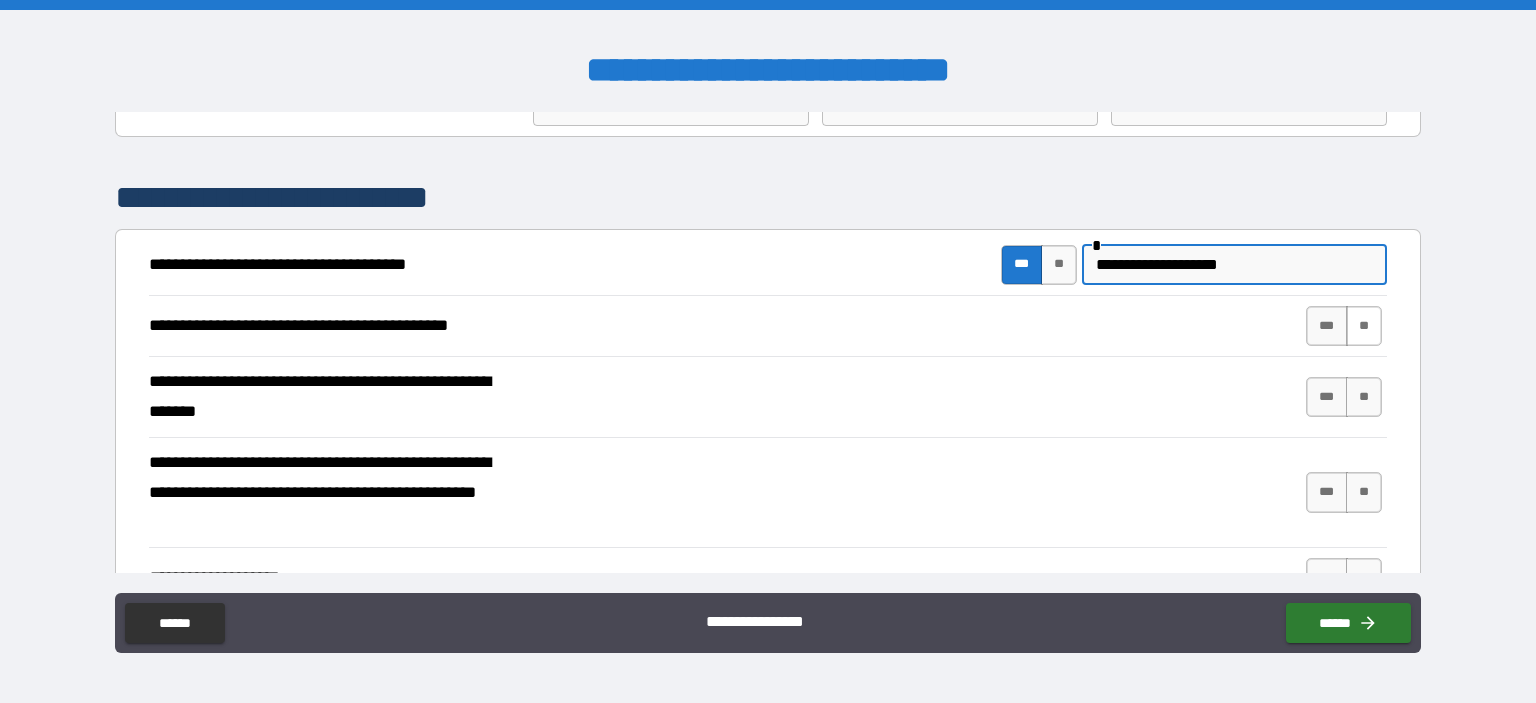 type on "**********" 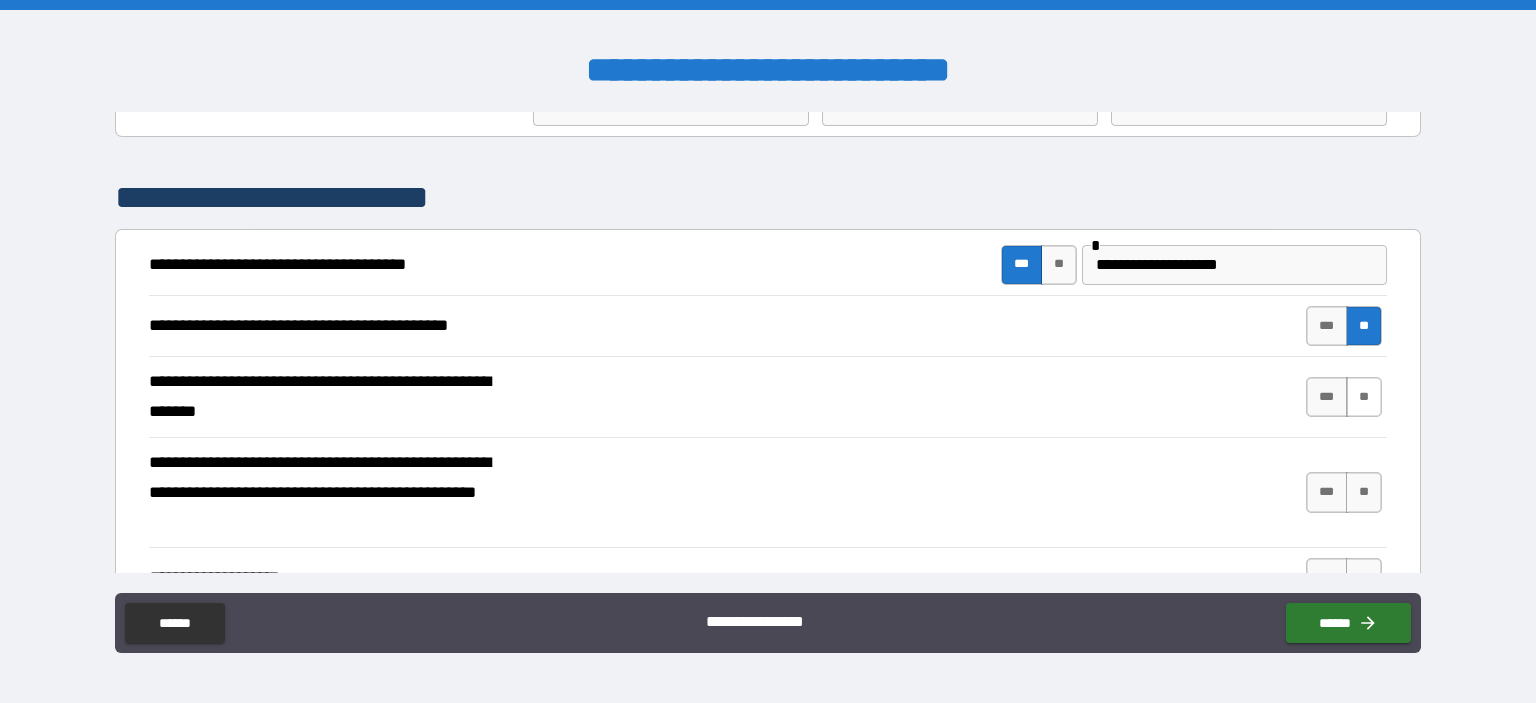 click on "**" at bounding box center (1364, 397) 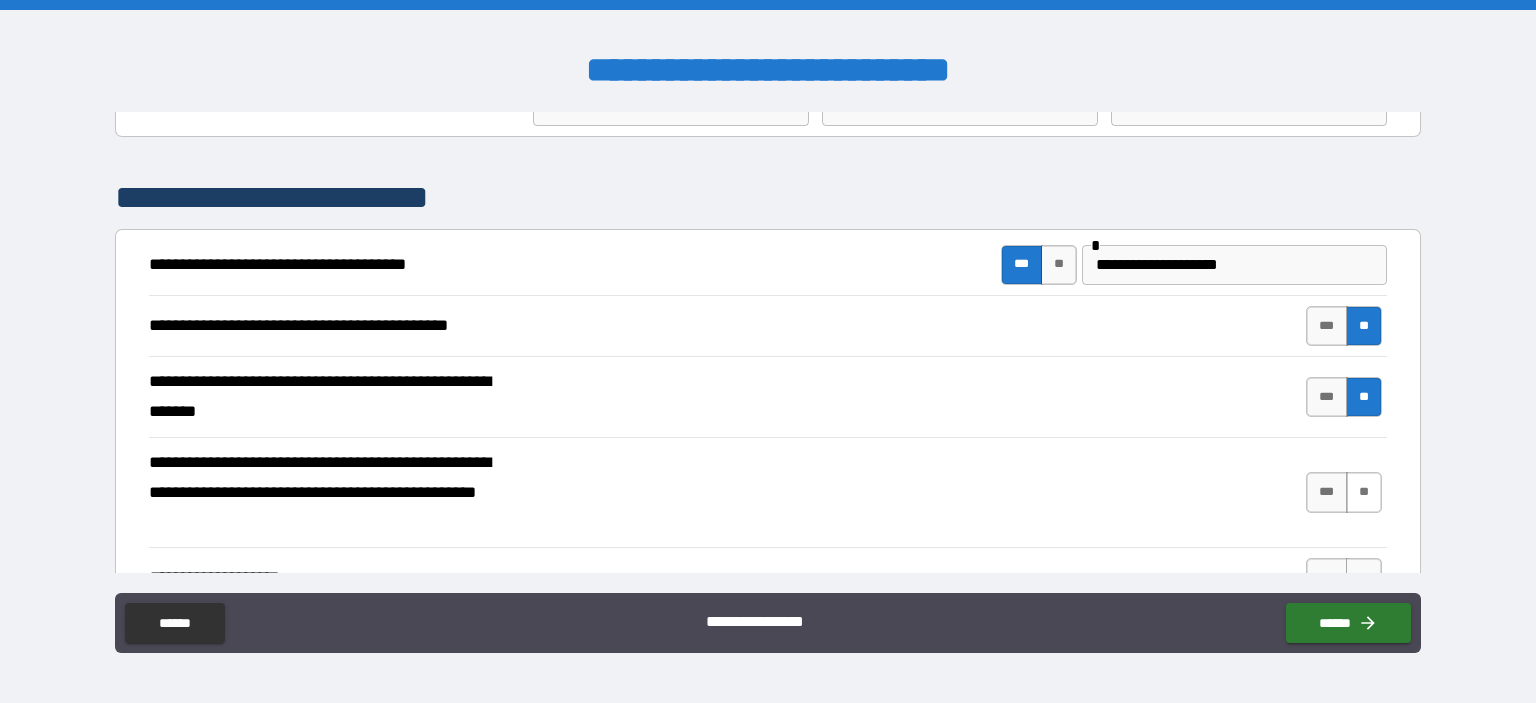 click on "**" at bounding box center [1364, 492] 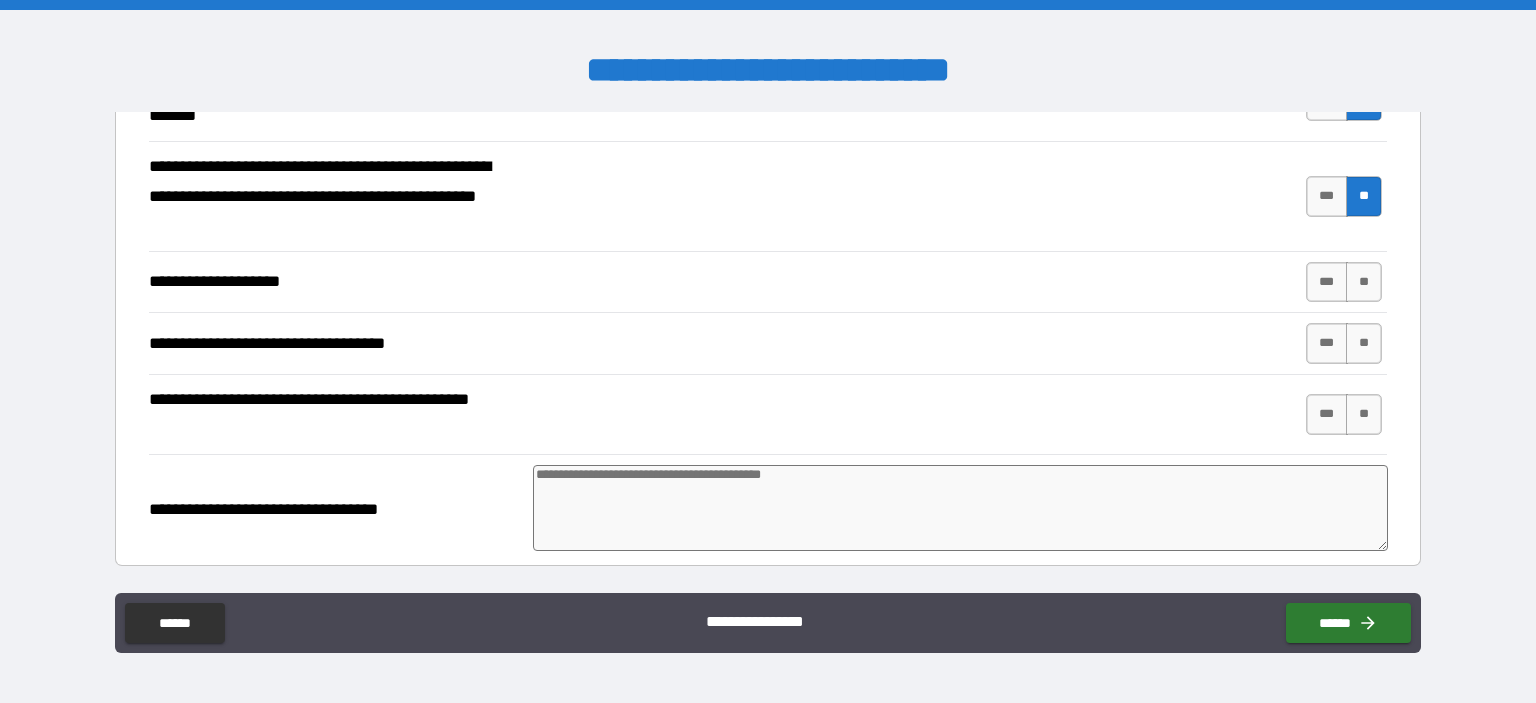 scroll, scrollTop: 400, scrollLeft: 0, axis: vertical 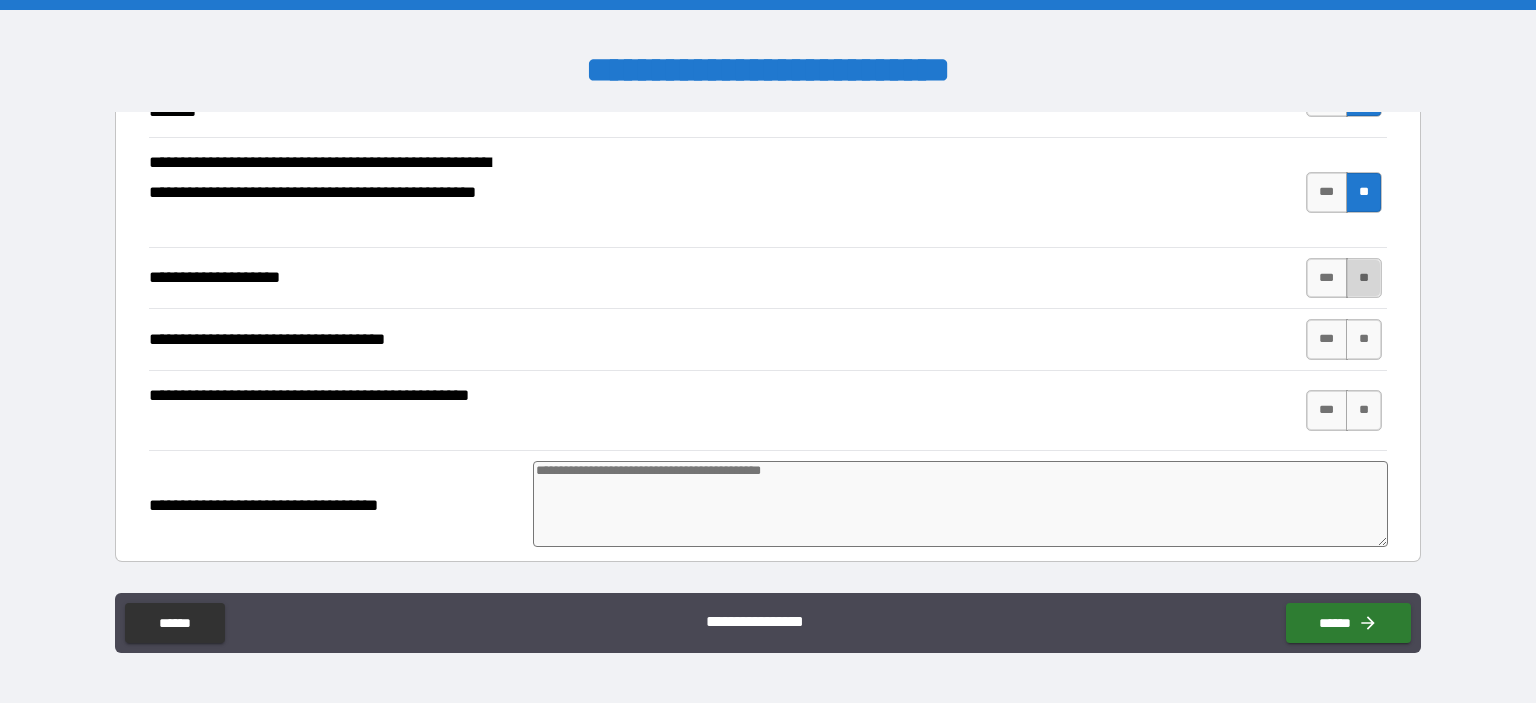 click on "**" at bounding box center (1364, 278) 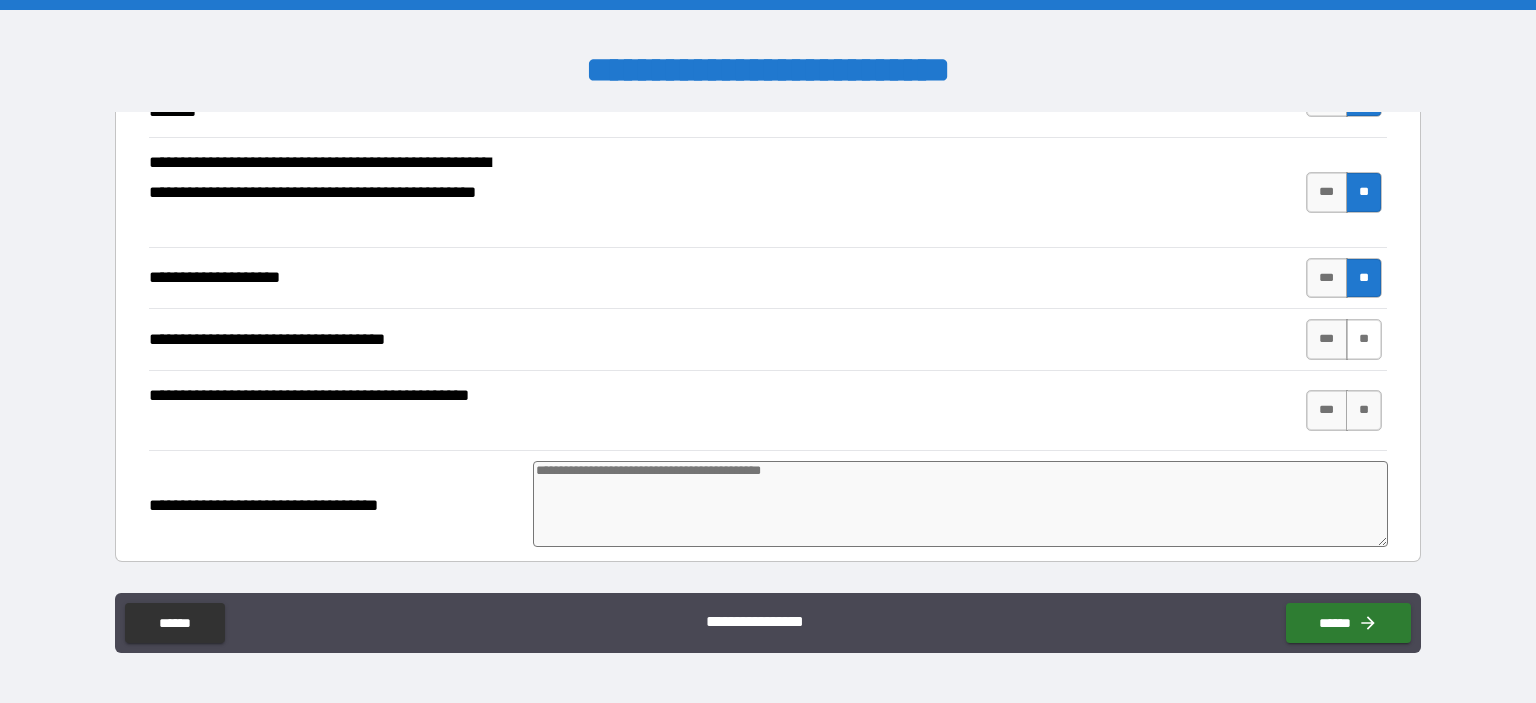 click on "**" at bounding box center (1364, 339) 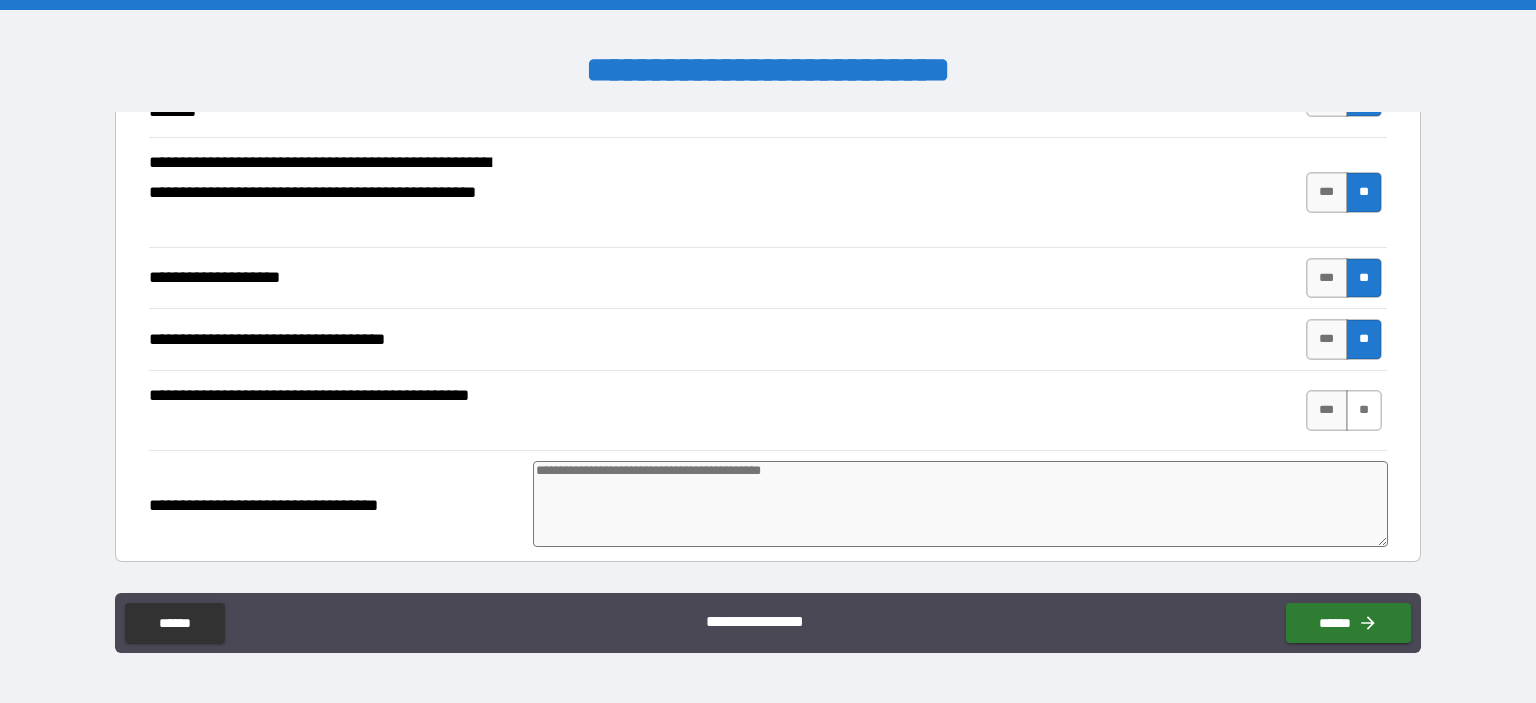 click on "**" at bounding box center [1364, 410] 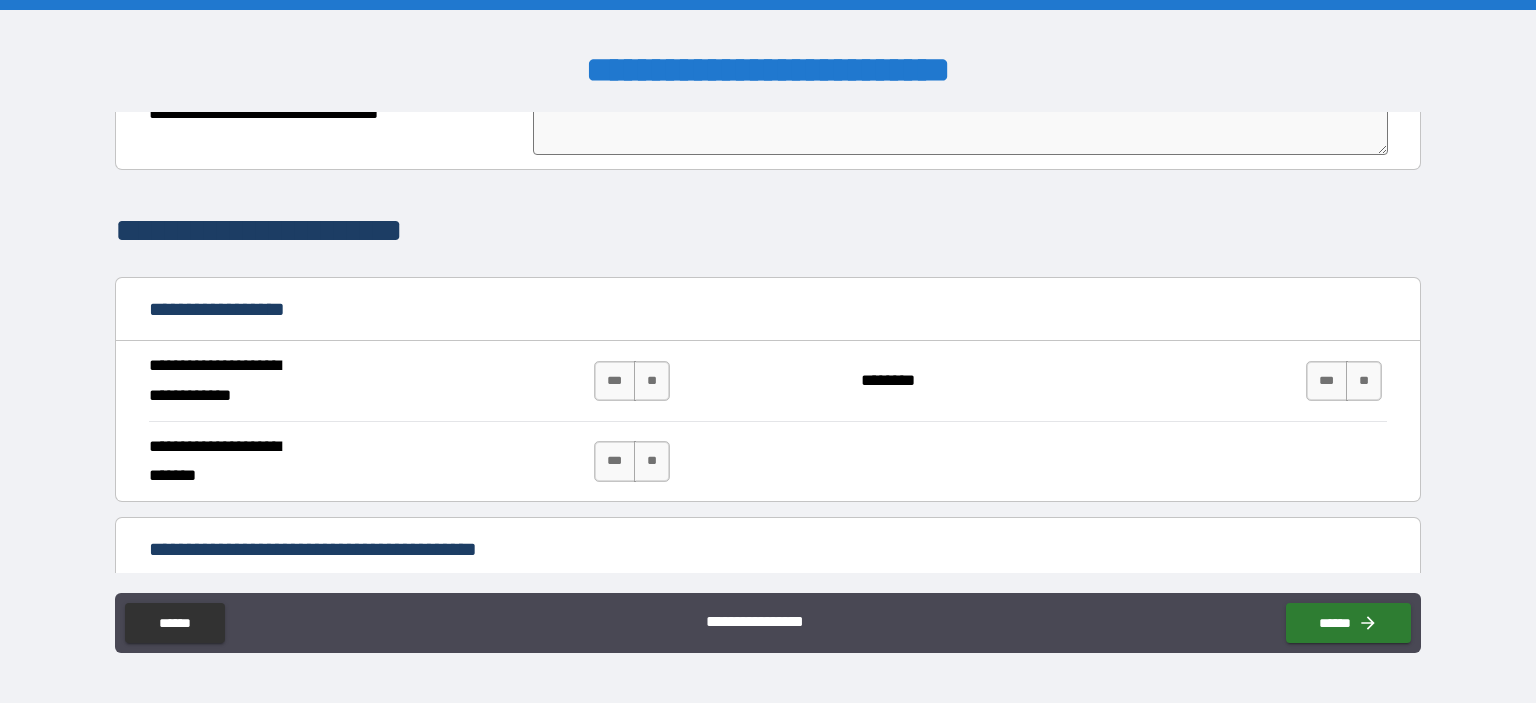 scroll, scrollTop: 800, scrollLeft: 0, axis: vertical 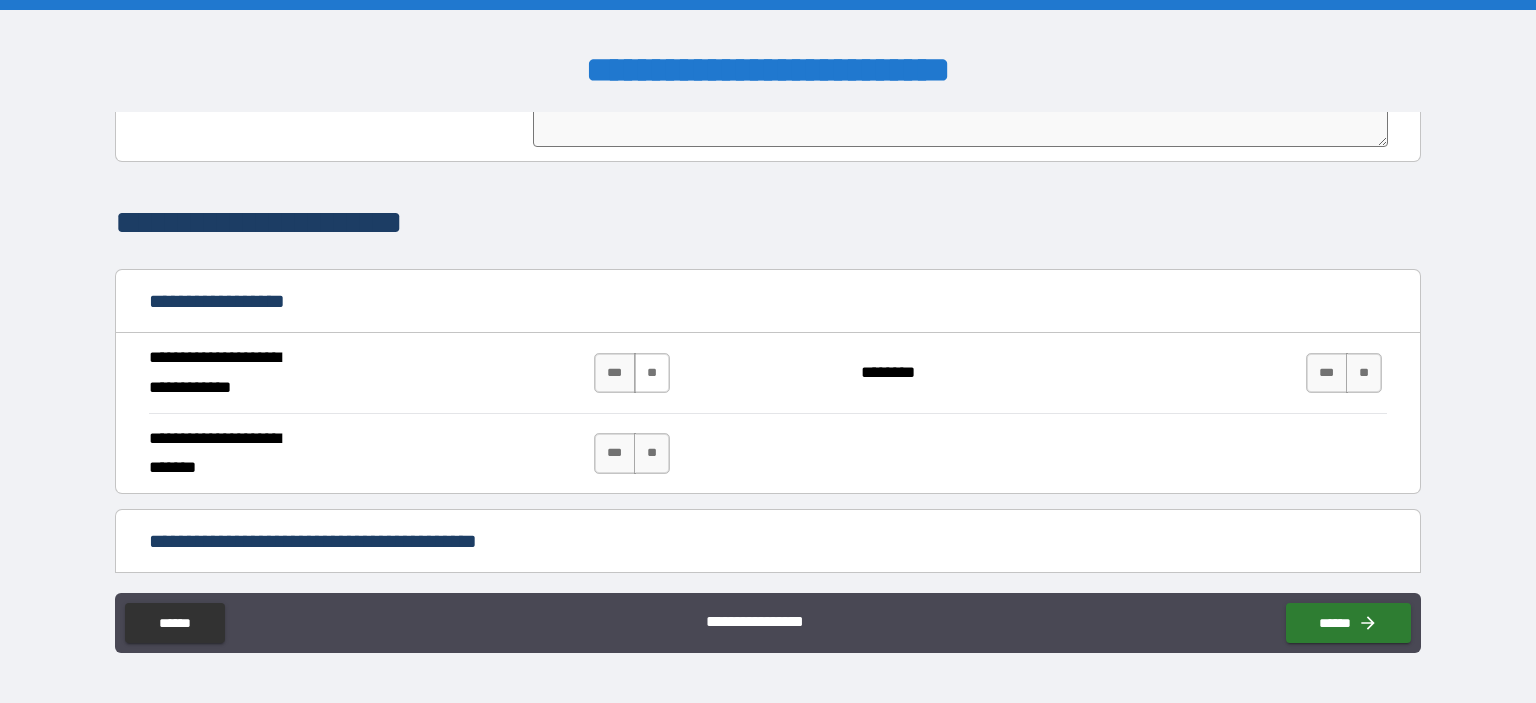 click on "**" at bounding box center [652, 373] 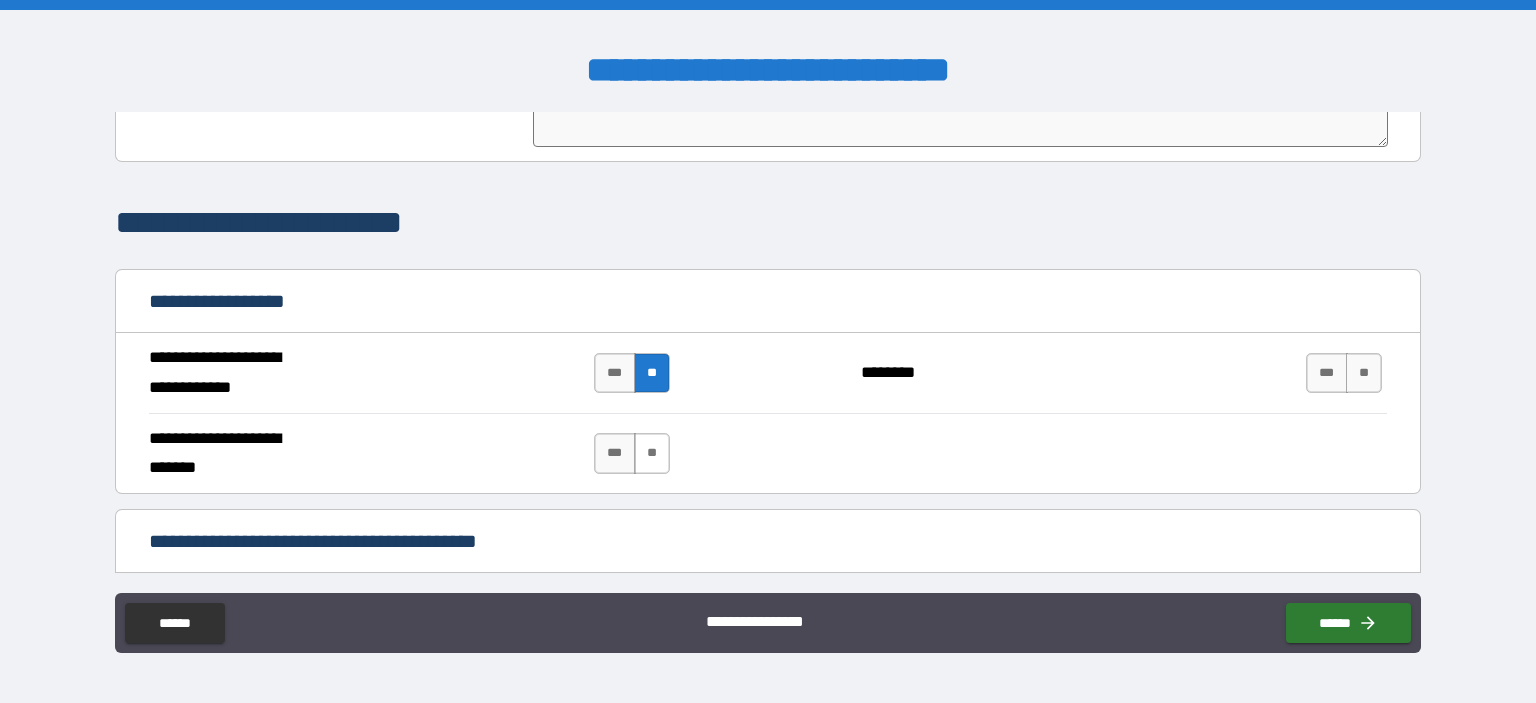 click on "**" at bounding box center (652, 453) 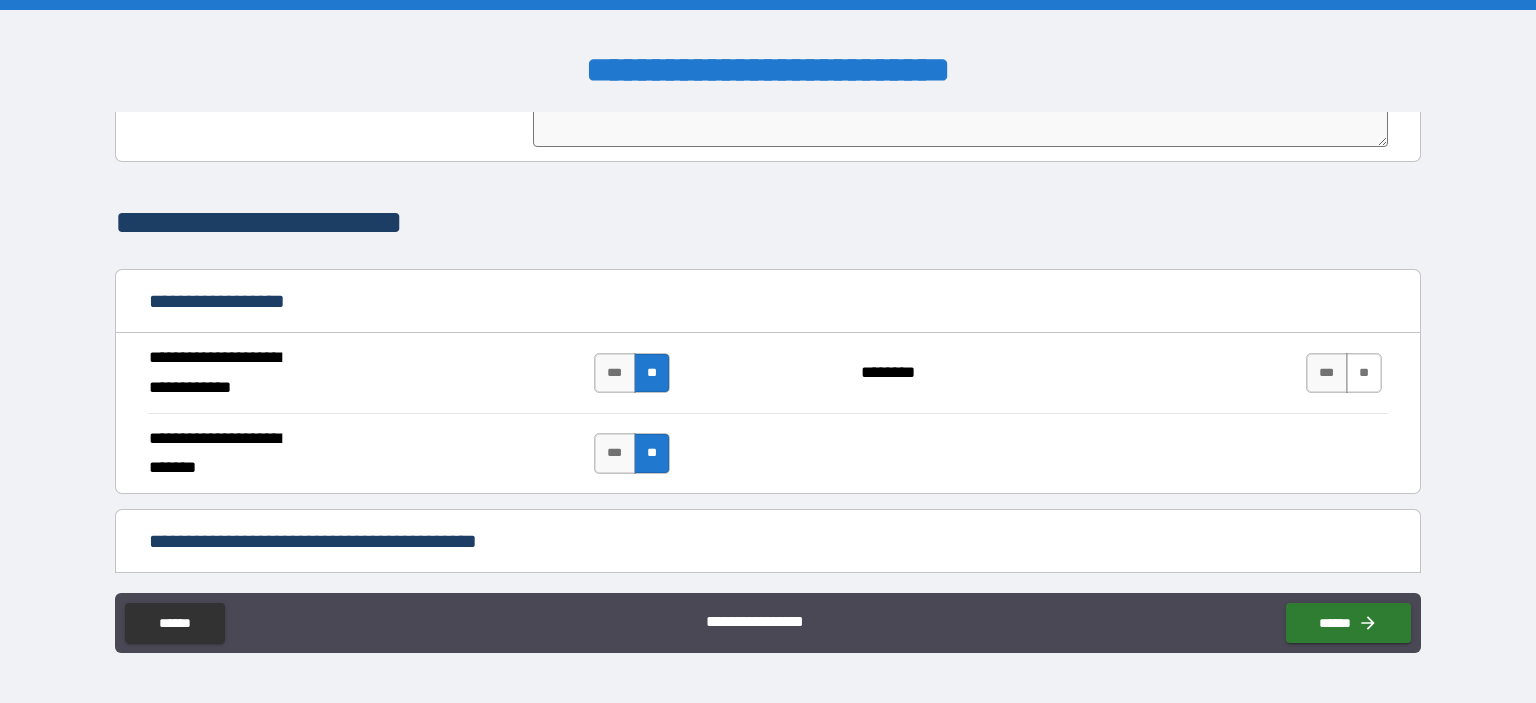 click on "**" at bounding box center [1364, 373] 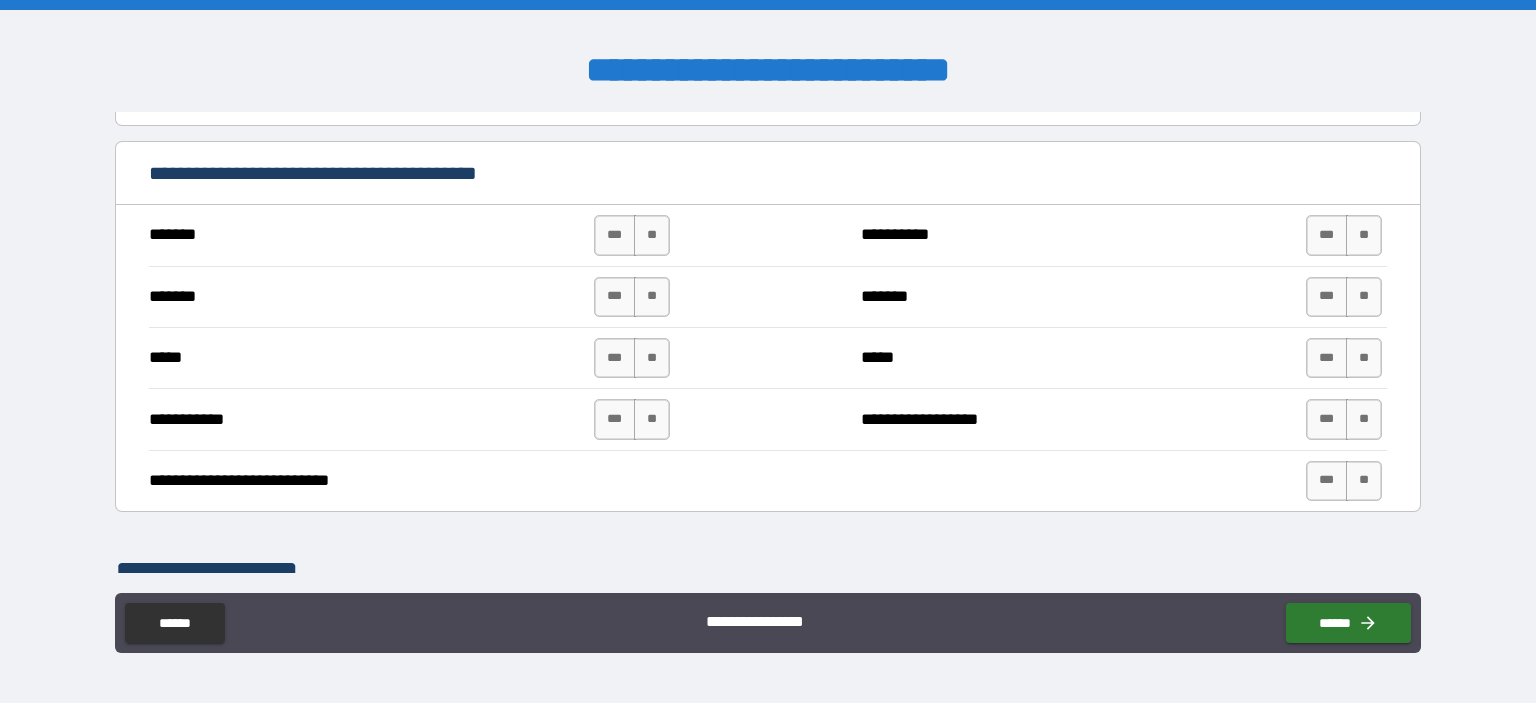 scroll, scrollTop: 1200, scrollLeft: 0, axis: vertical 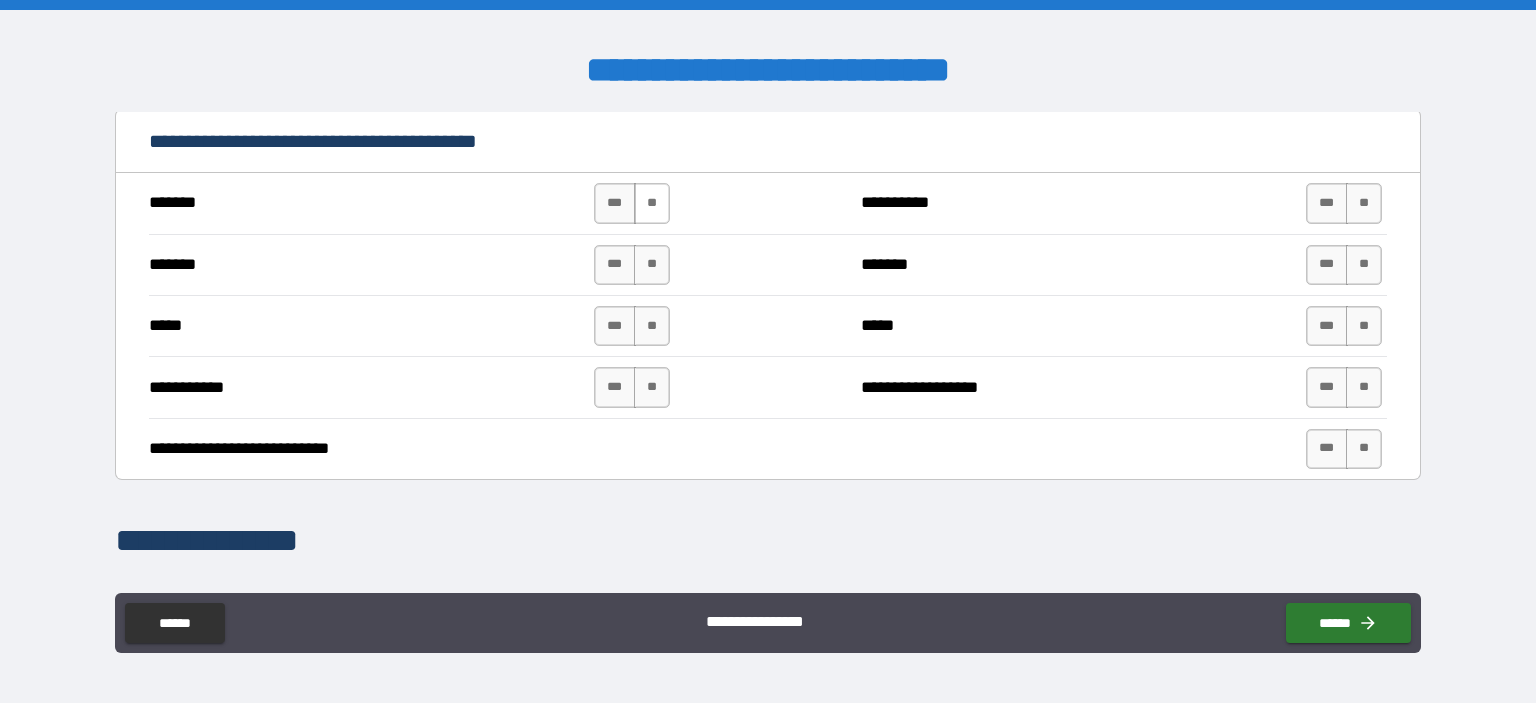 click on "**" at bounding box center (652, 203) 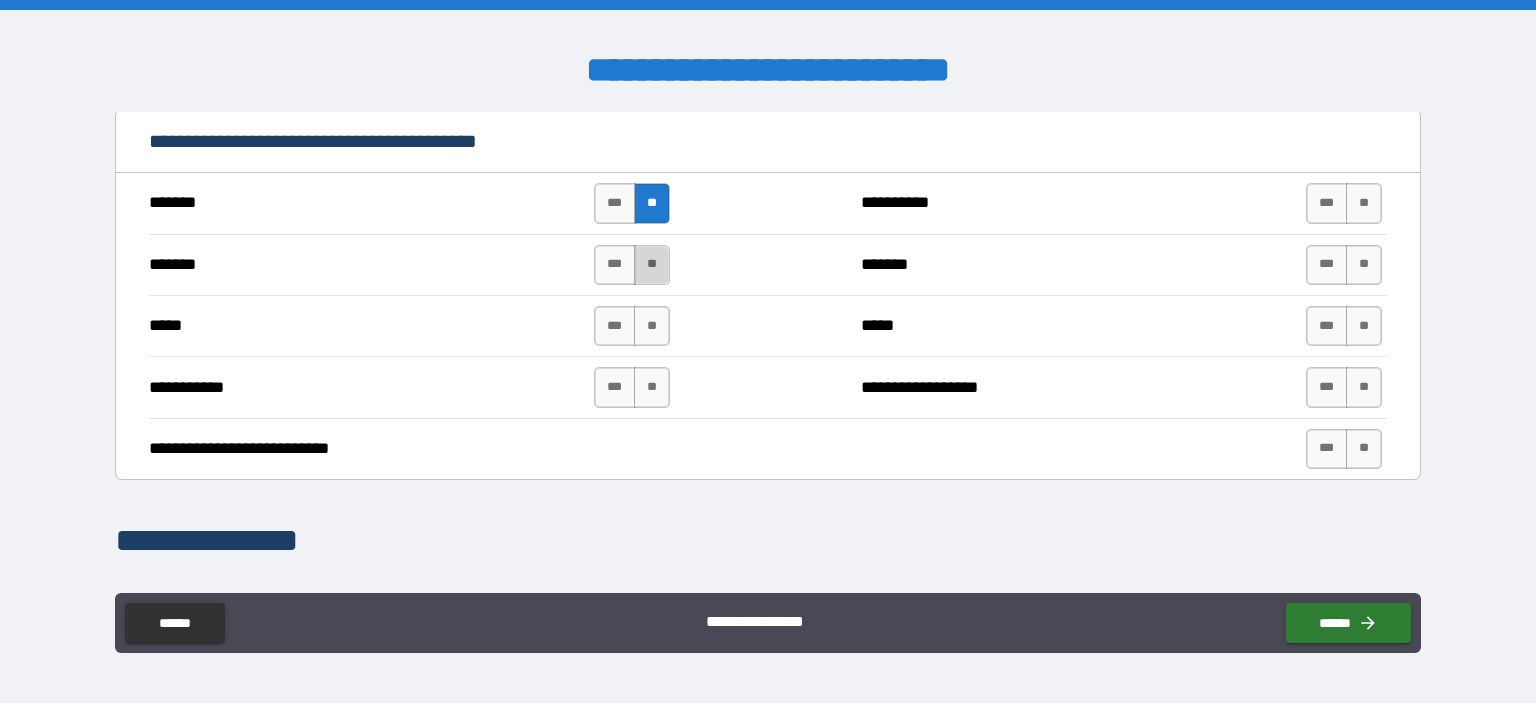 click on "**" at bounding box center (652, 265) 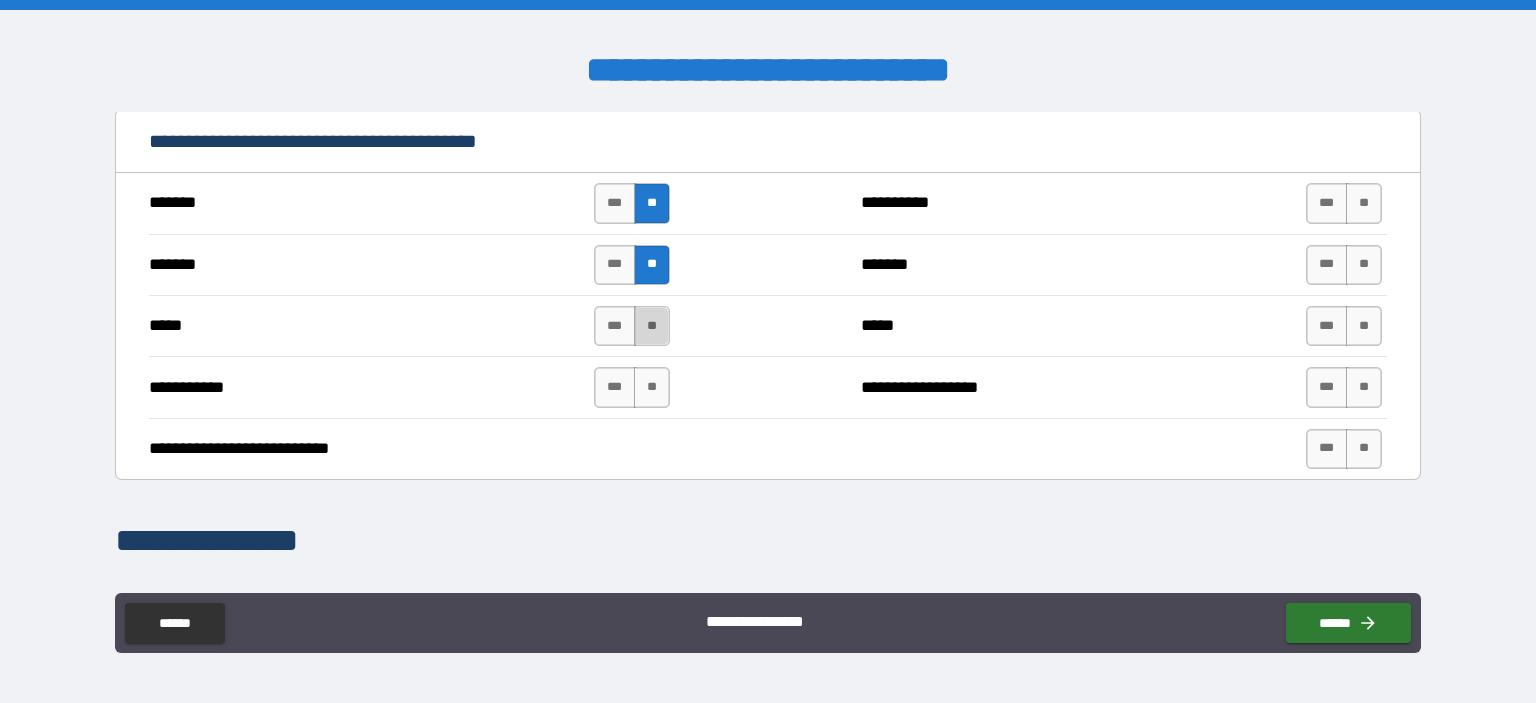 click on "**" at bounding box center (652, 326) 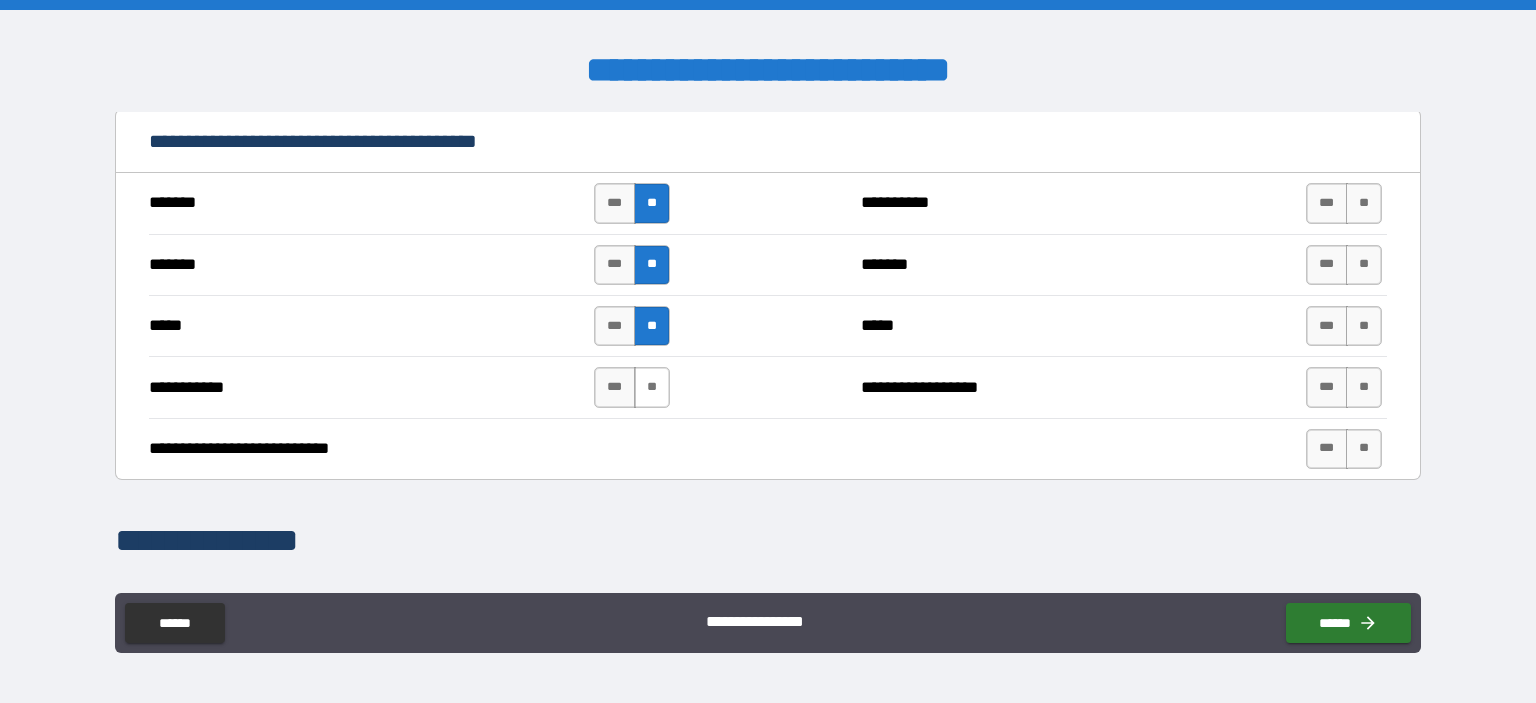 click on "**" at bounding box center (652, 387) 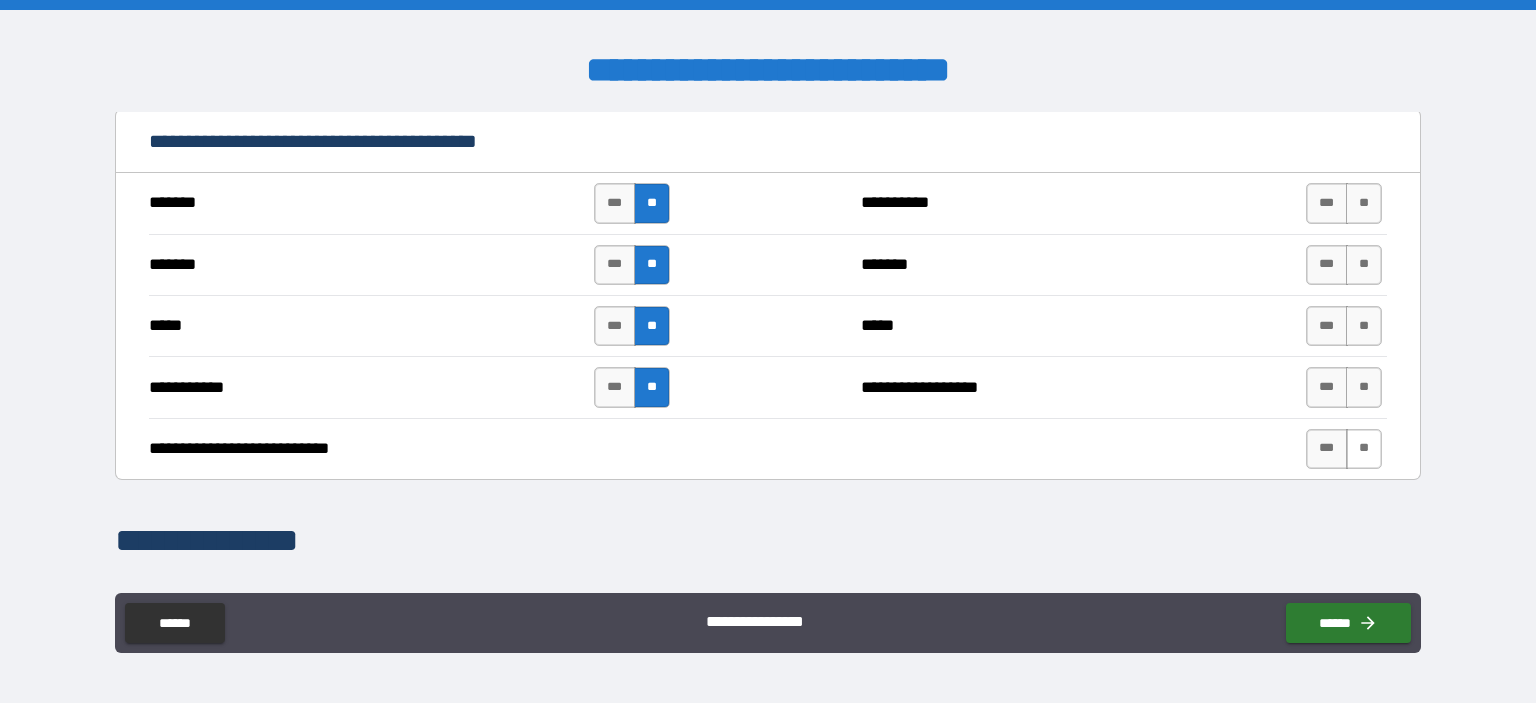 click on "**" at bounding box center [1364, 449] 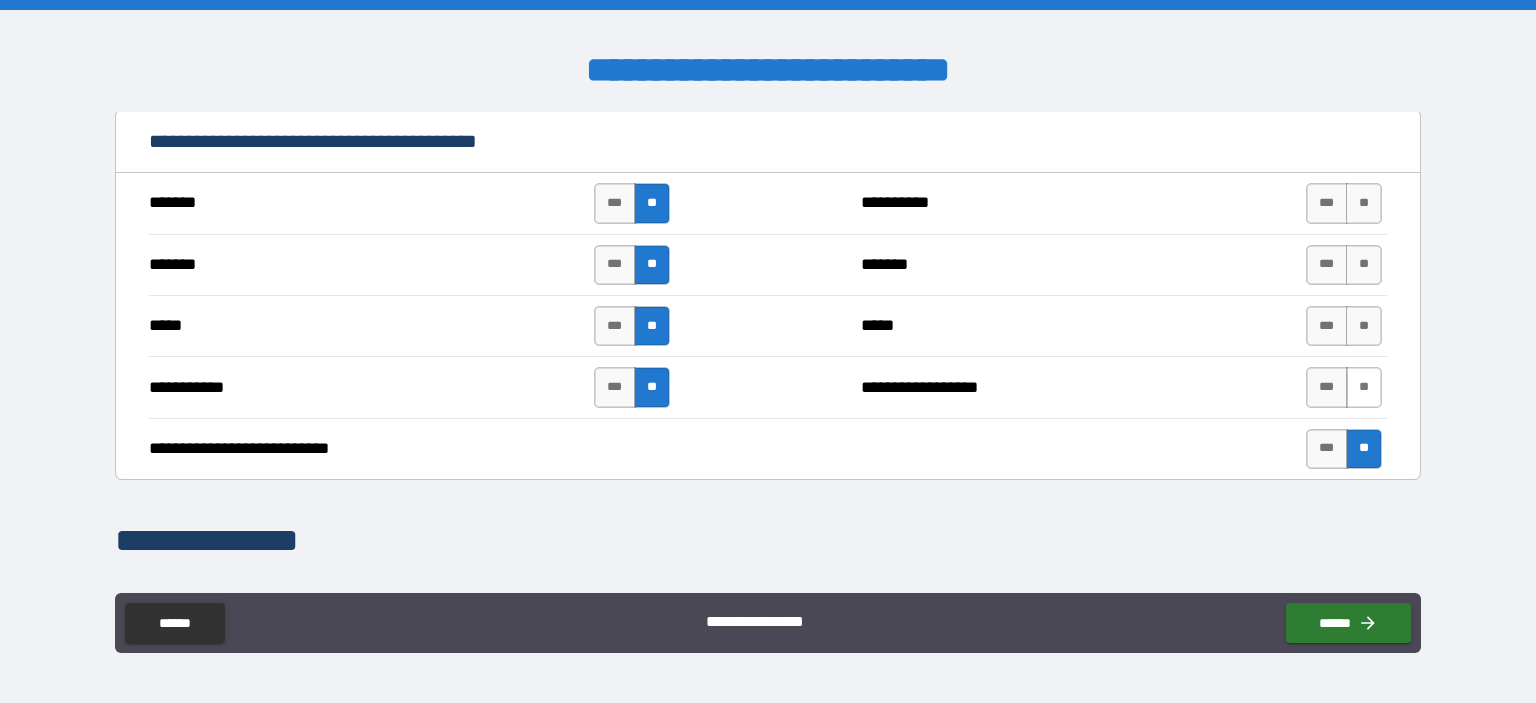 click on "**" at bounding box center [1364, 387] 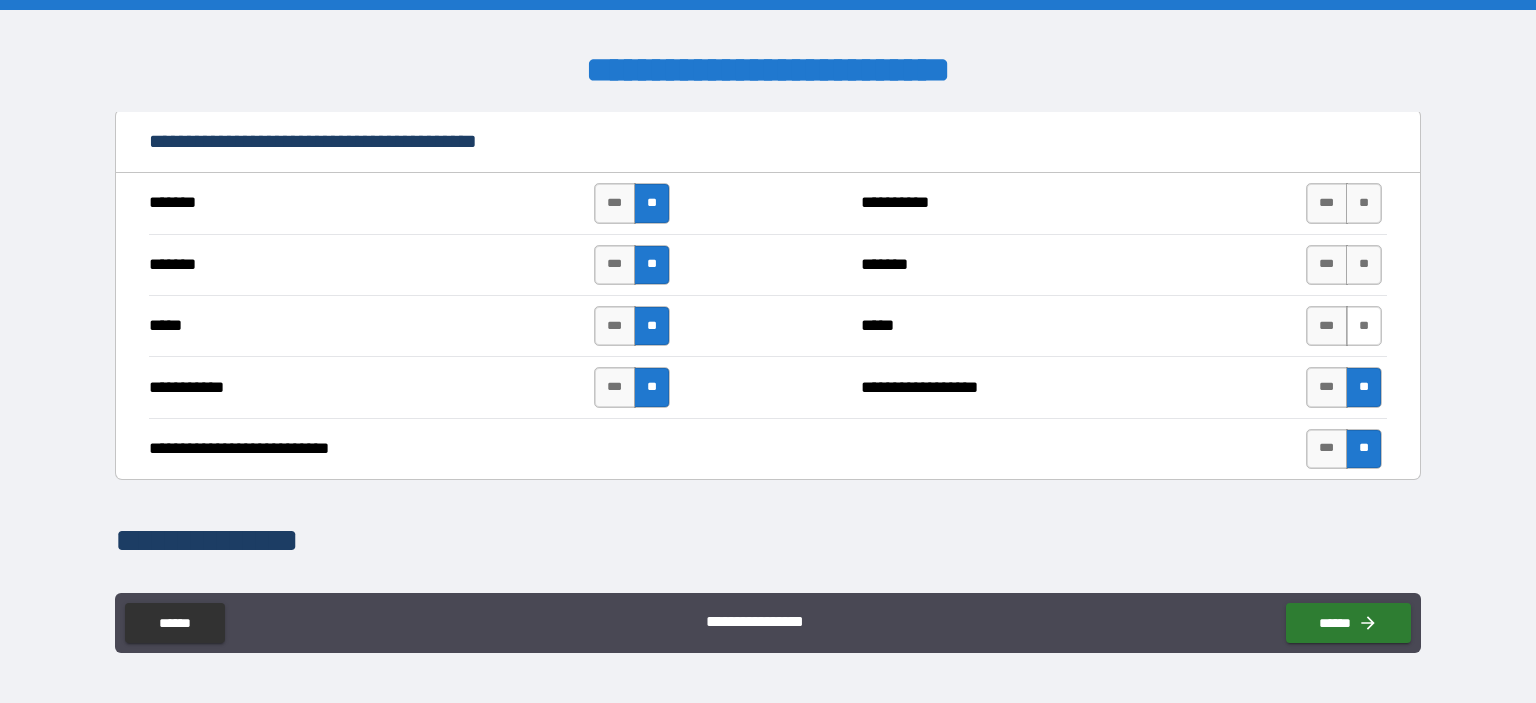 drag, startPoint x: 1351, startPoint y: 339, endPoint x: 1354, endPoint y: 271, distance: 68.06615 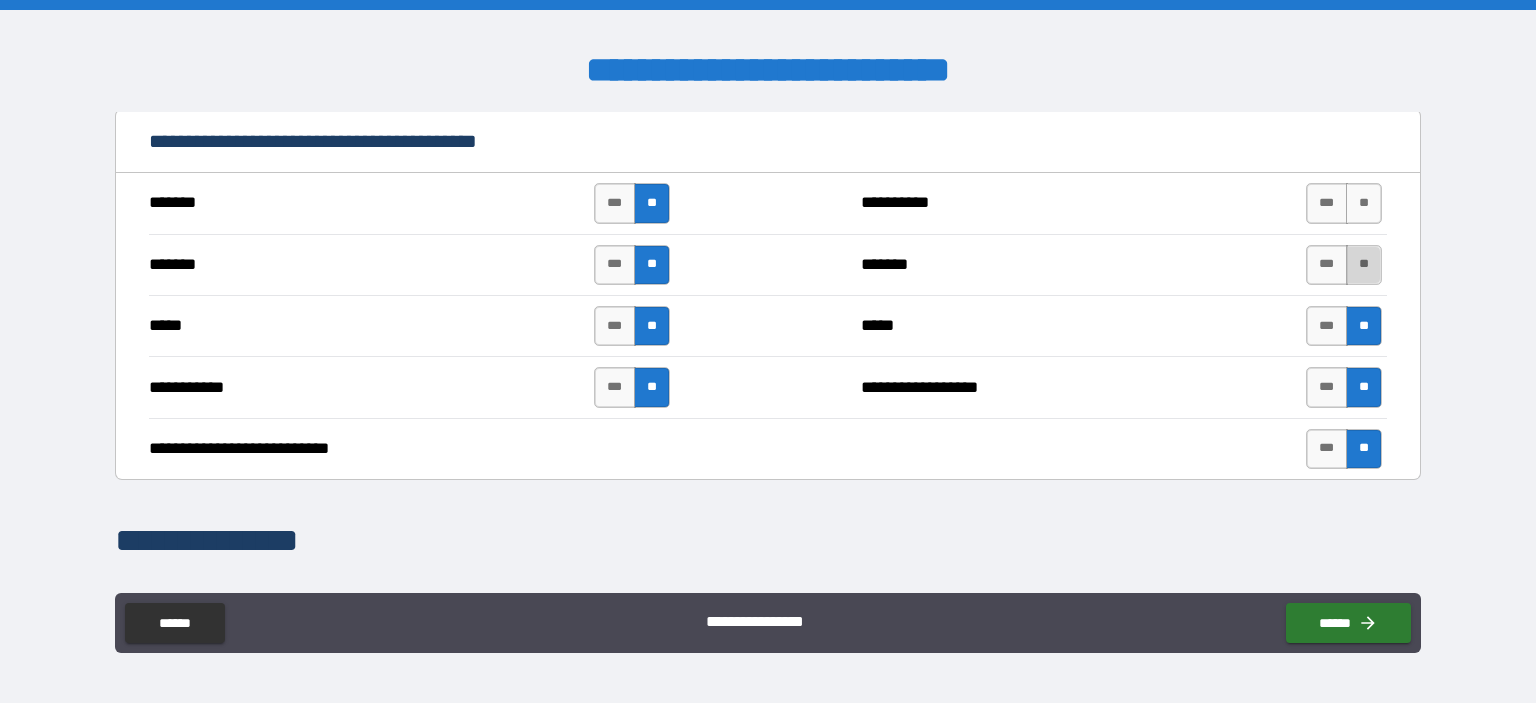 click on "**" at bounding box center [1364, 265] 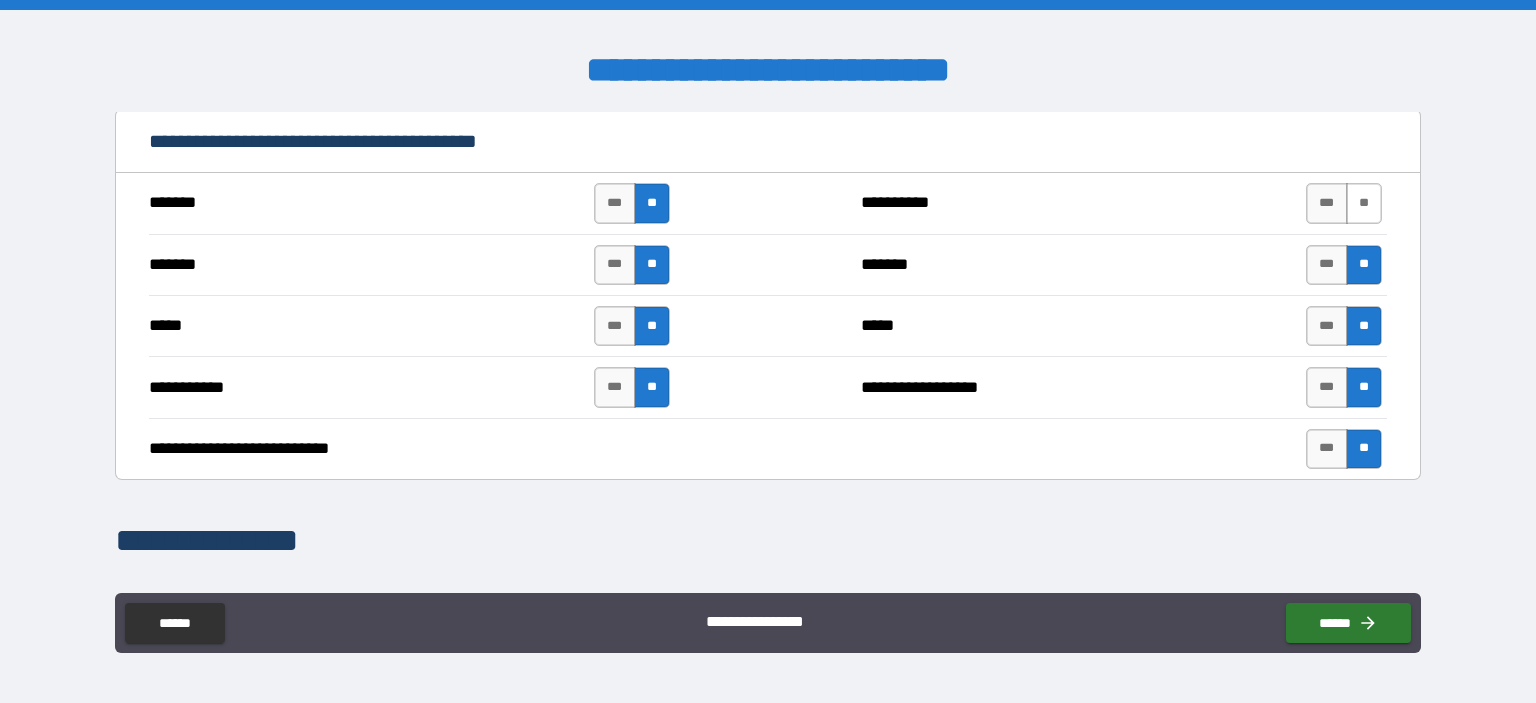 click on "**" at bounding box center [1364, 203] 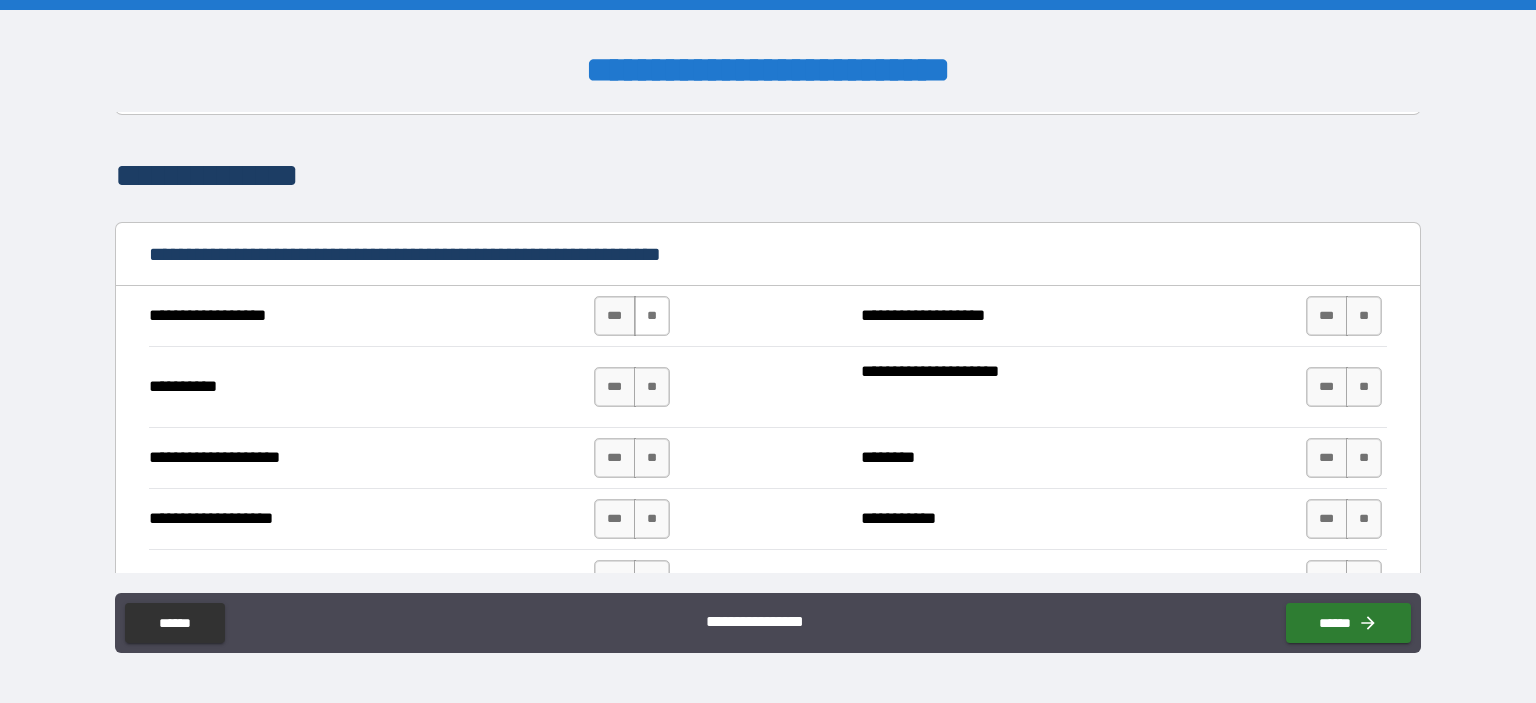 scroll, scrollTop: 1600, scrollLeft: 0, axis: vertical 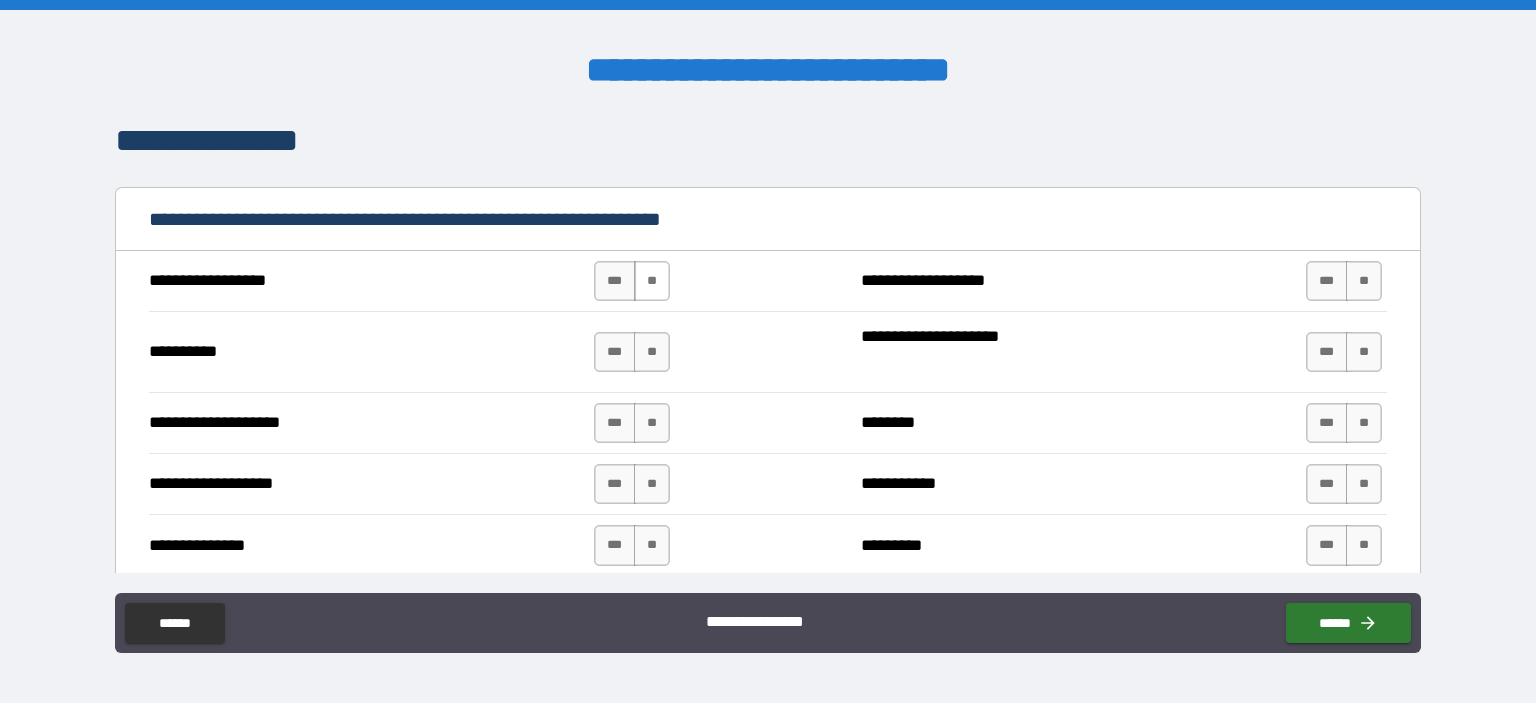 click on "**" at bounding box center [652, 281] 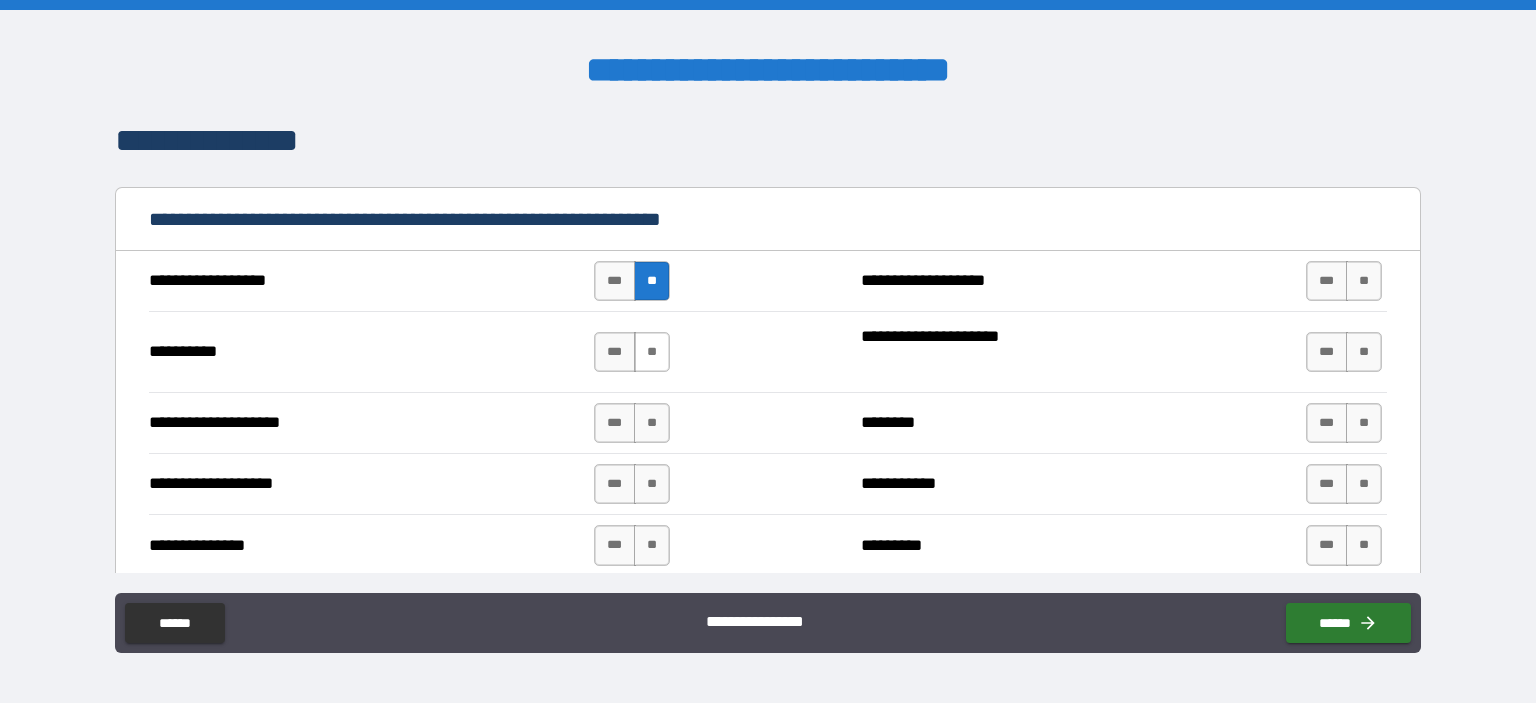 drag, startPoint x: 657, startPoint y: 340, endPoint x: 657, endPoint y: 359, distance: 19 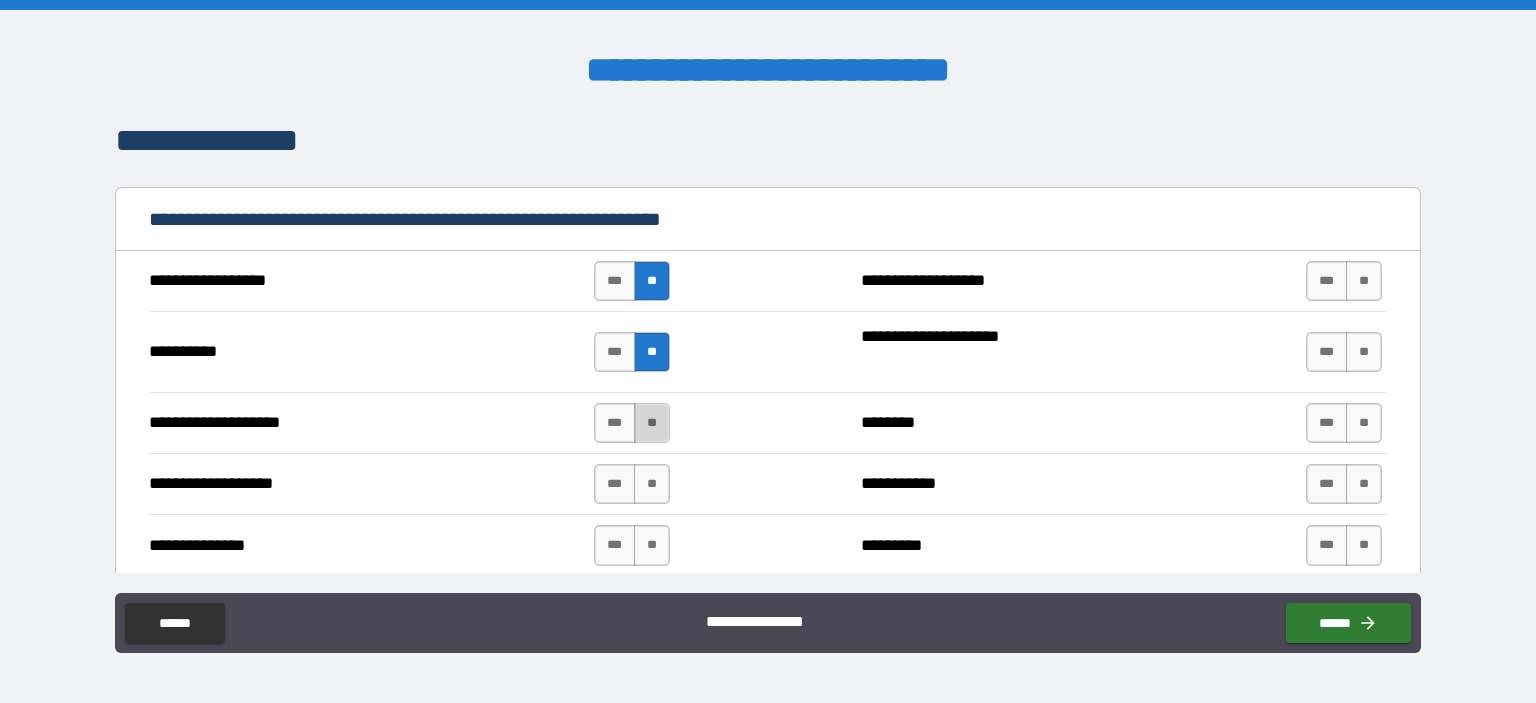 click on "**" at bounding box center (652, 423) 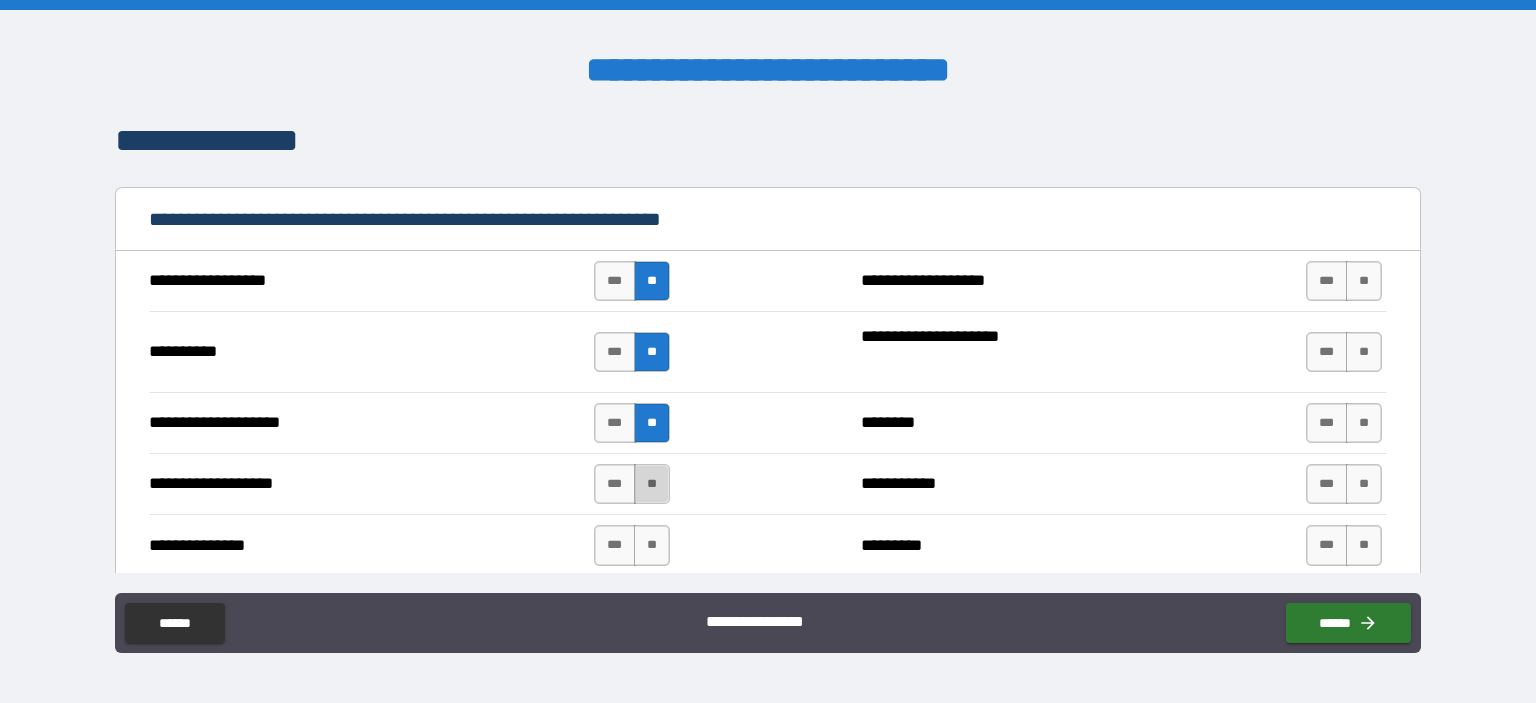click on "**" at bounding box center (652, 484) 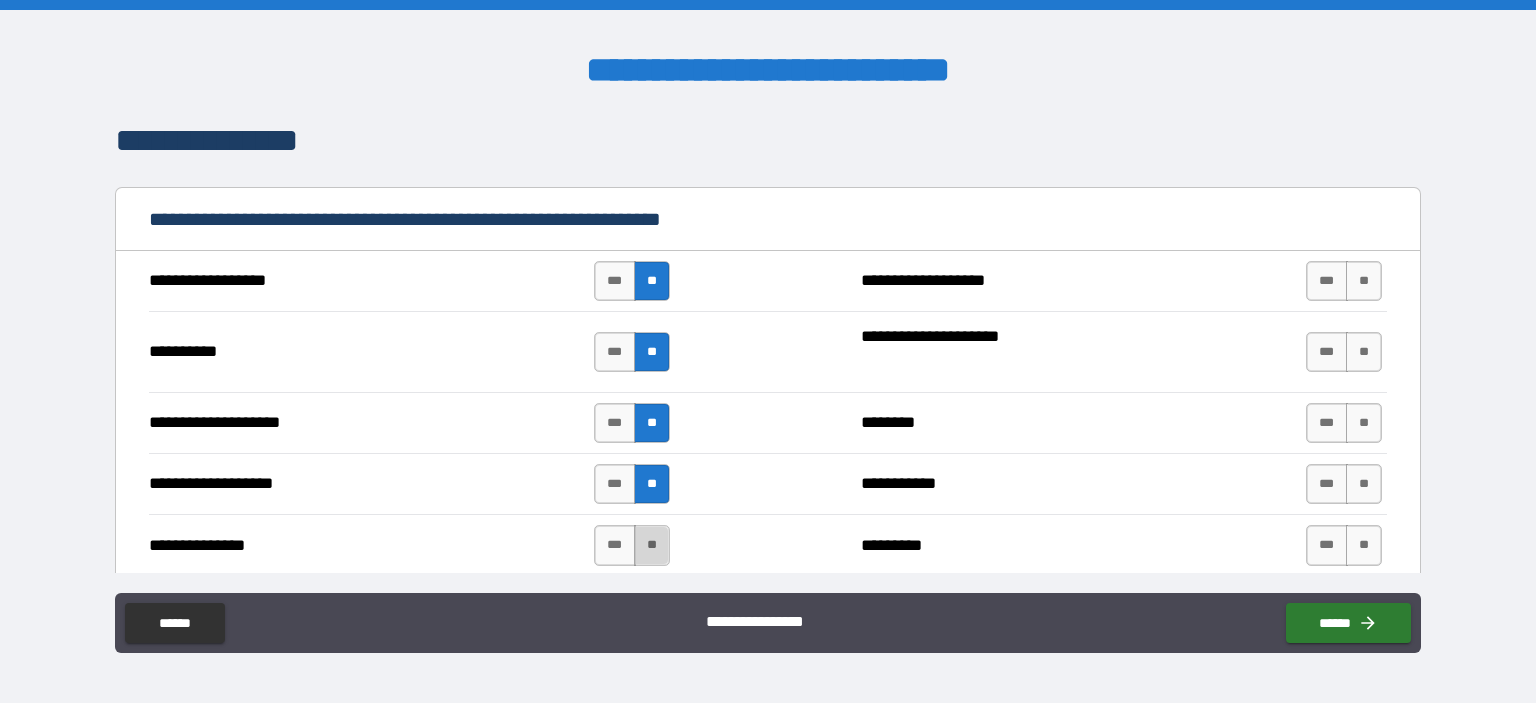 click on "**" at bounding box center (652, 545) 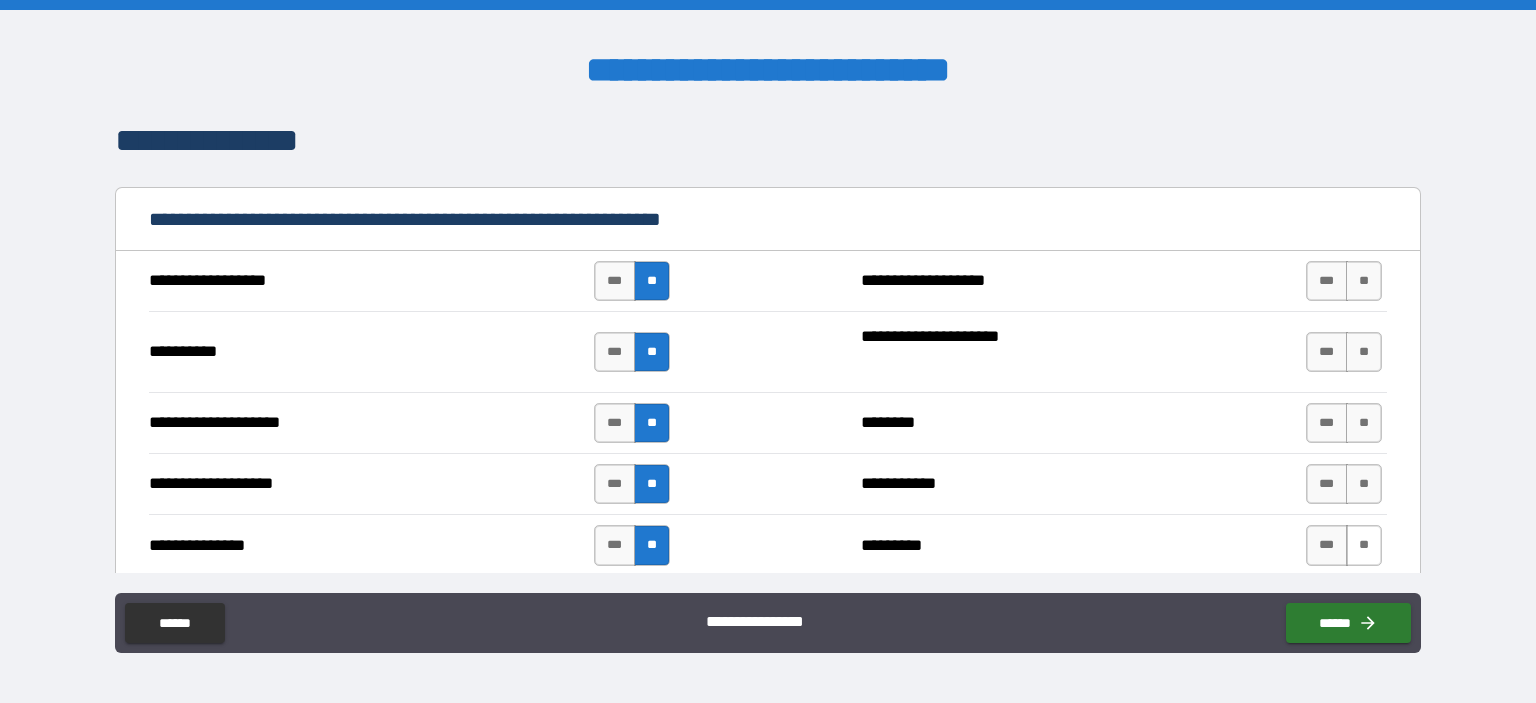 click on "**" at bounding box center [1364, 545] 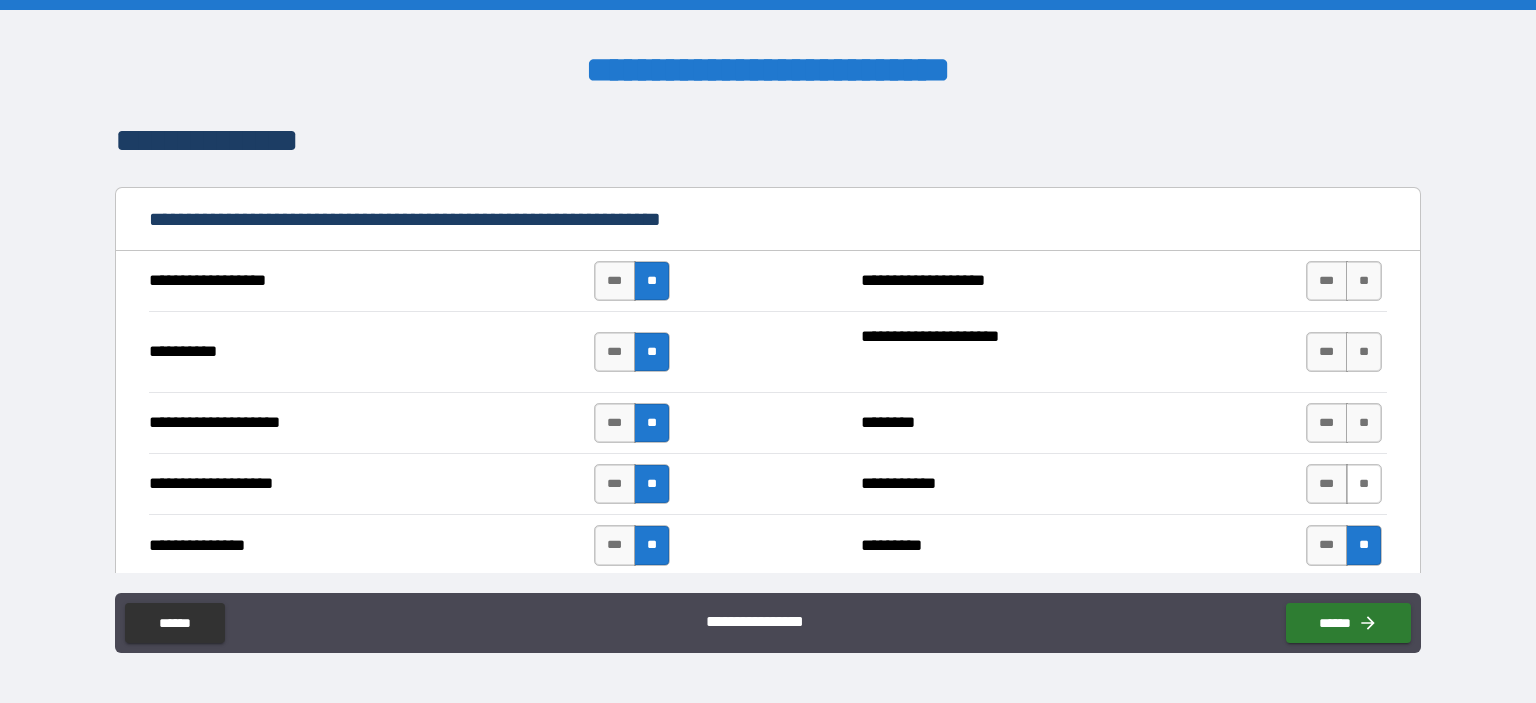 click on "**" at bounding box center (1364, 484) 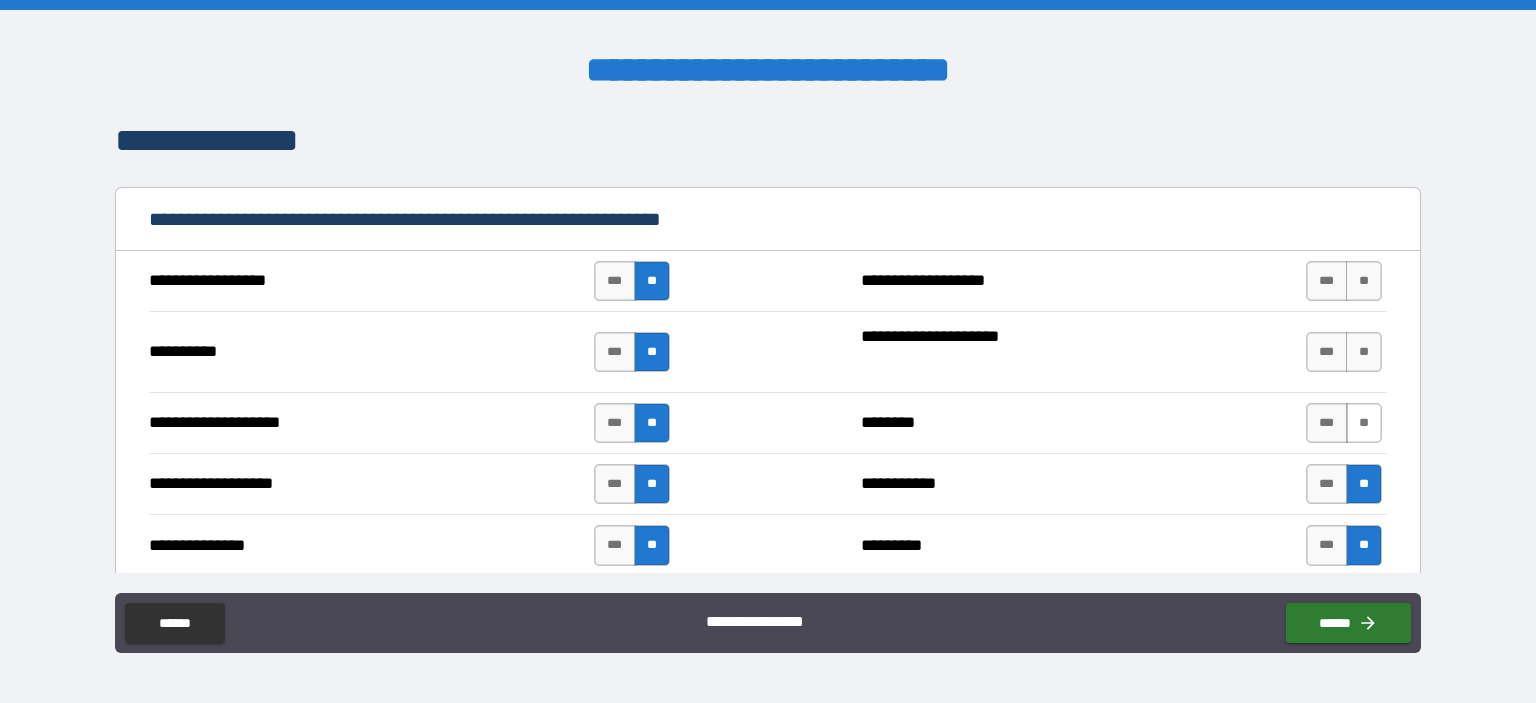 click on "**" at bounding box center [1364, 423] 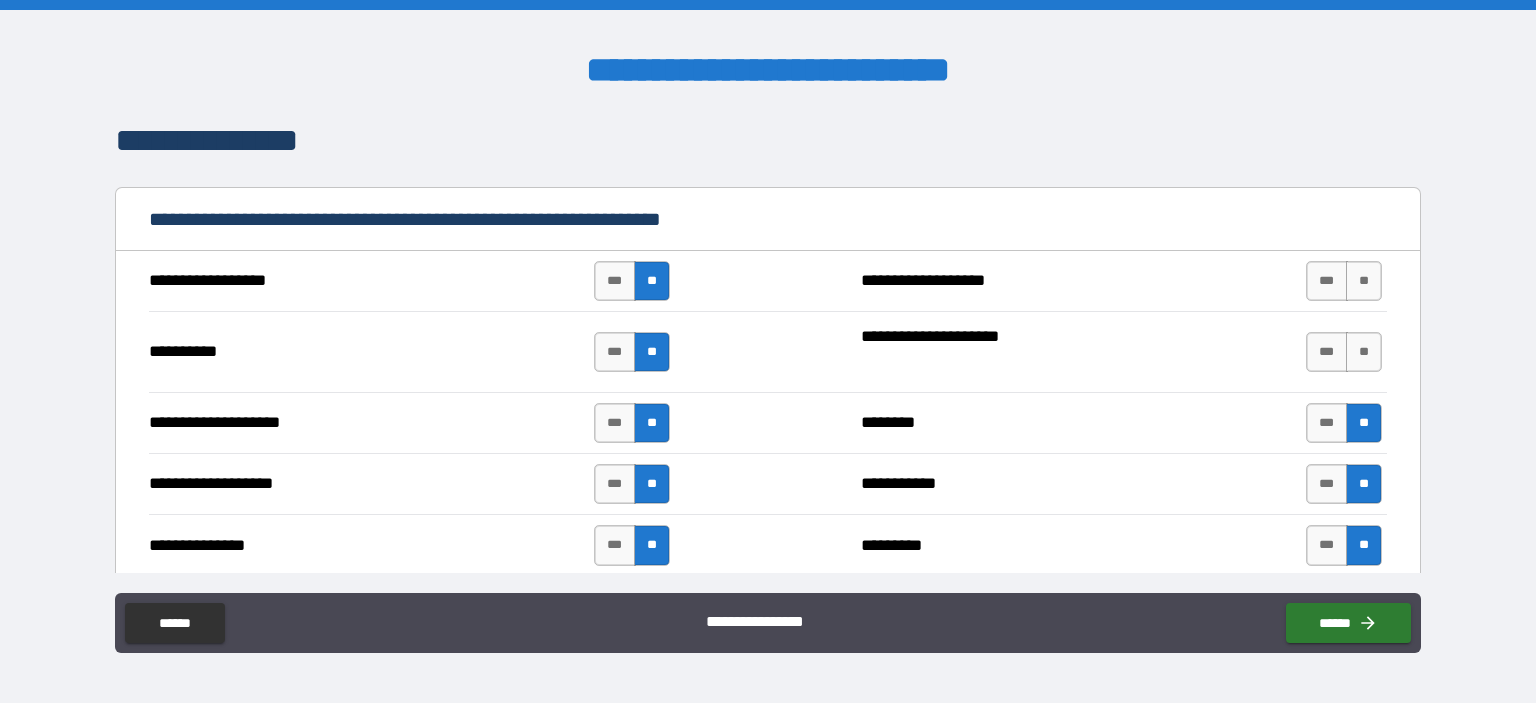 drag, startPoint x: 1353, startPoint y: 353, endPoint x: 1353, endPoint y: 312, distance: 41 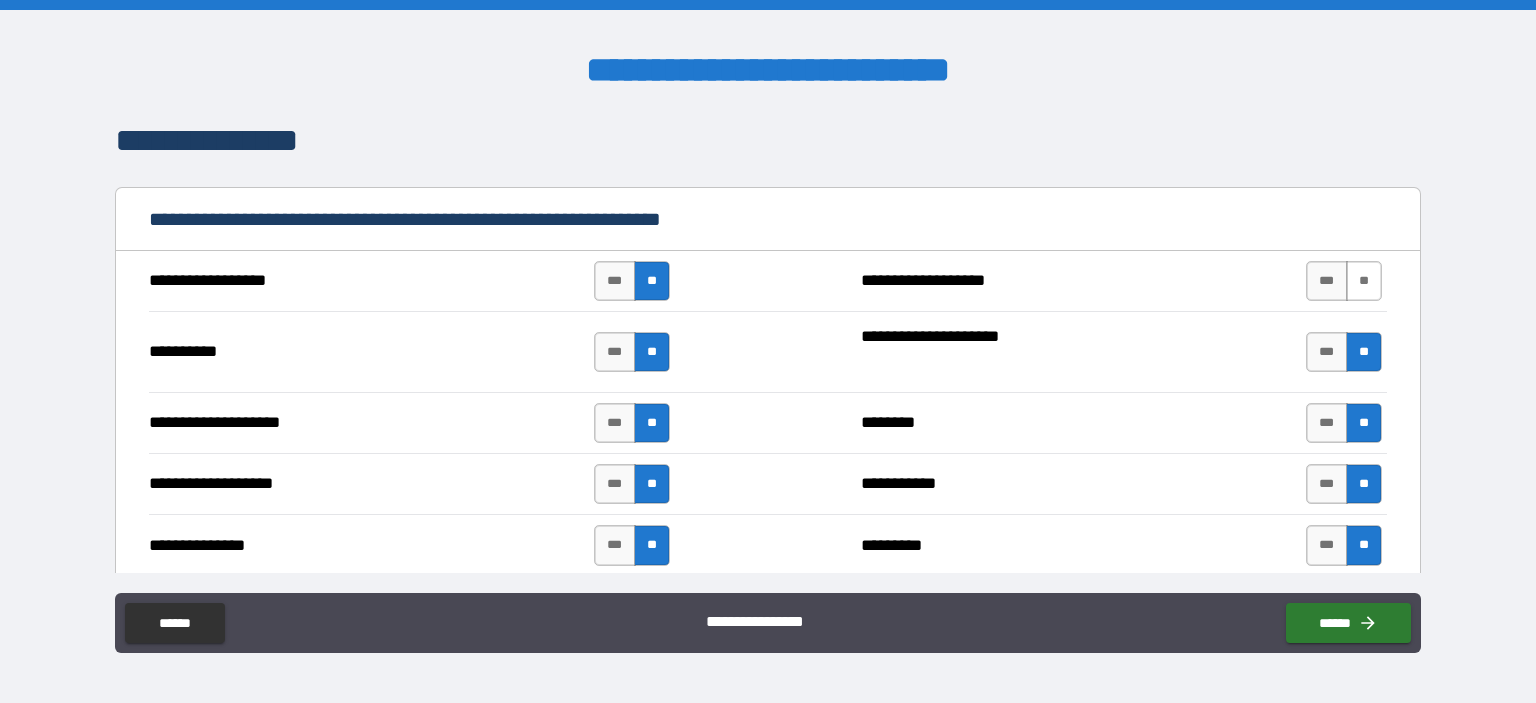 click on "**" at bounding box center [1364, 281] 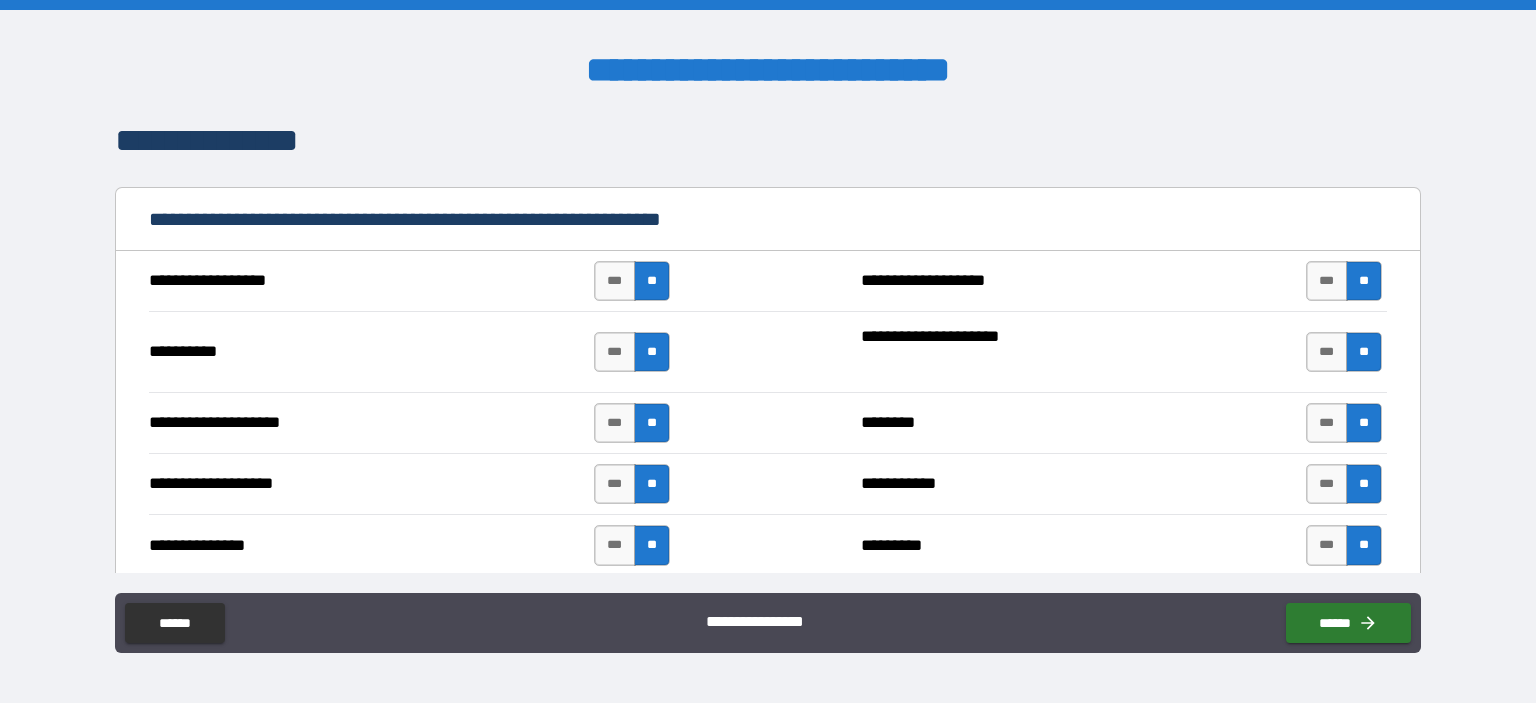 scroll, scrollTop: 1900, scrollLeft: 0, axis: vertical 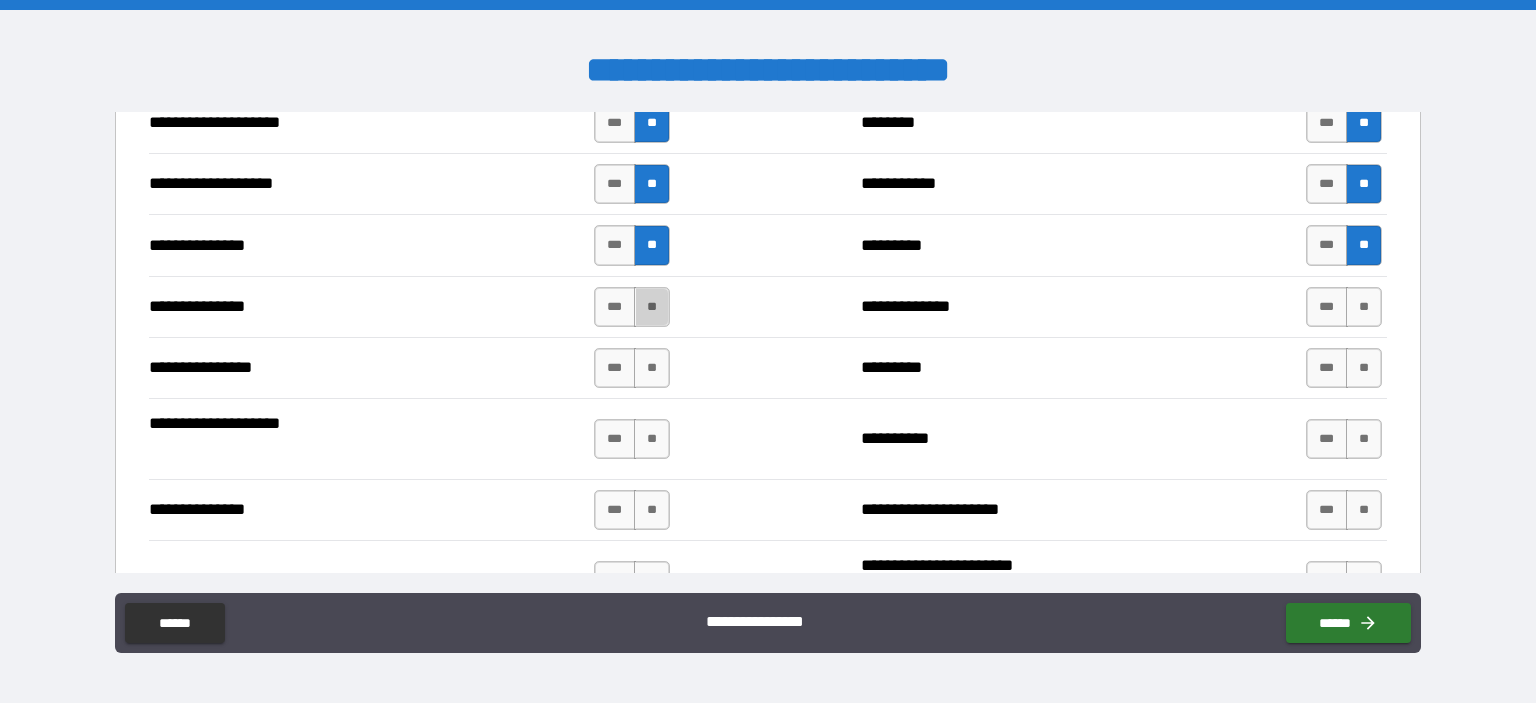 drag, startPoint x: 651, startPoint y: 303, endPoint x: 644, endPoint y: 395, distance: 92.26592 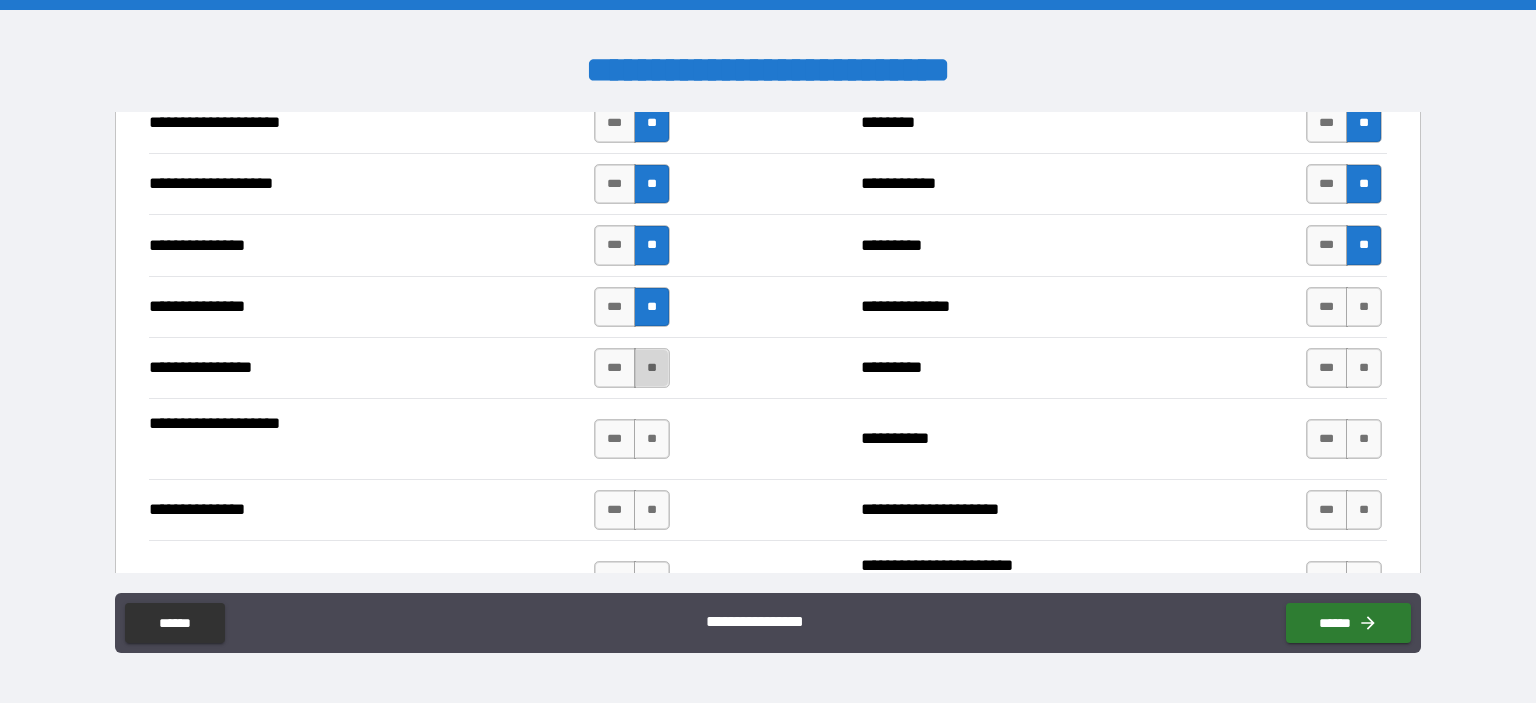 click on "**" at bounding box center [652, 368] 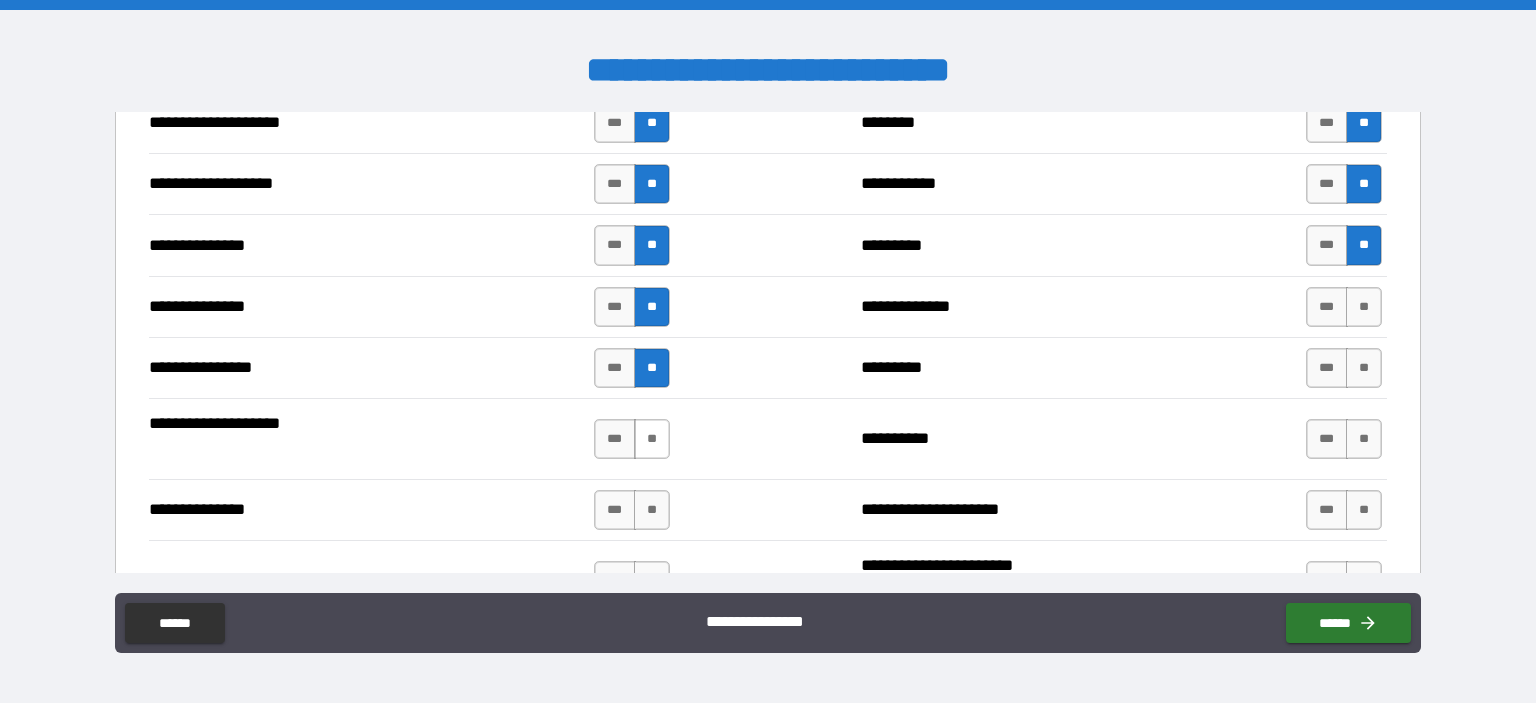 click on "**" at bounding box center [652, 439] 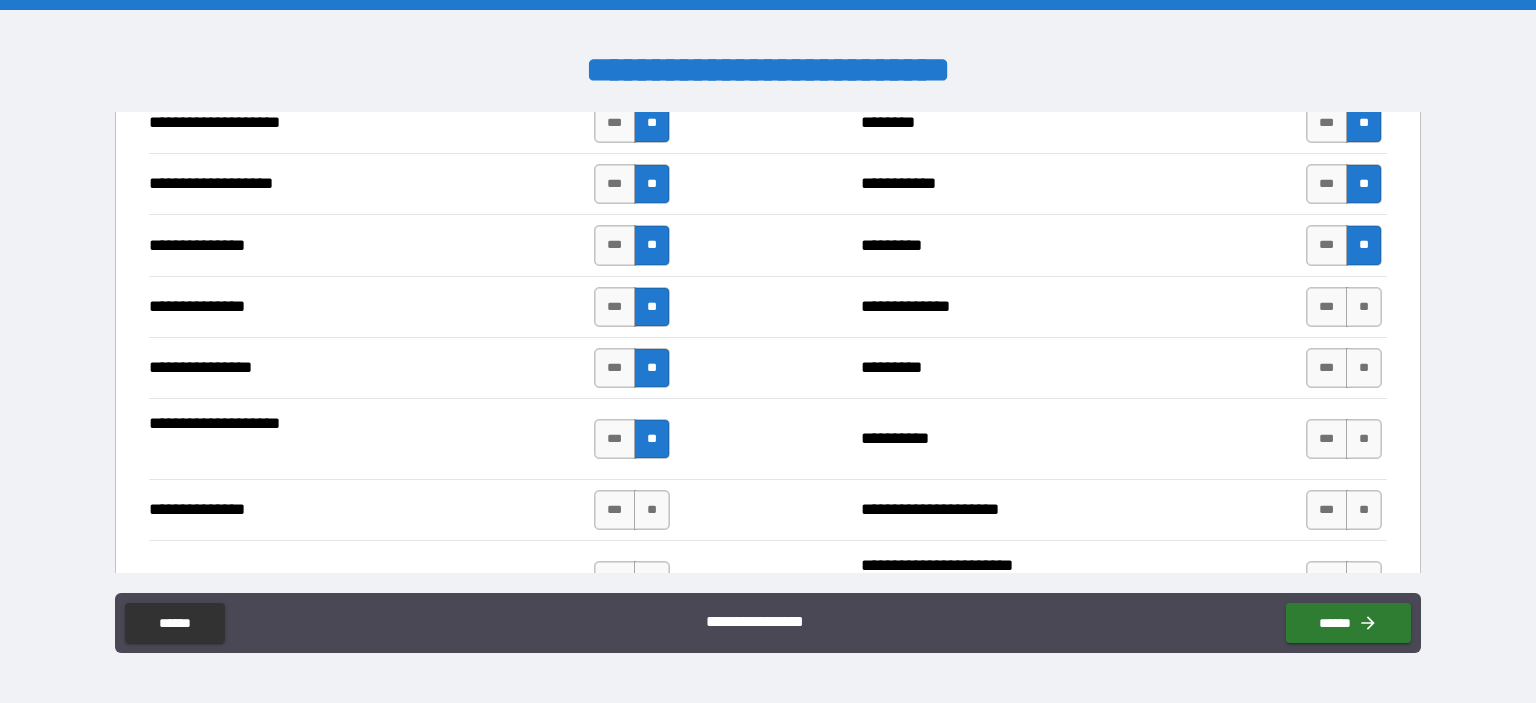 click on "**********" at bounding box center [768, 509] 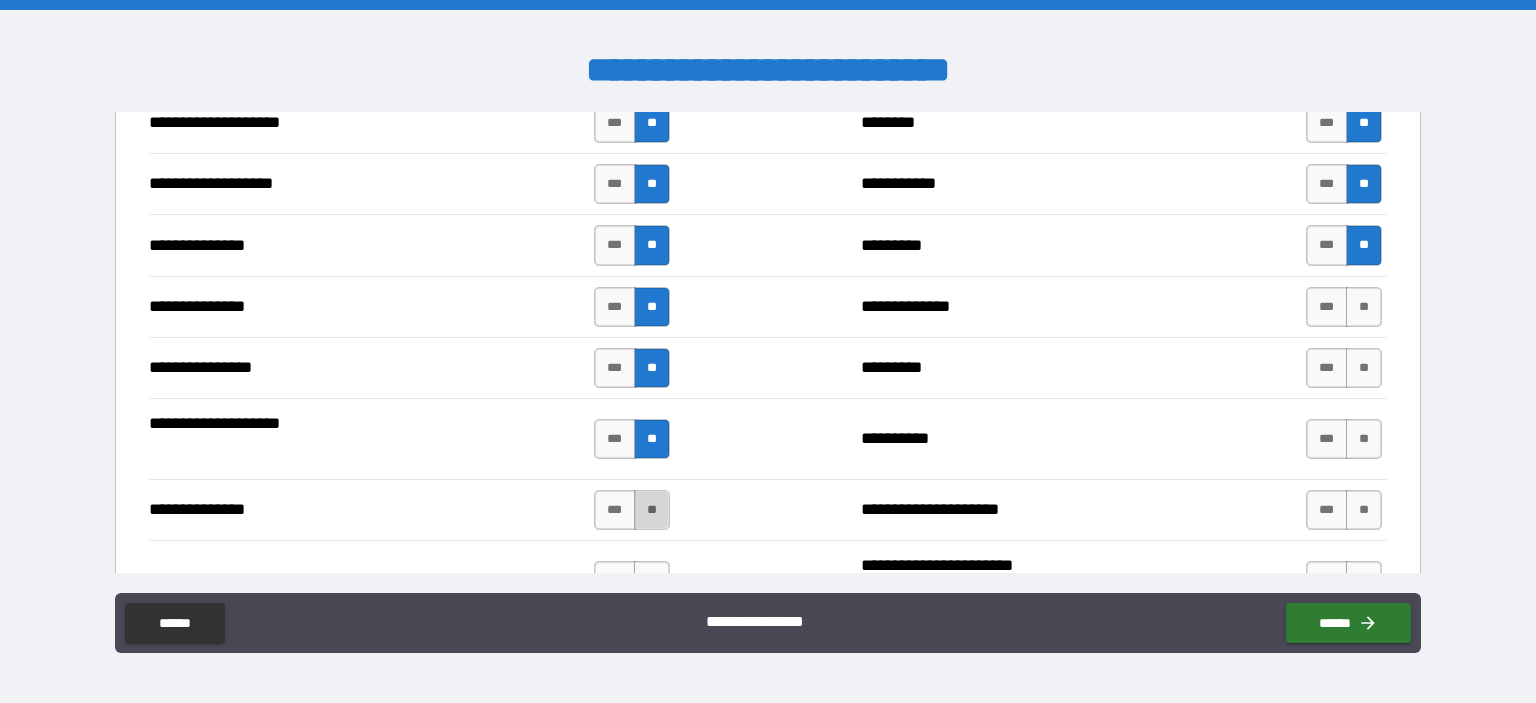 click on "**" at bounding box center (652, 510) 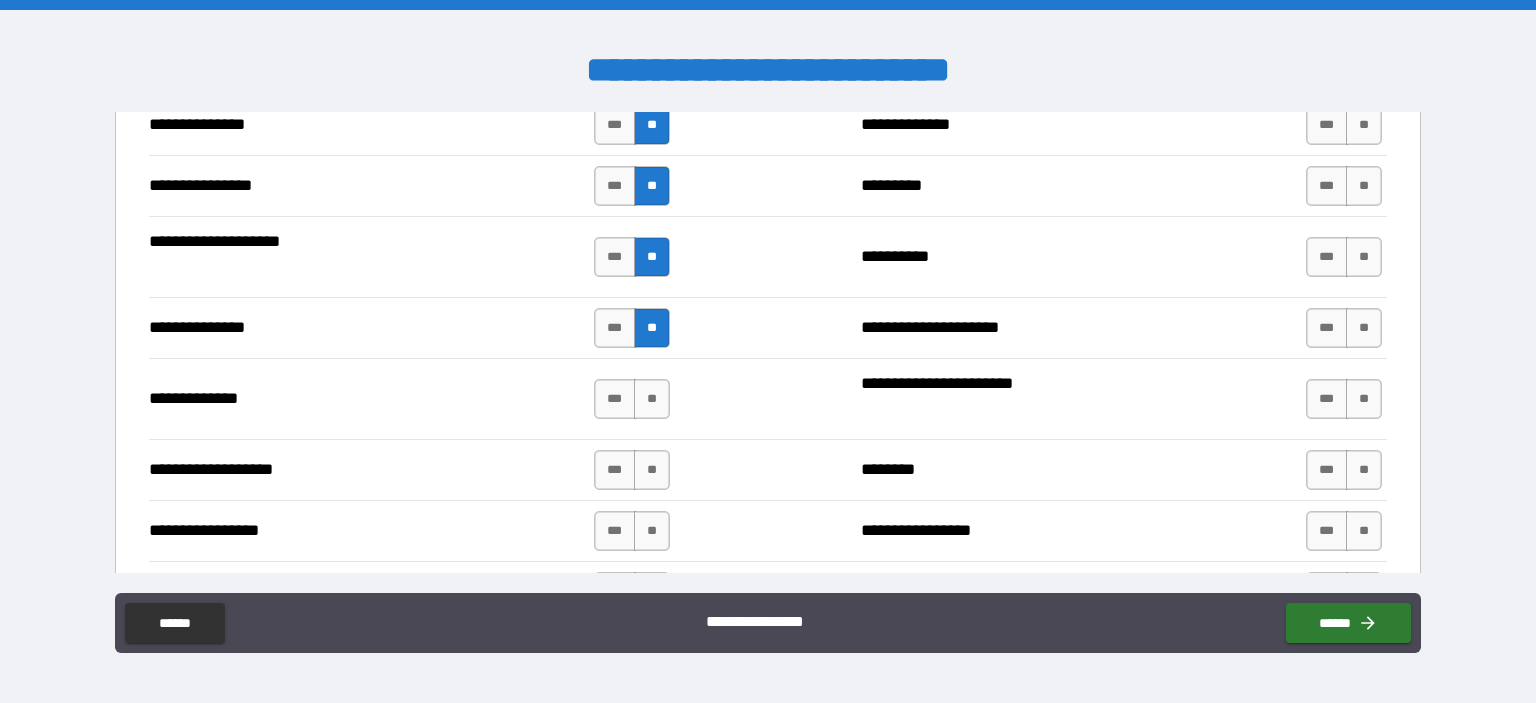 scroll, scrollTop: 2100, scrollLeft: 0, axis: vertical 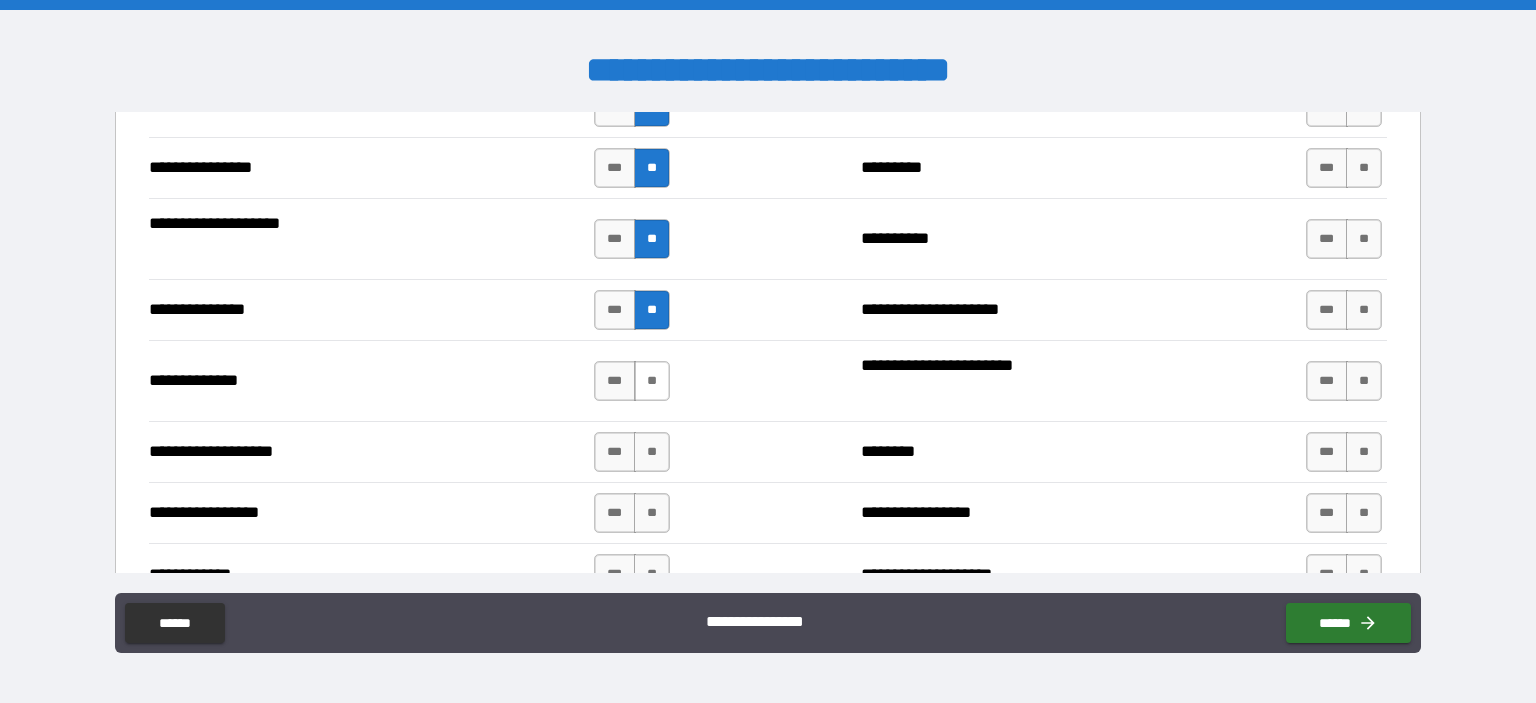 click on "**" at bounding box center [652, 381] 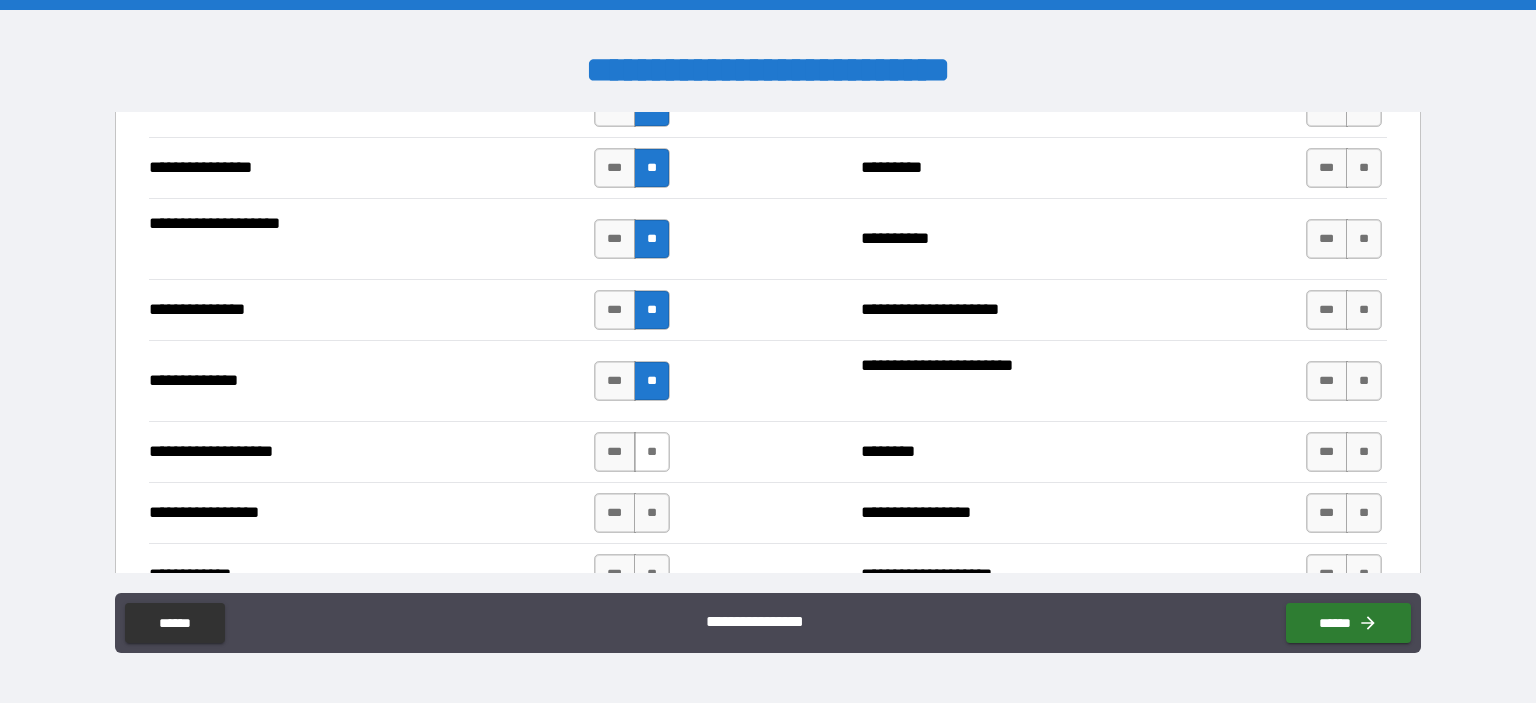 drag, startPoint x: 648, startPoint y: 445, endPoint x: 646, endPoint y: 507, distance: 62.03225 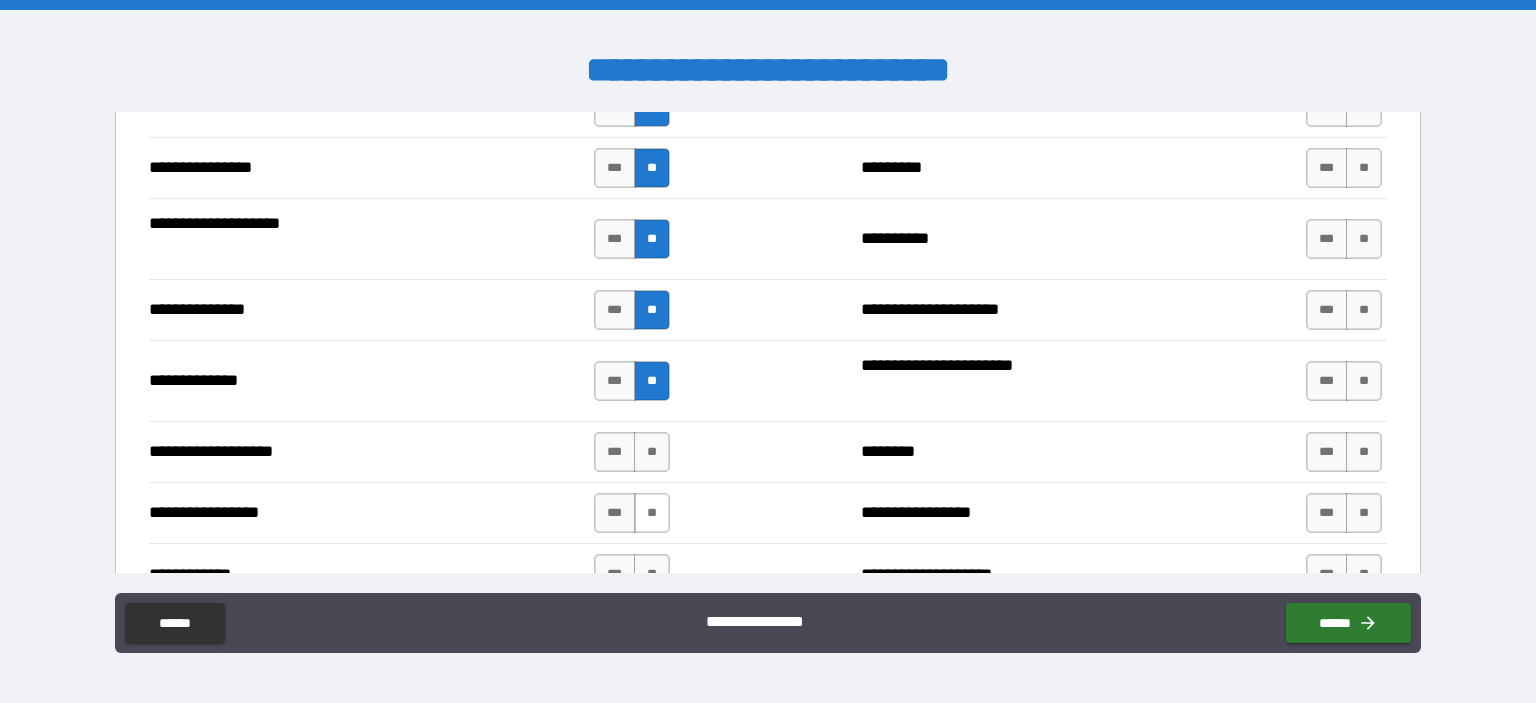 click on "**" at bounding box center (652, 452) 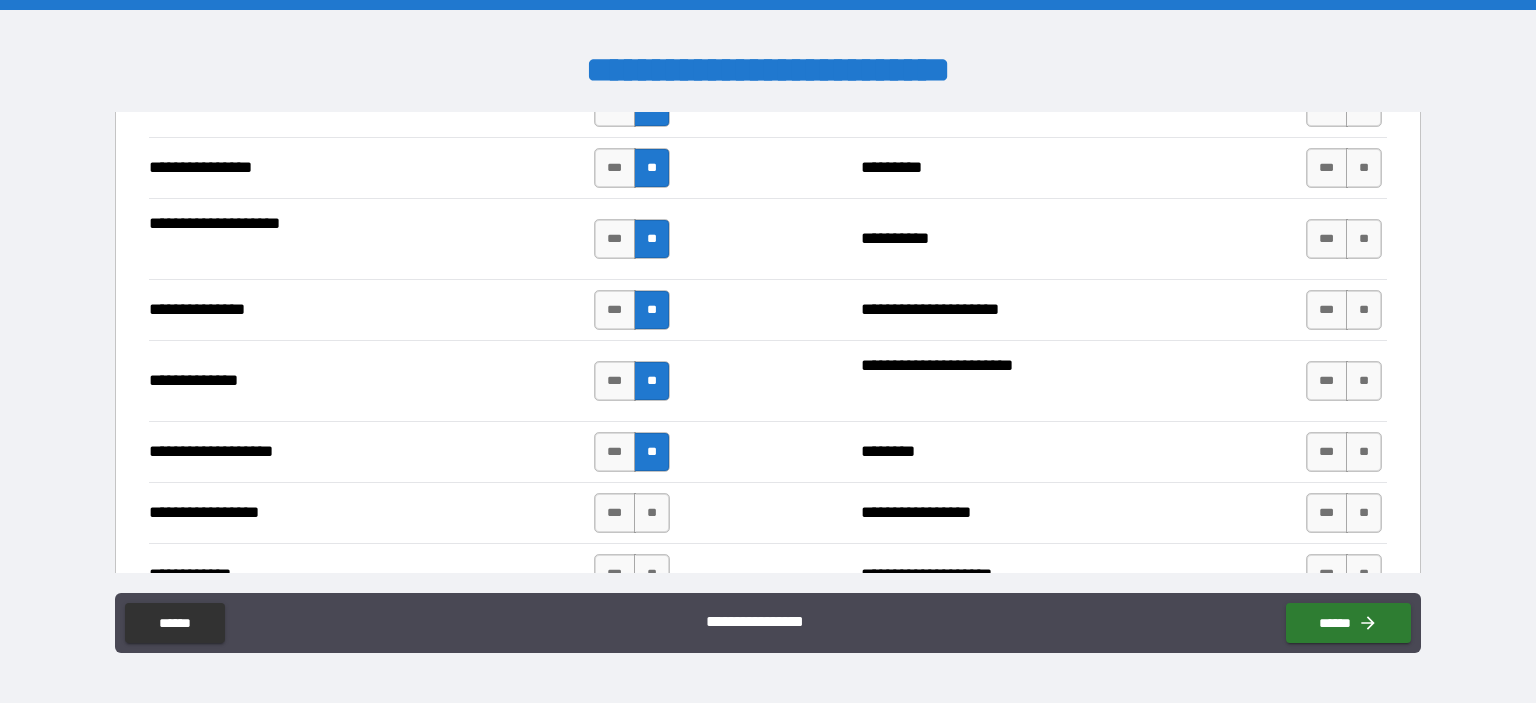 drag, startPoint x: 646, startPoint y: 507, endPoint x: 646, endPoint y: 531, distance: 24 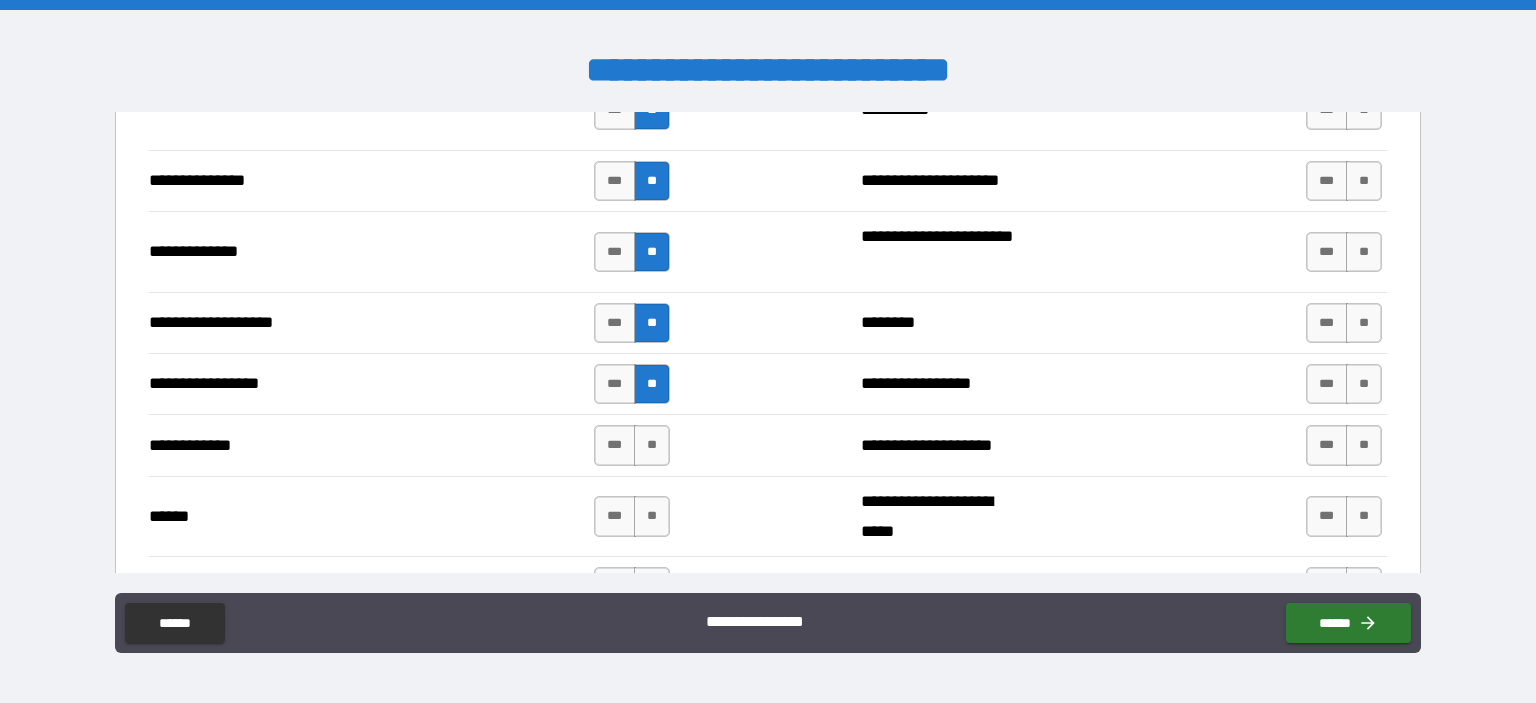 scroll, scrollTop: 2400, scrollLeft: 0, axis: vertical 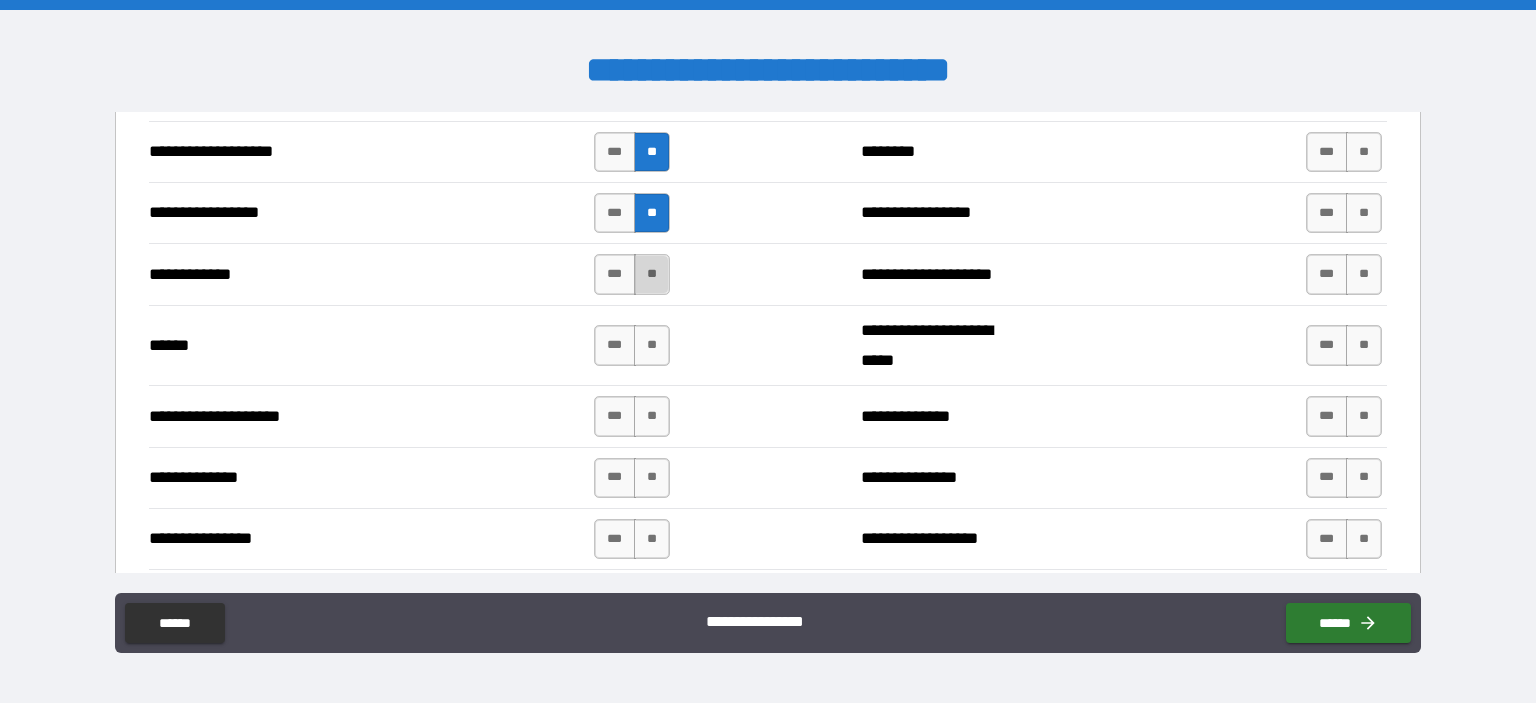click on "**" at bounding box center (652, 274) 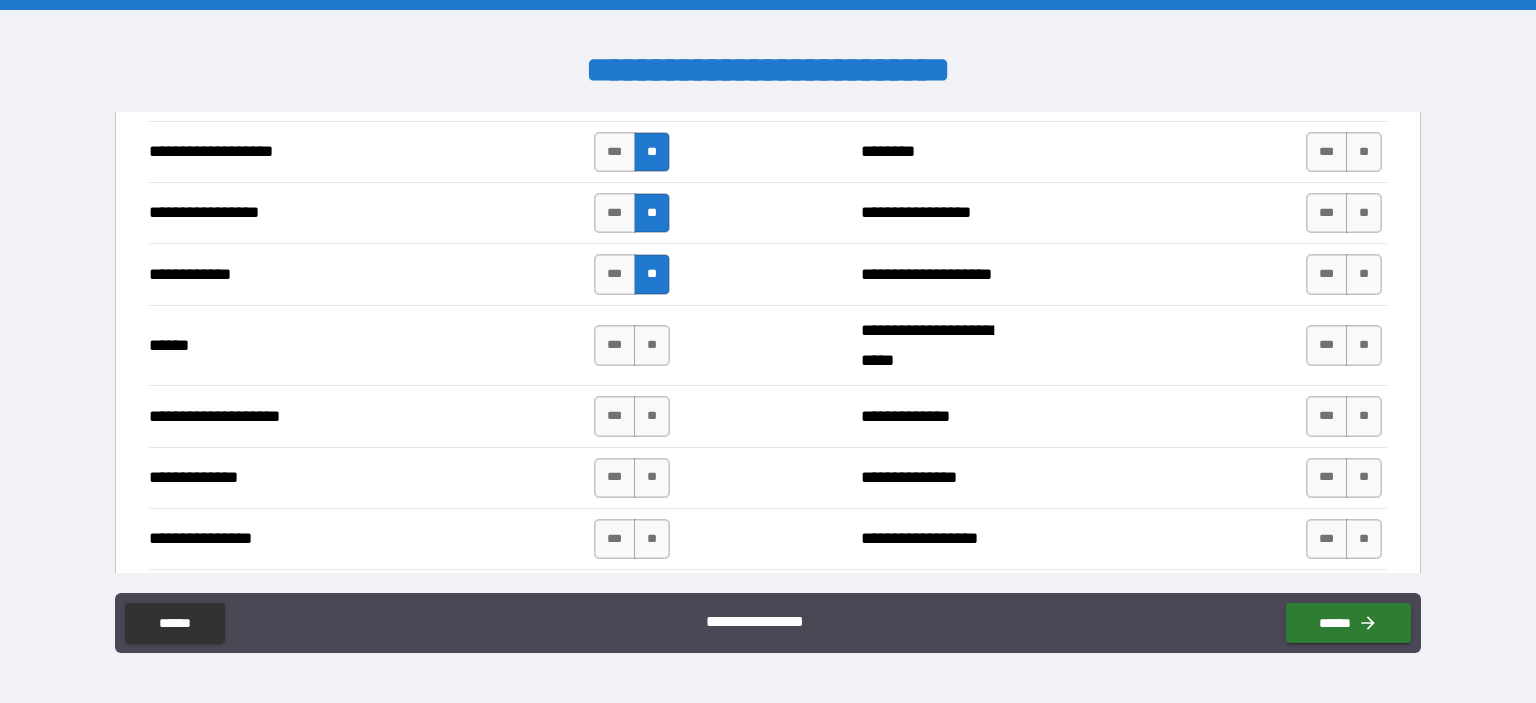 click on "*** **" at bounding box center (632, 345) 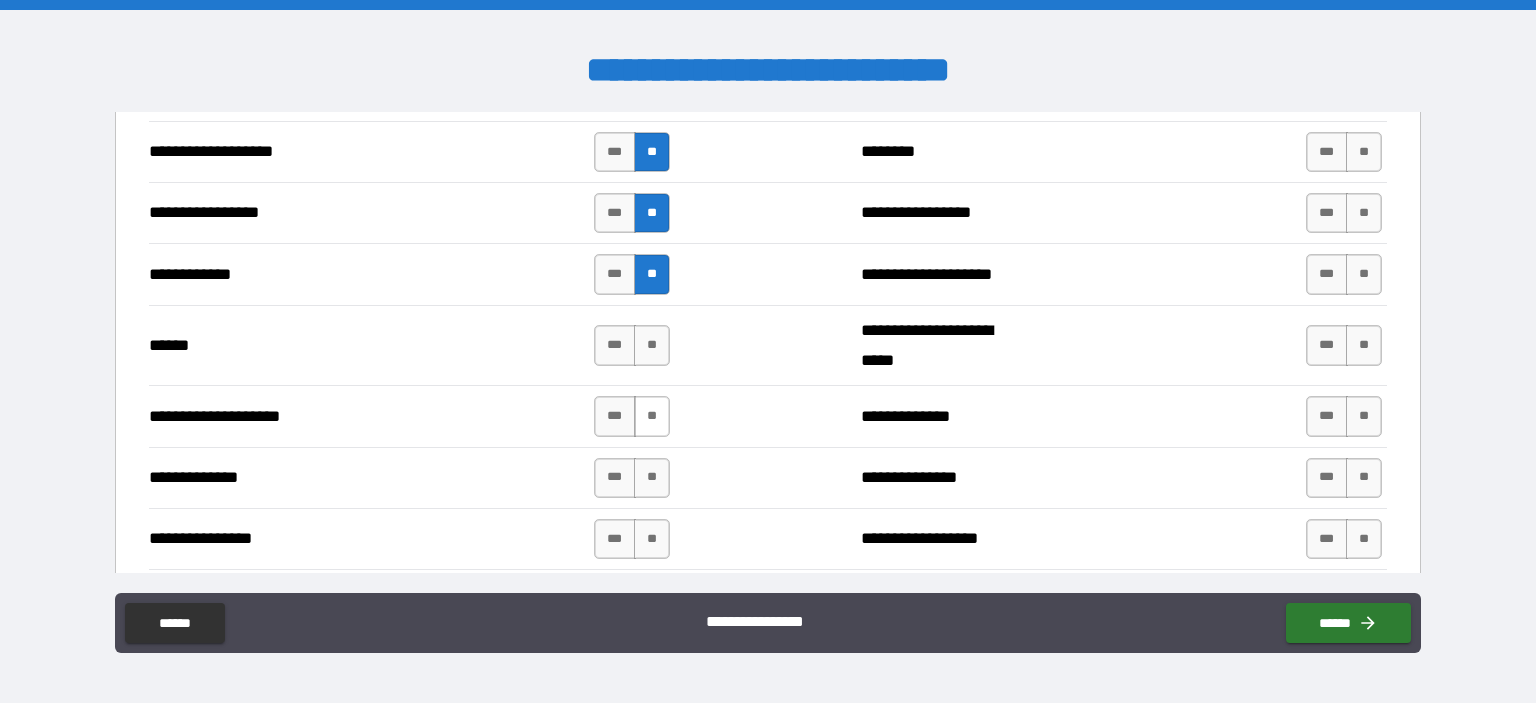 drag, startPoint x: 649, startPoint y: 420, endPoint x: 649, endPoint y: 436, distance: 16 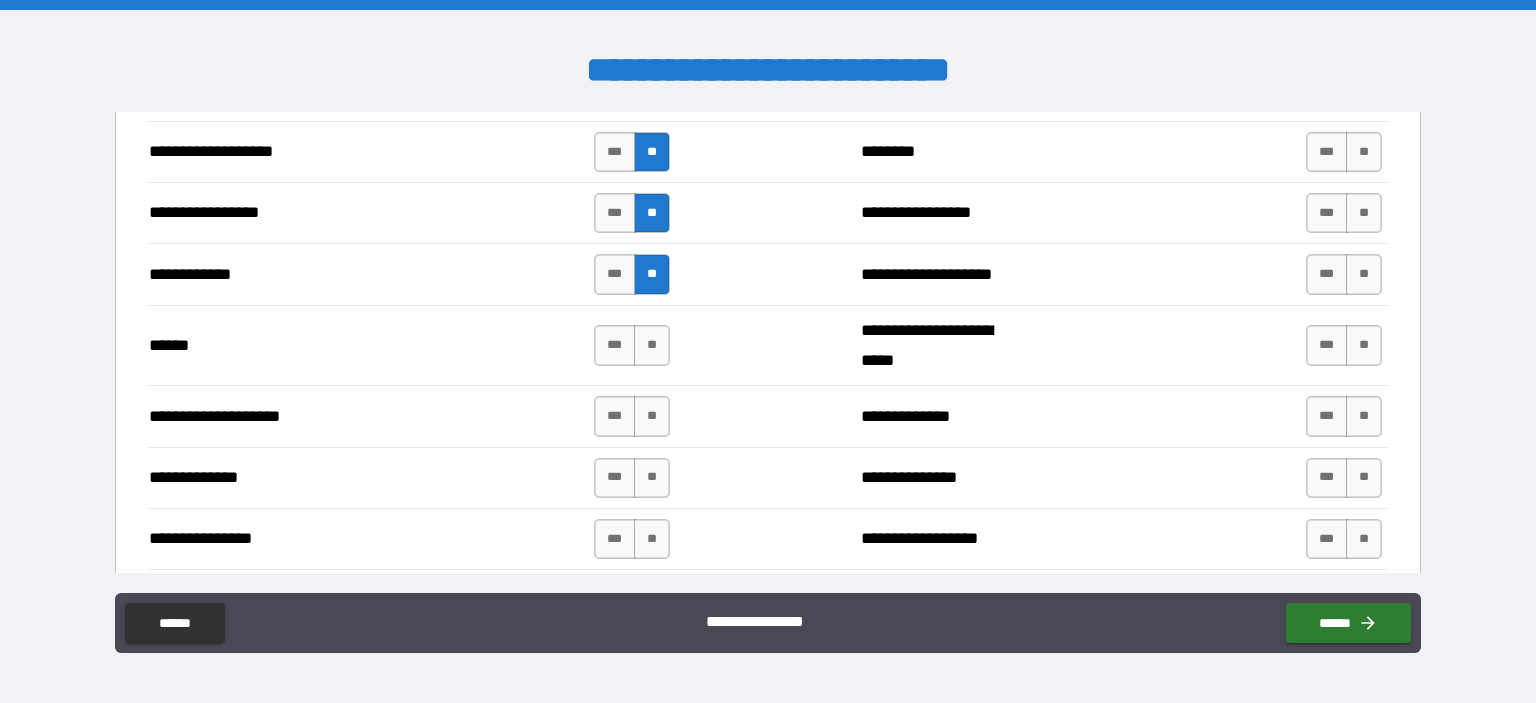 click on "**" at bounding box center [652, 416] 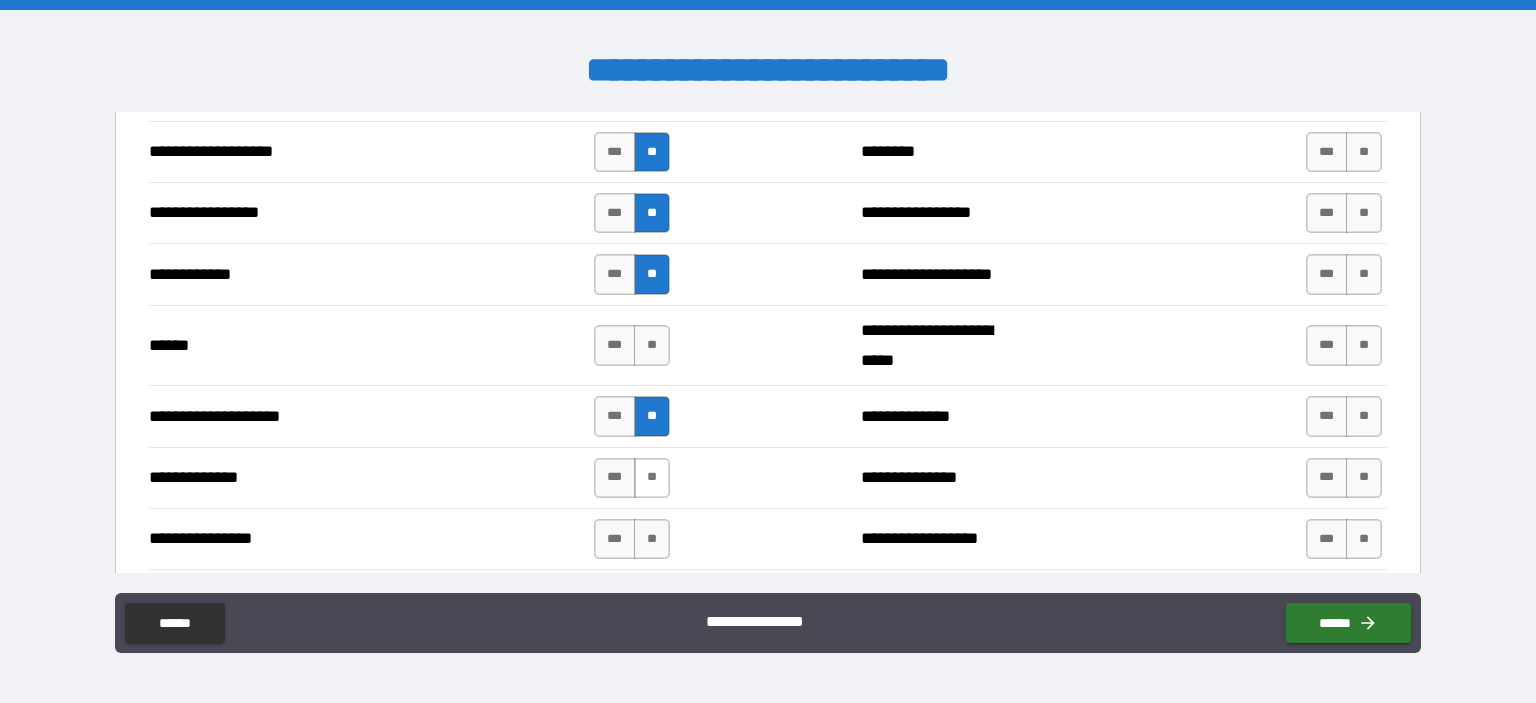 click on "**" at bounding box center (652, 478) 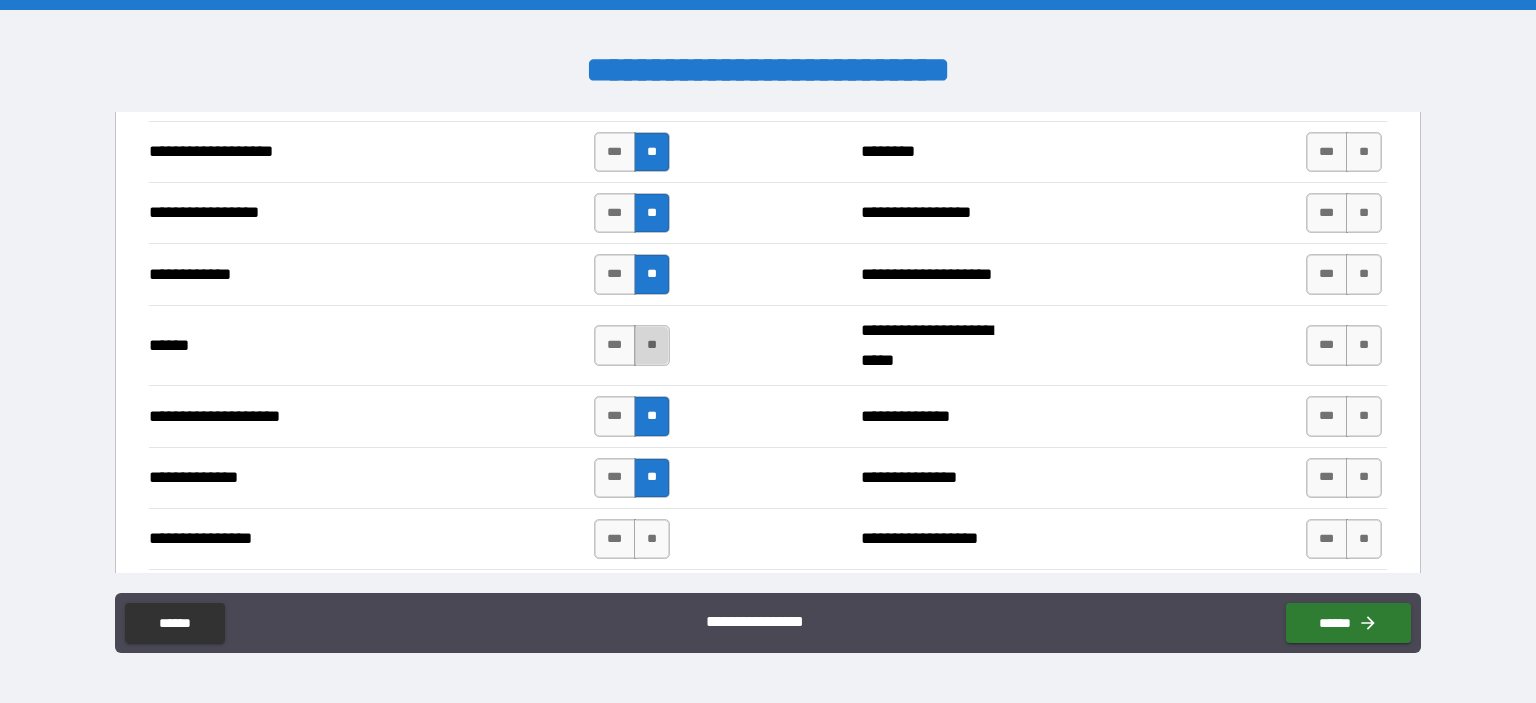 click on "**" at bounding box center [652, 345] 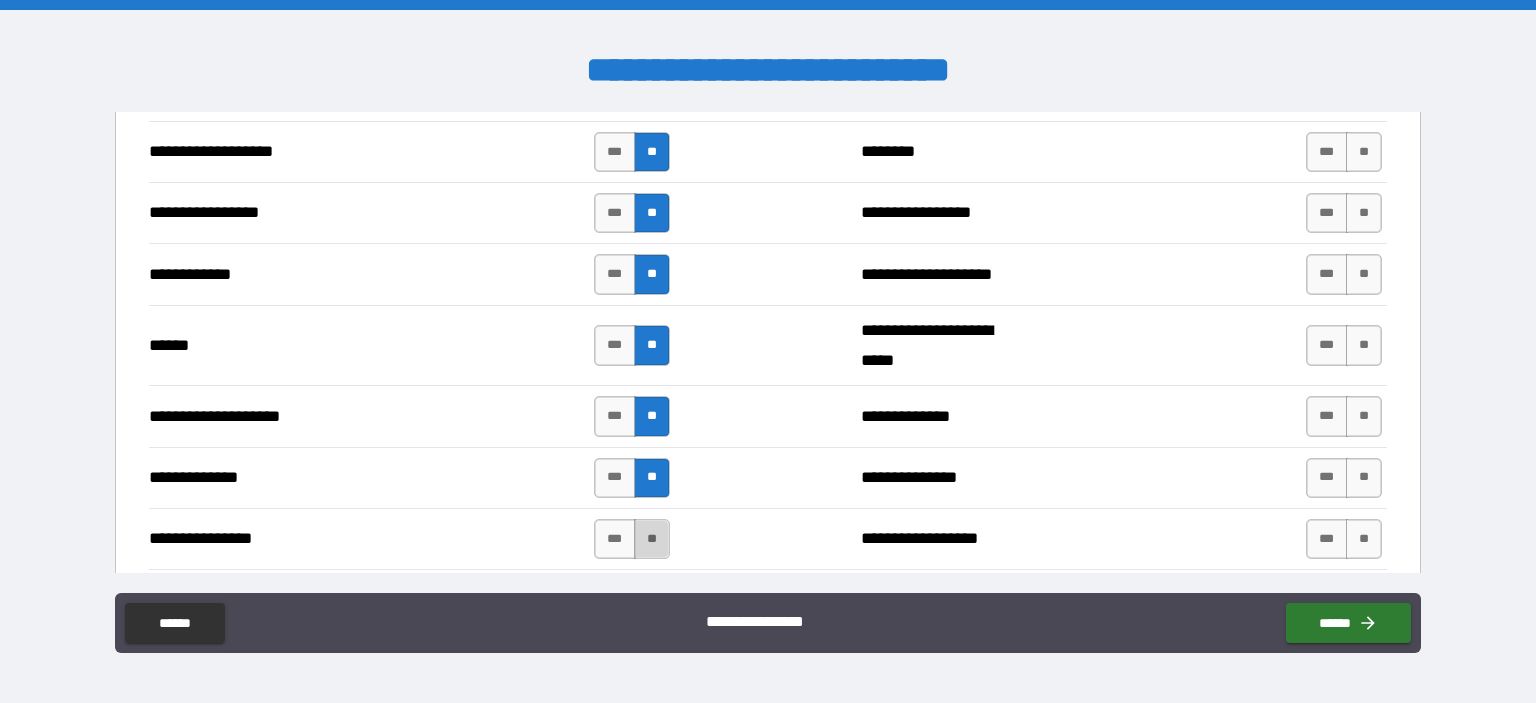 drag, startPoint x: 648, startPoint y: 518, endPoint x: 652, endPoint y: 531, distance: 13.601471 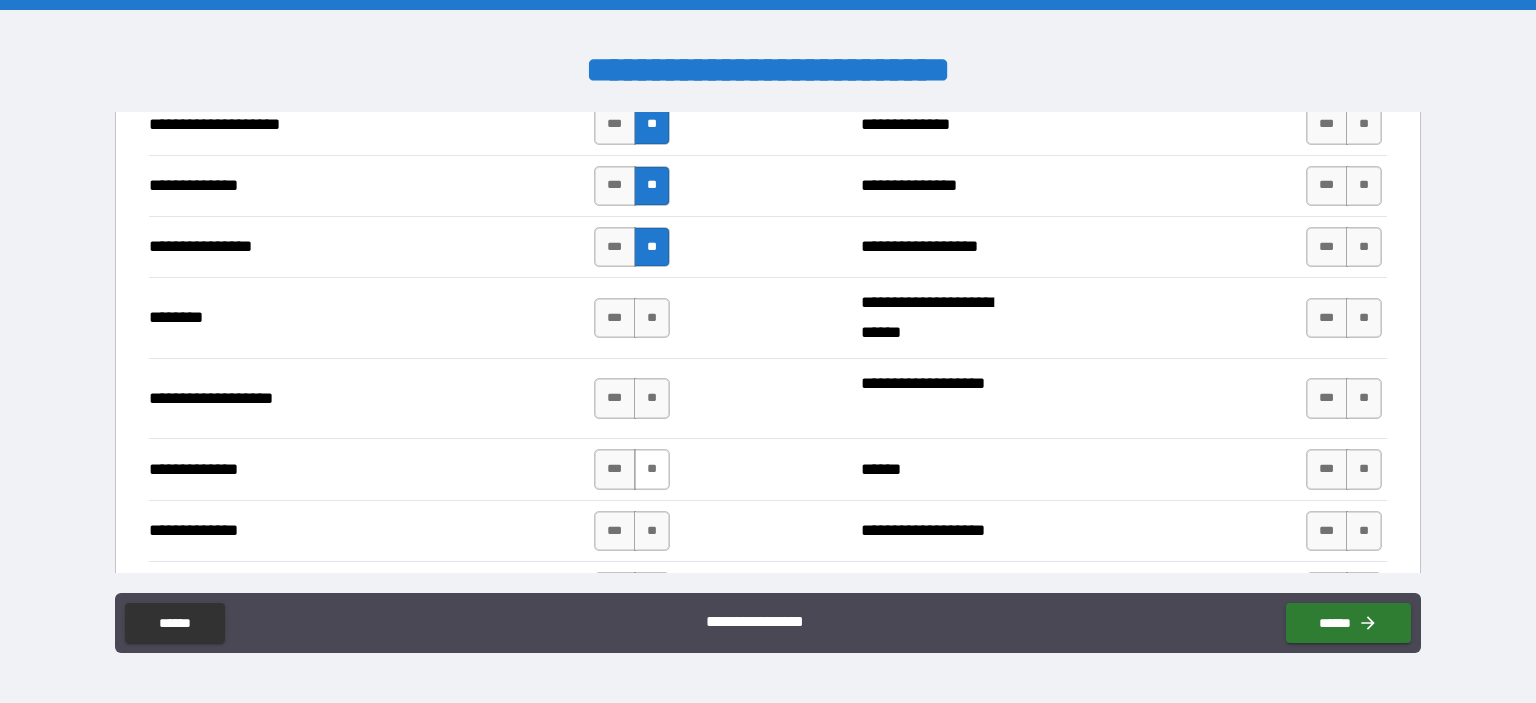 scroll, scrollTop: 2700, scrollLeft: 0, axis: vertical 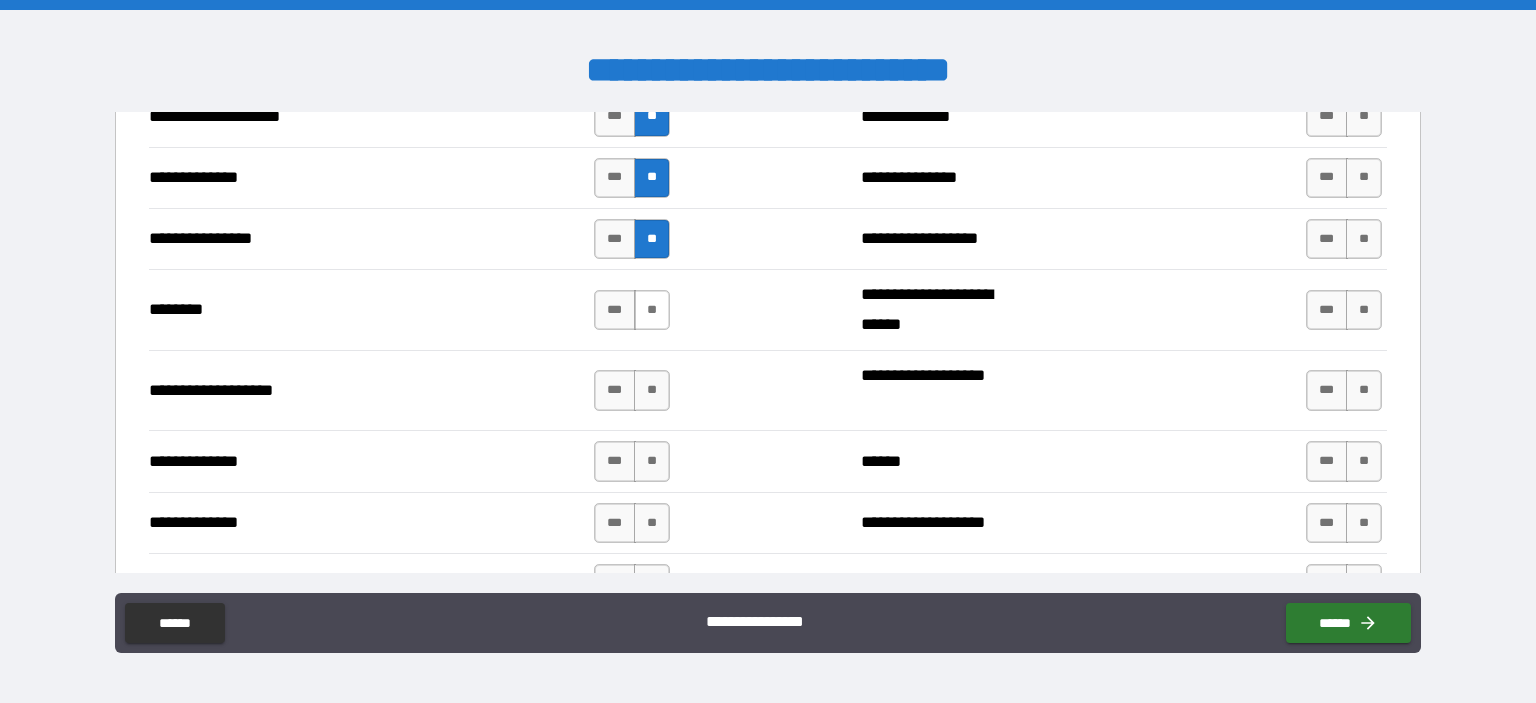 click on "**" at bounding box center [652, 310] 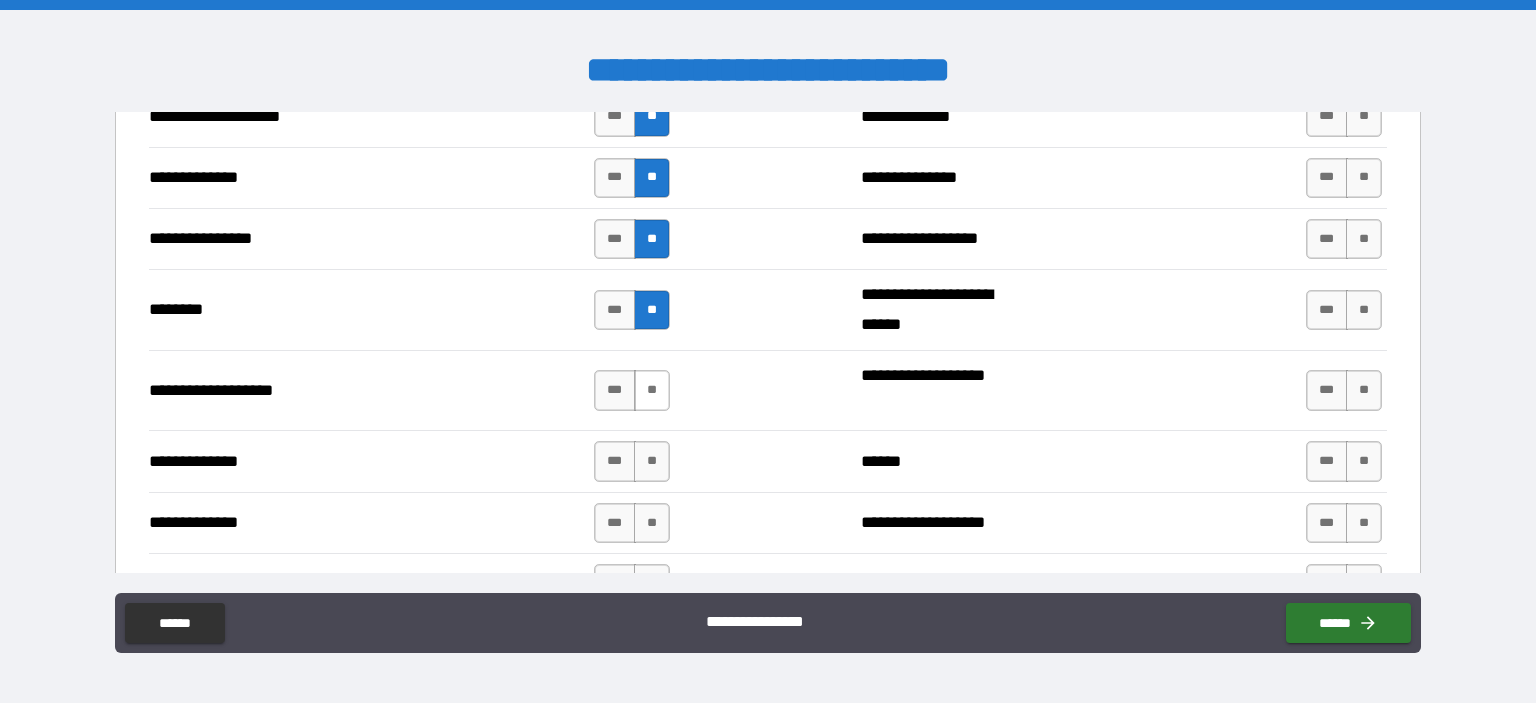 click on "**" at bounding box center (652, 390) 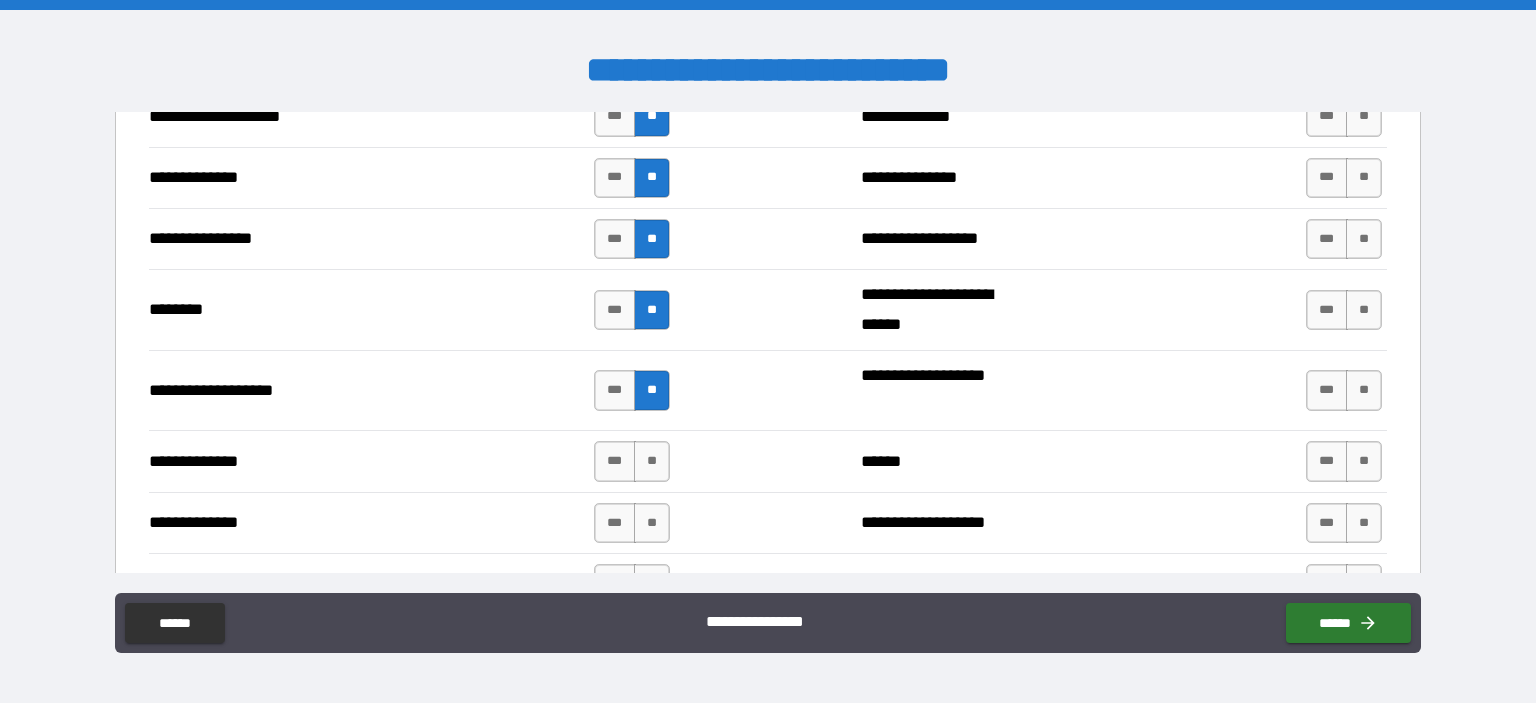 click on "**********" at bounding box center (768, 460) 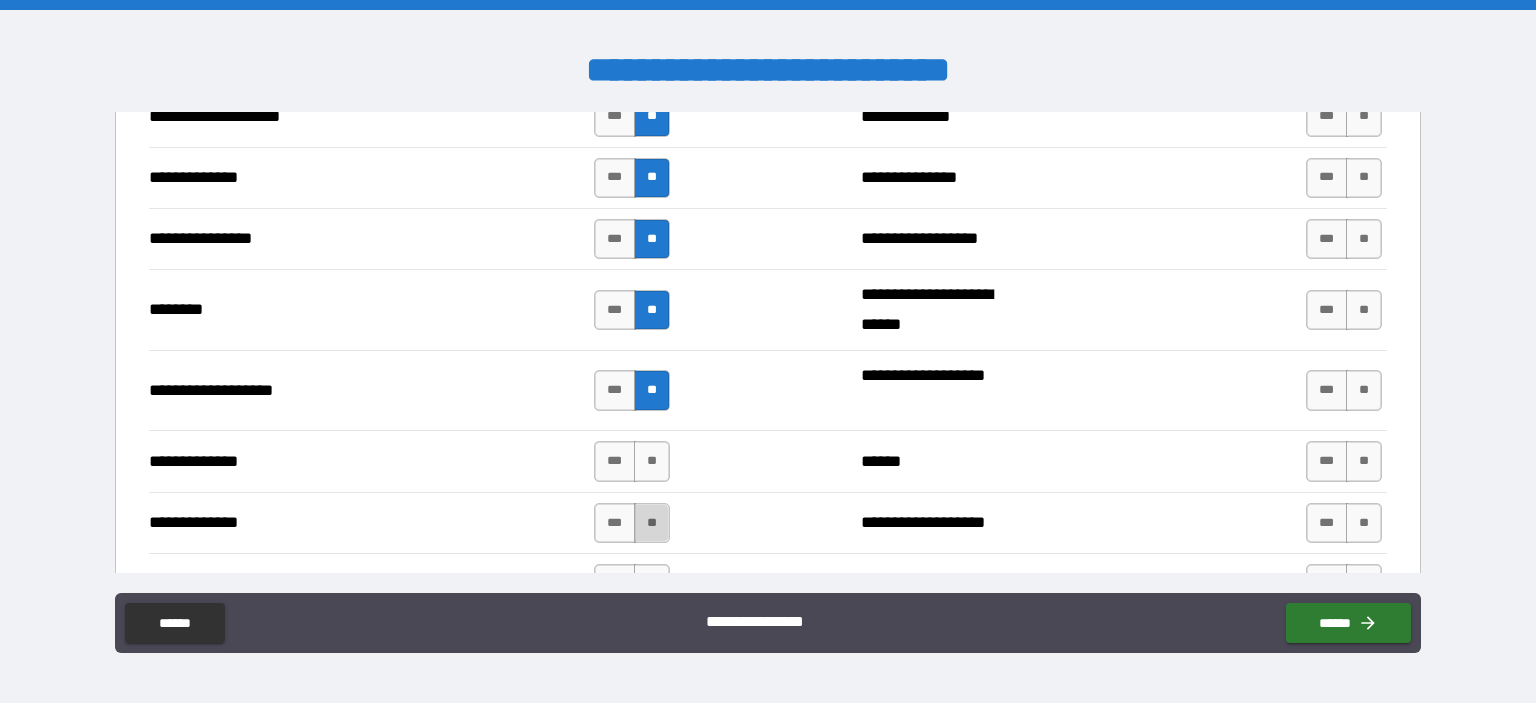 click on "**" at bounding box center (652, 523) 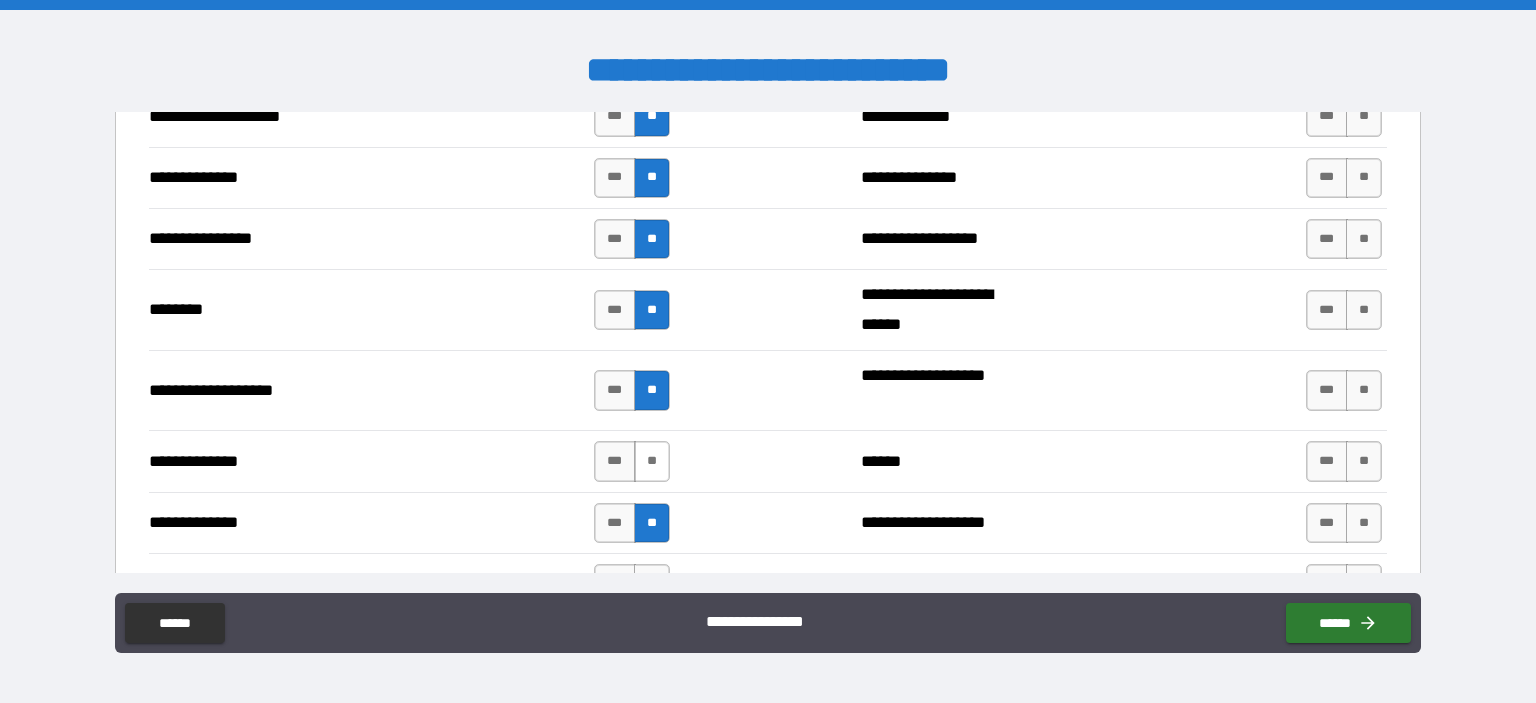 click on "**" at bounding box center (652, 461) 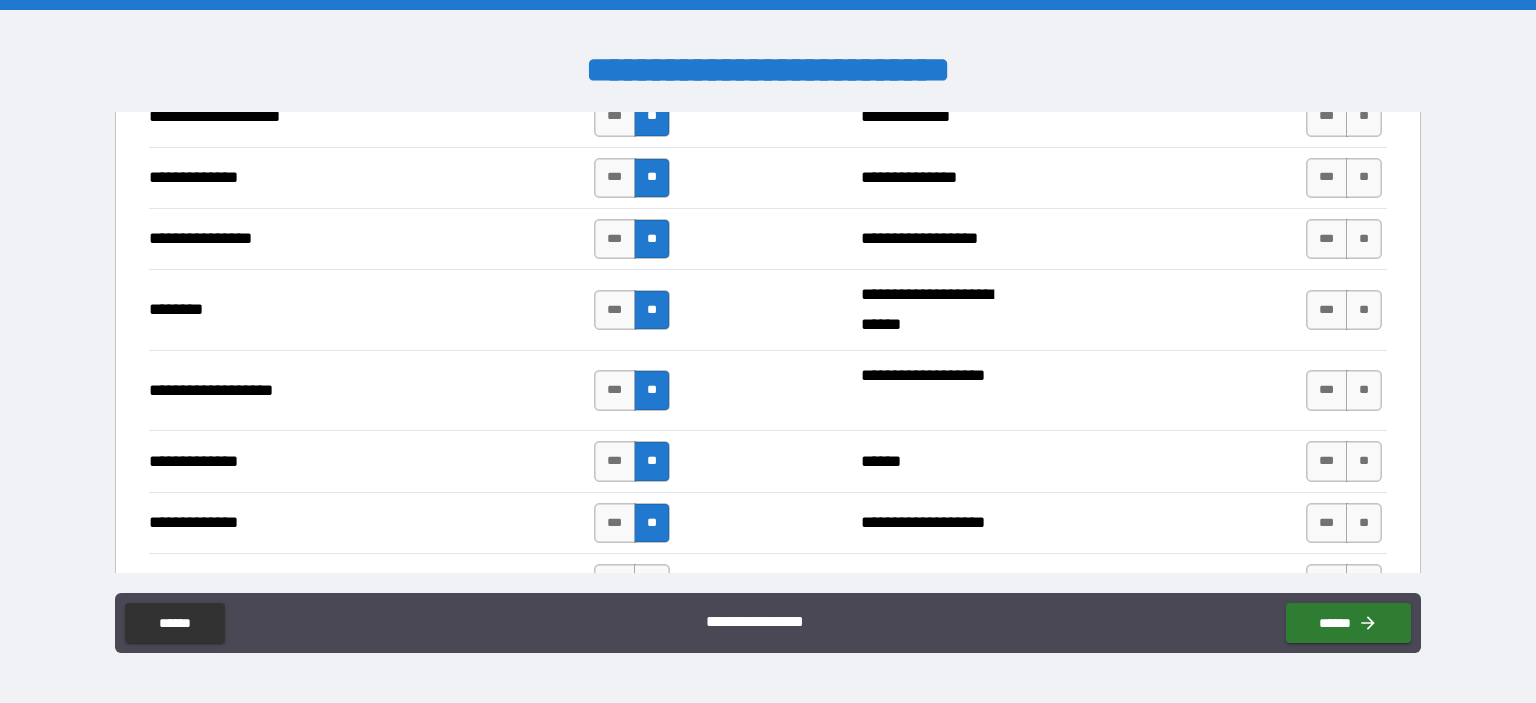 scroll, scrollTop: 3000, scrollLeft: 0, axis: vertical 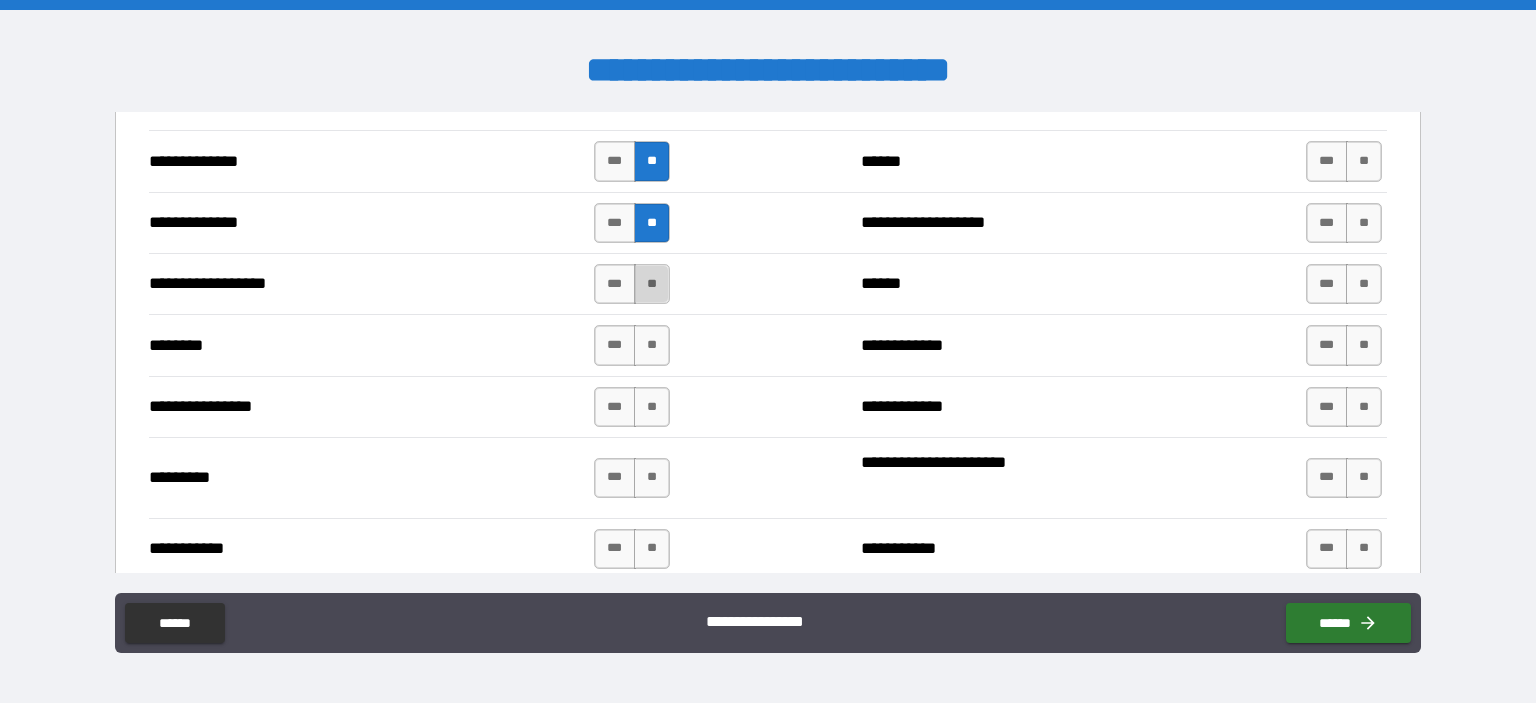 click on "**" at bounding box center (652, 284) 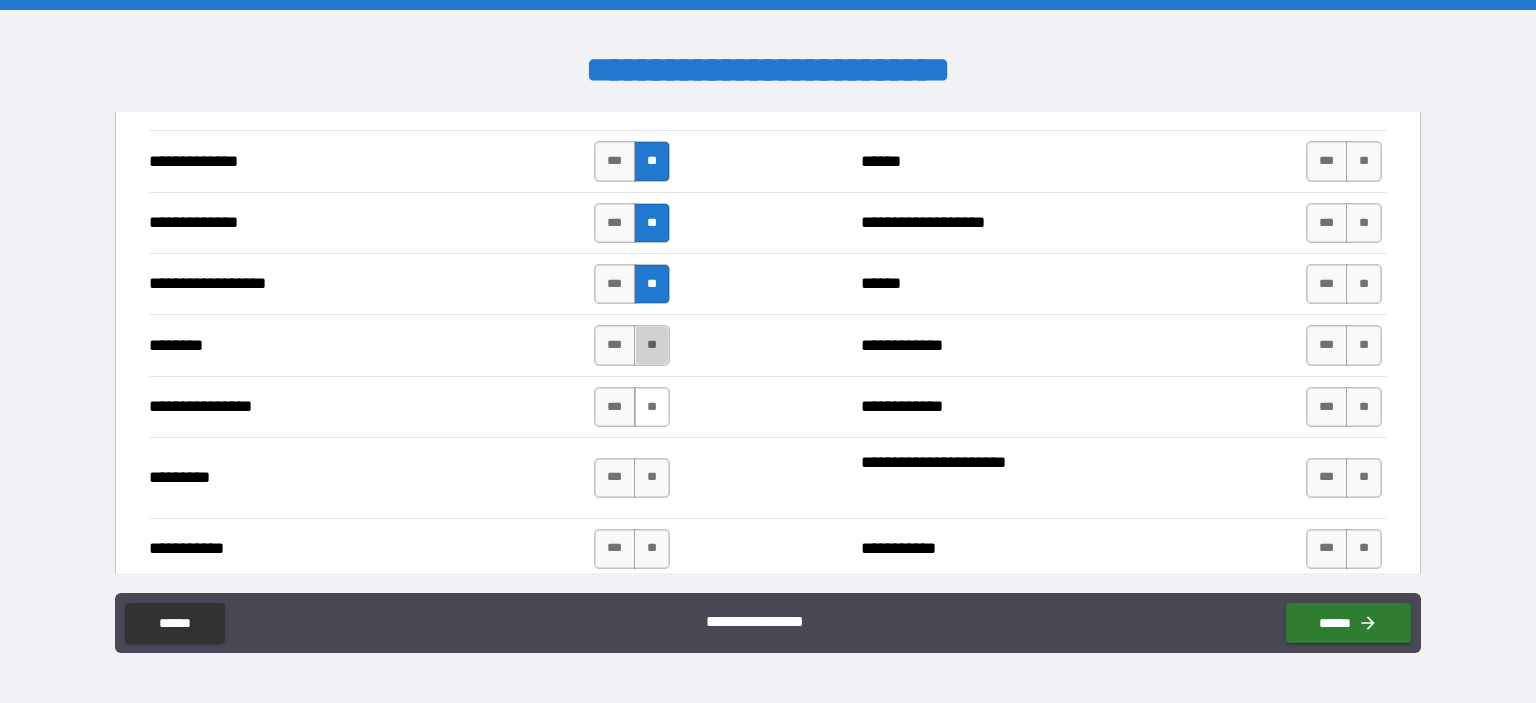drag, startPoint x: 653, startPoint y: 332, endPoint x: 653, endPoint y: 405, distance: 73 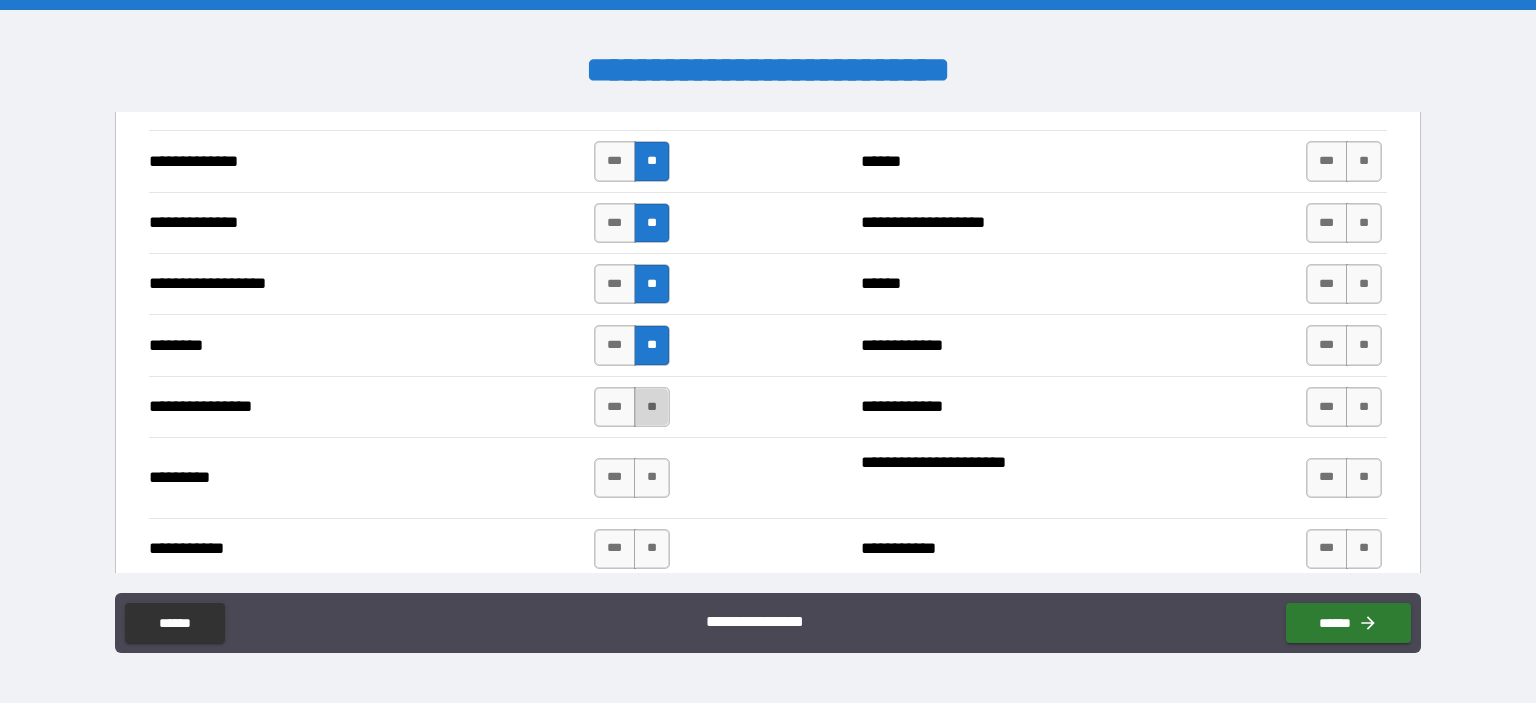 click on "**" at bounding box center [652, 407] 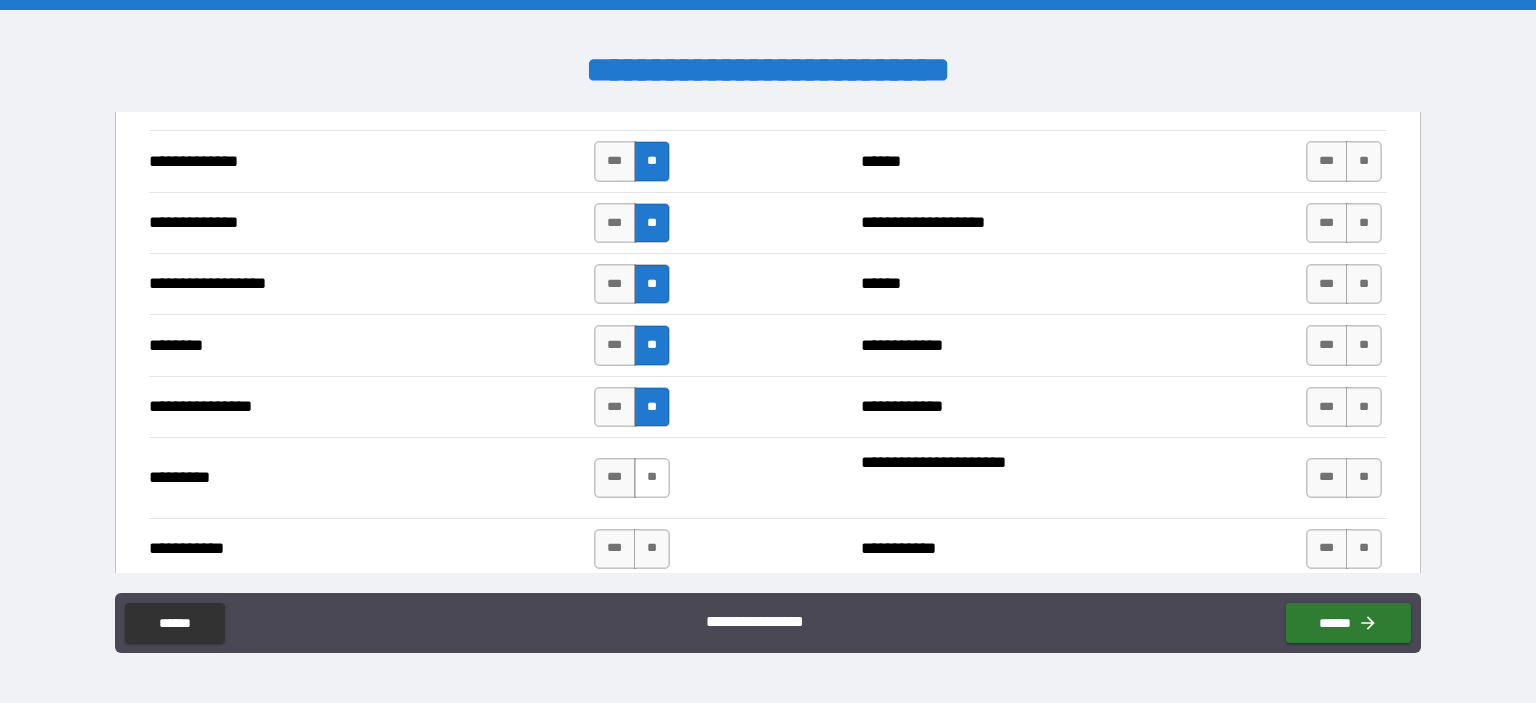 click on "**" at bounding box center (652, 478) 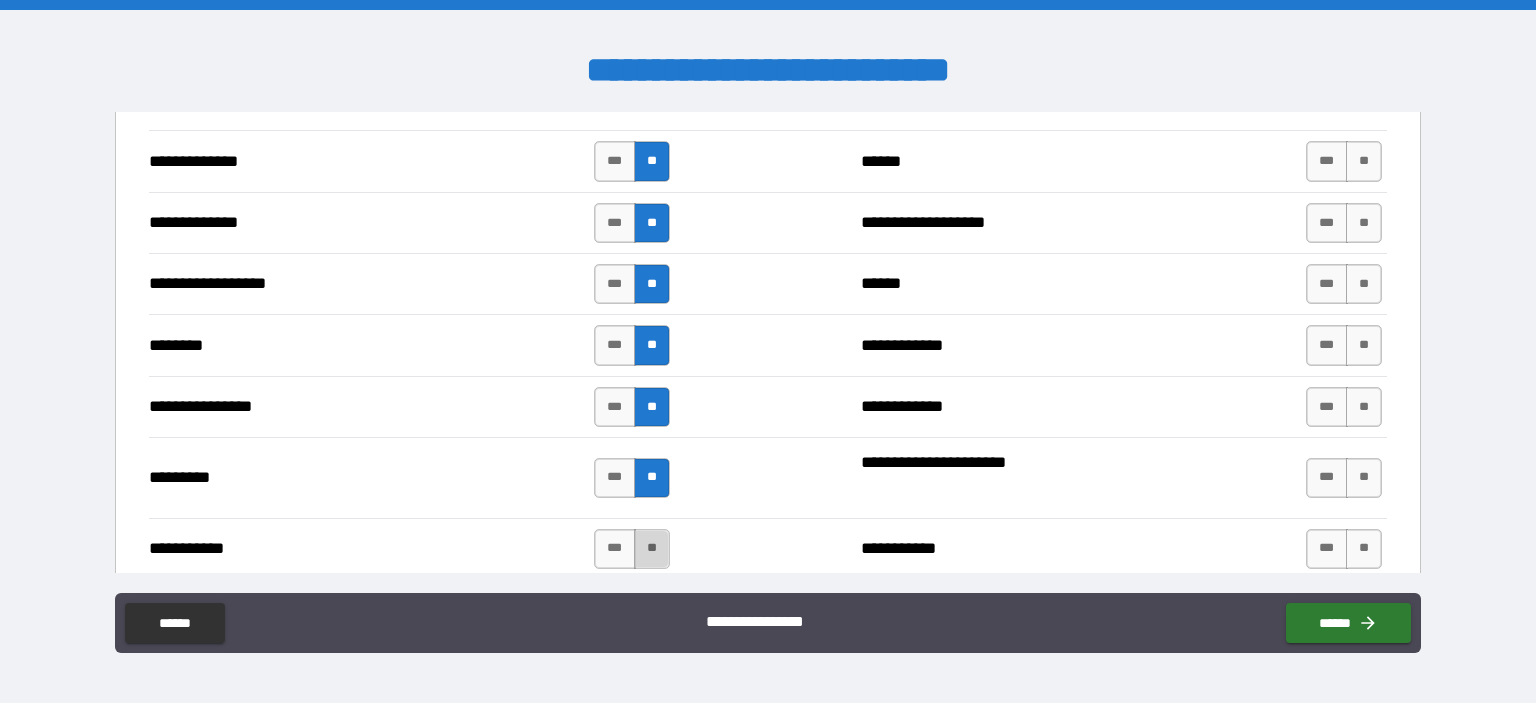 click on "**" at bounding box center (652, 549) 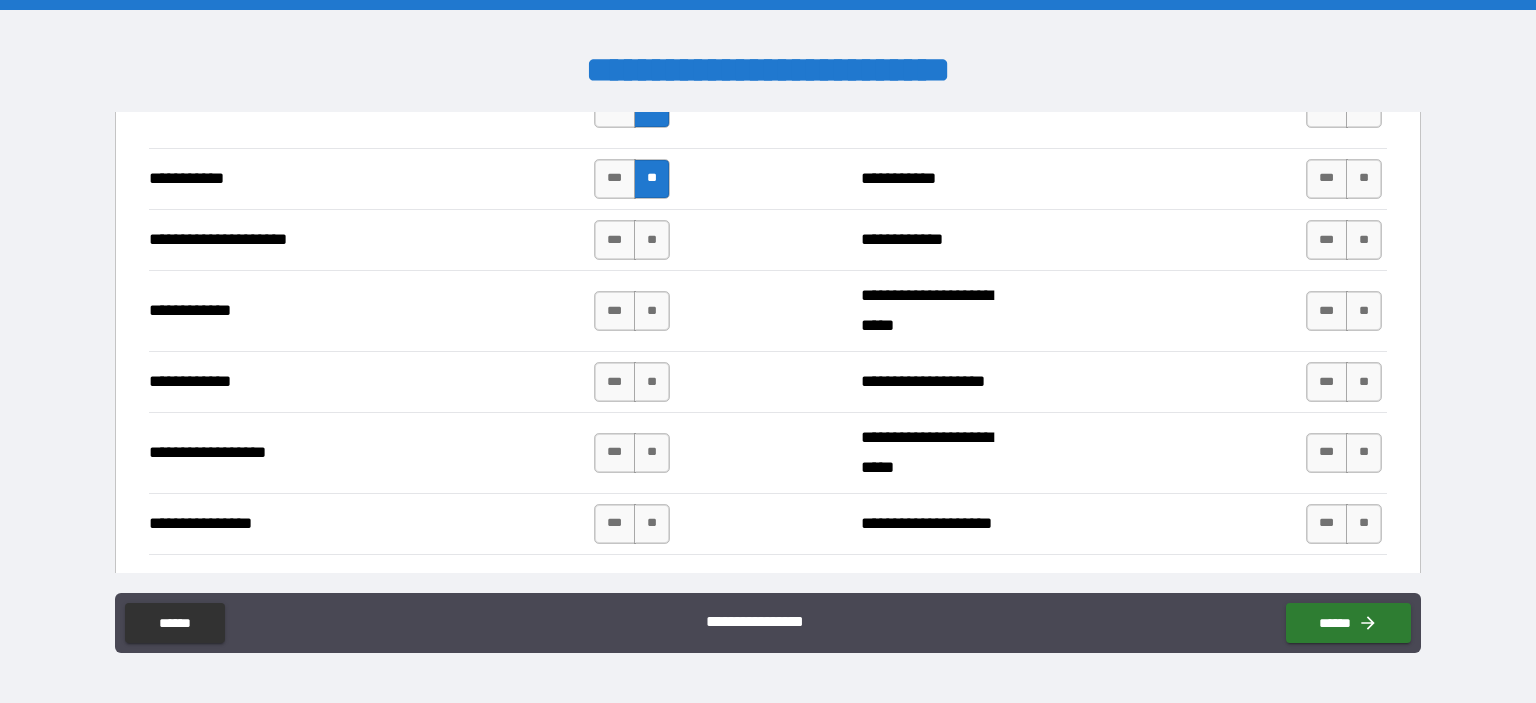 scroll, scrollTop: 3400, scrollLeft: 0, axis: vertical 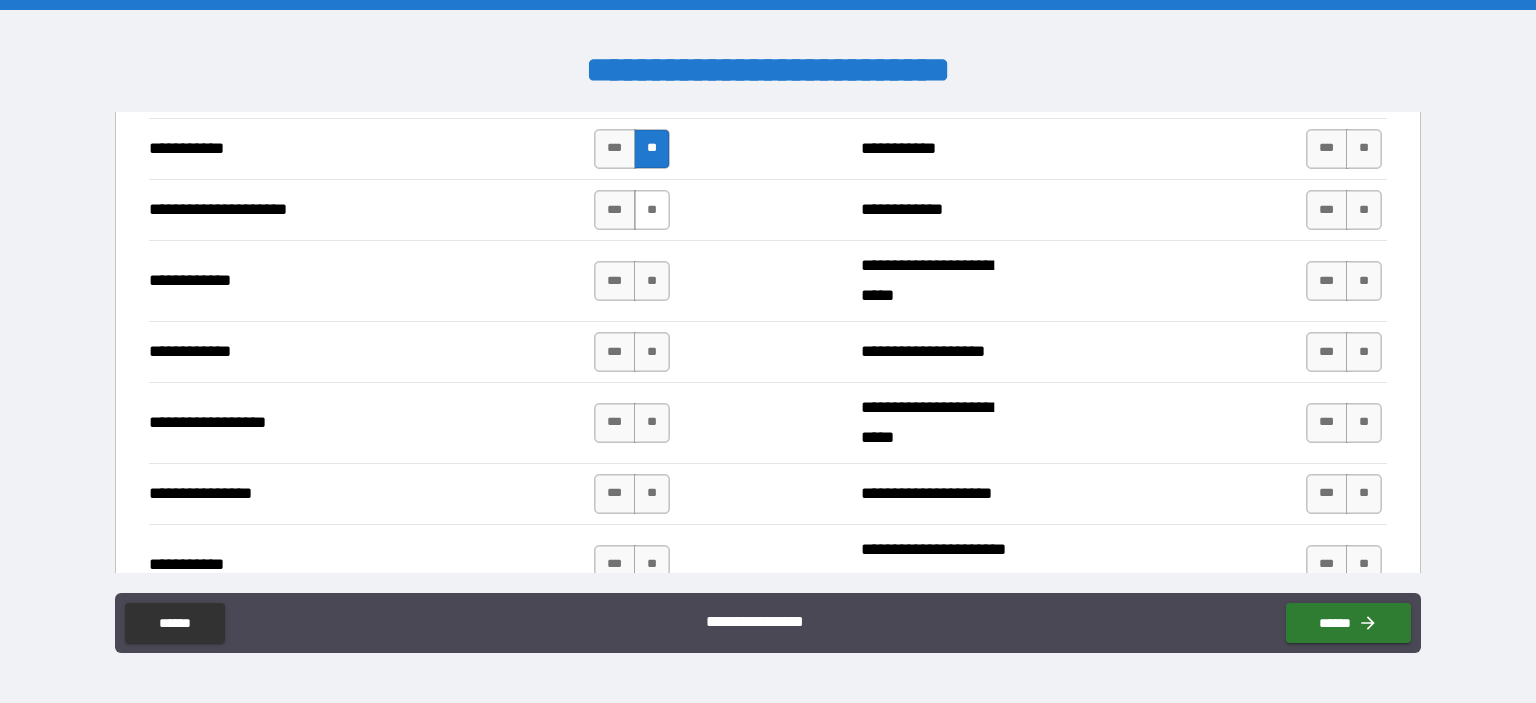 click on "**" at bounding box center [652, 210] 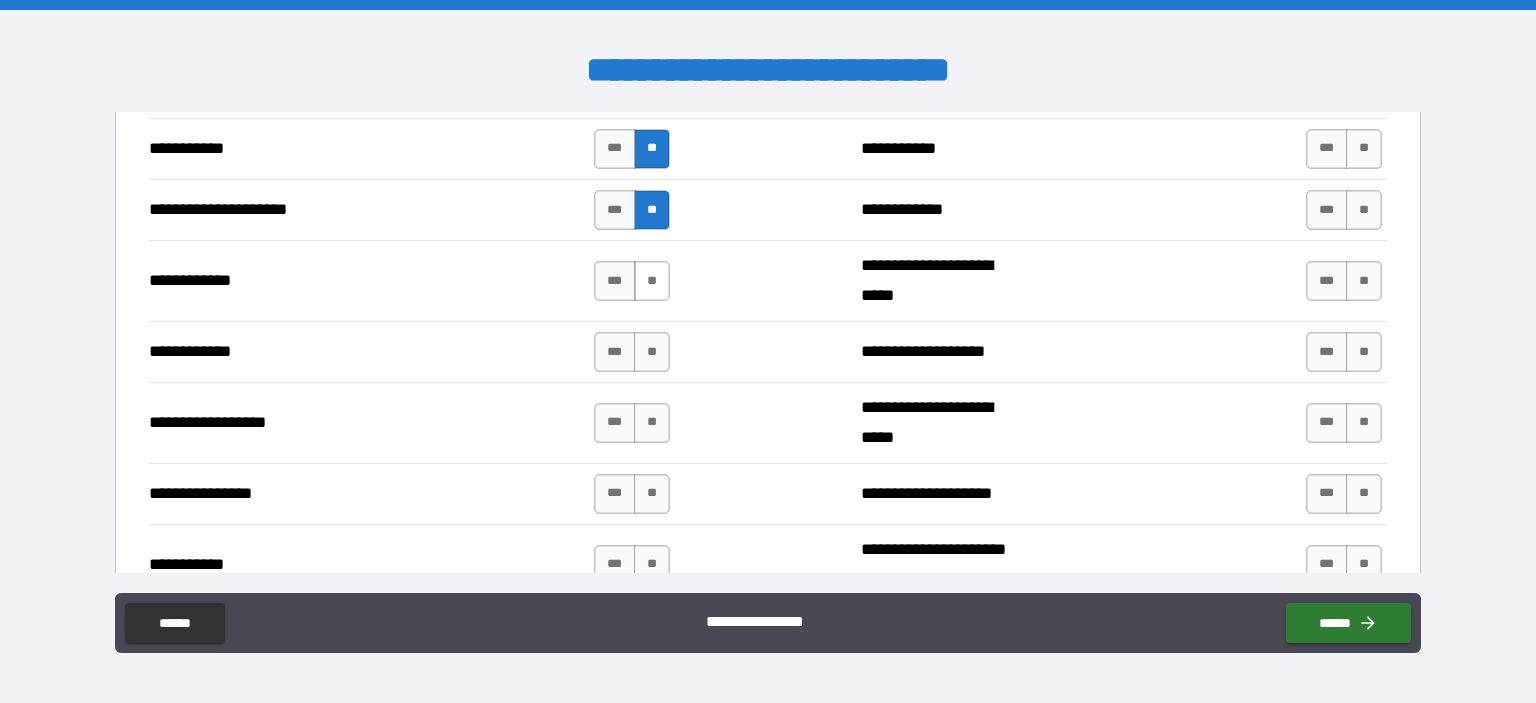 click on "**" at bounding box center [652, 281] 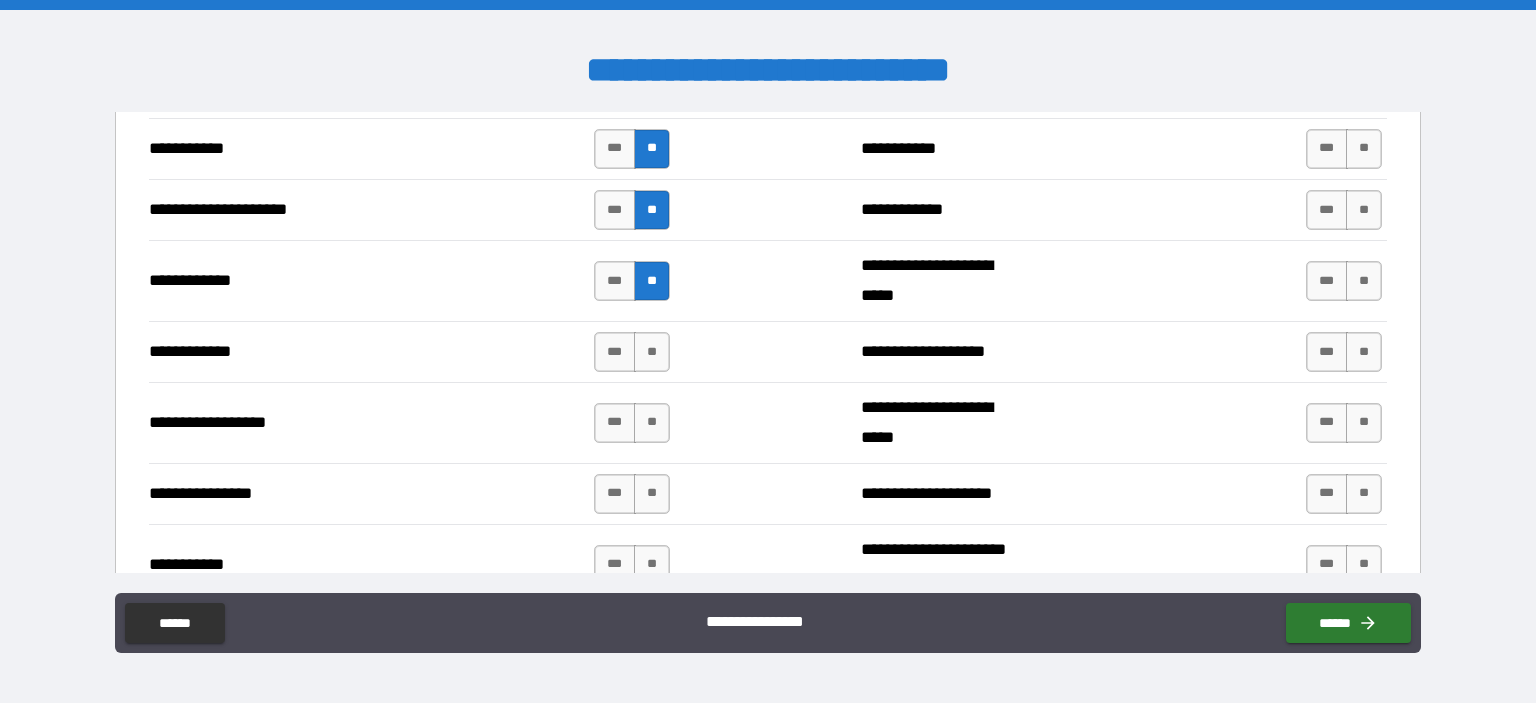 click on "**********" at bounding box center (768, 351) 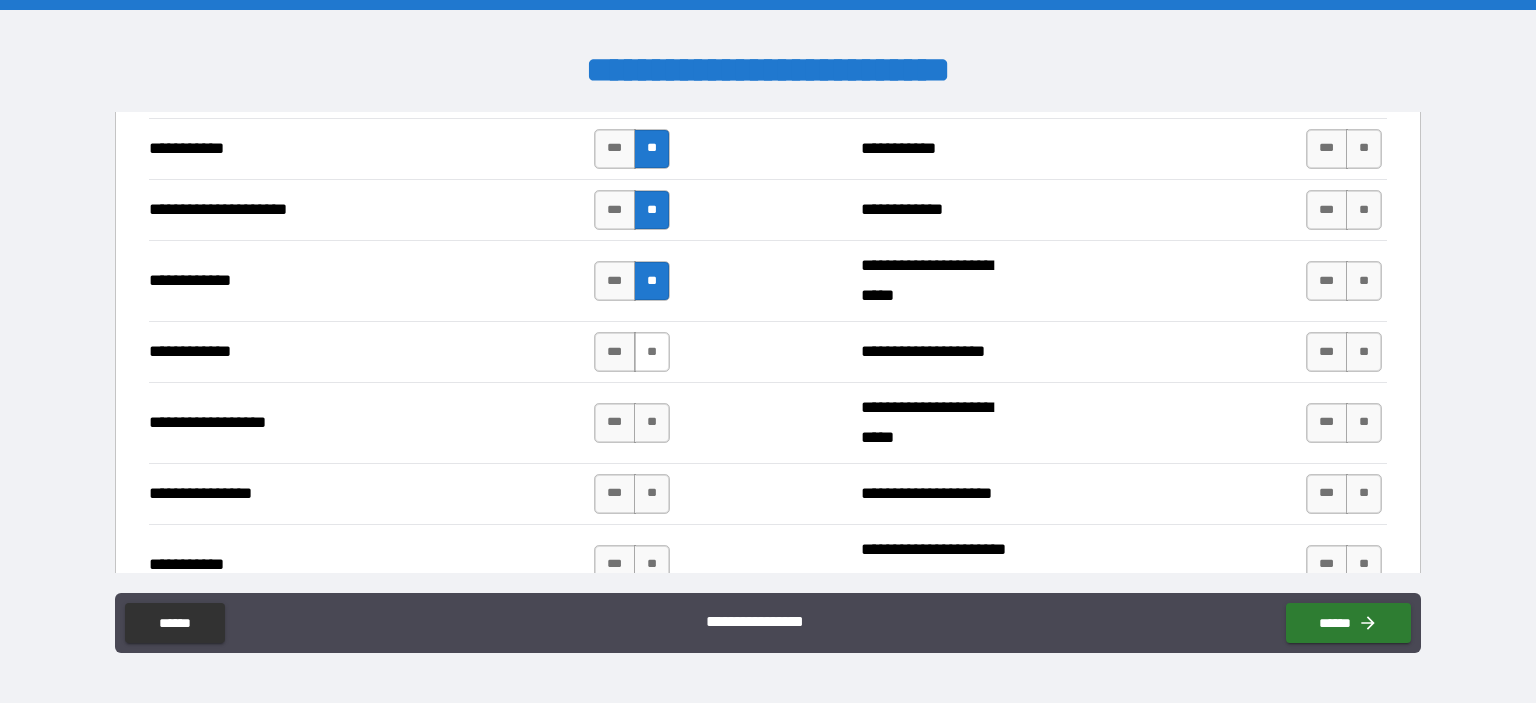 click on "**" at bounding box center (652, 352) 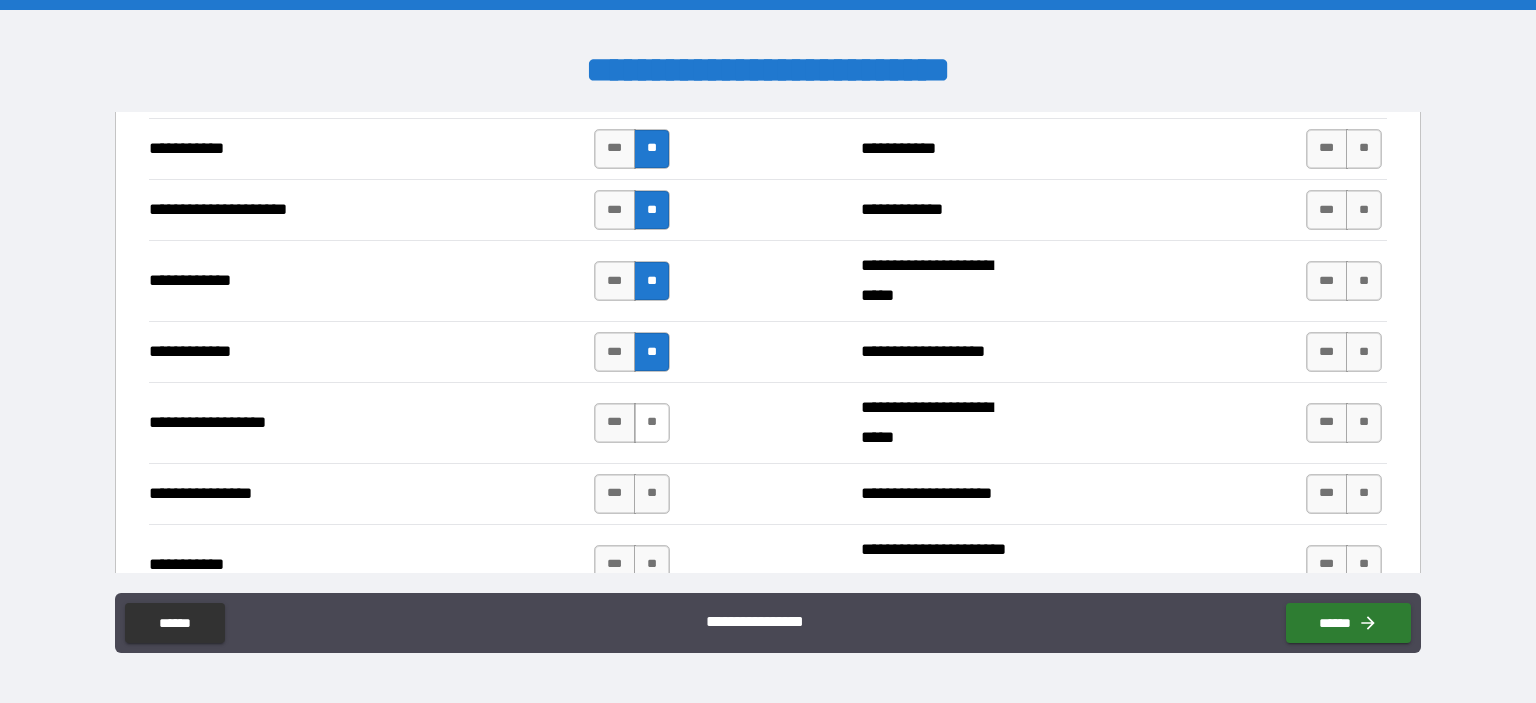 click on "**" at bounding box center (652, 423) 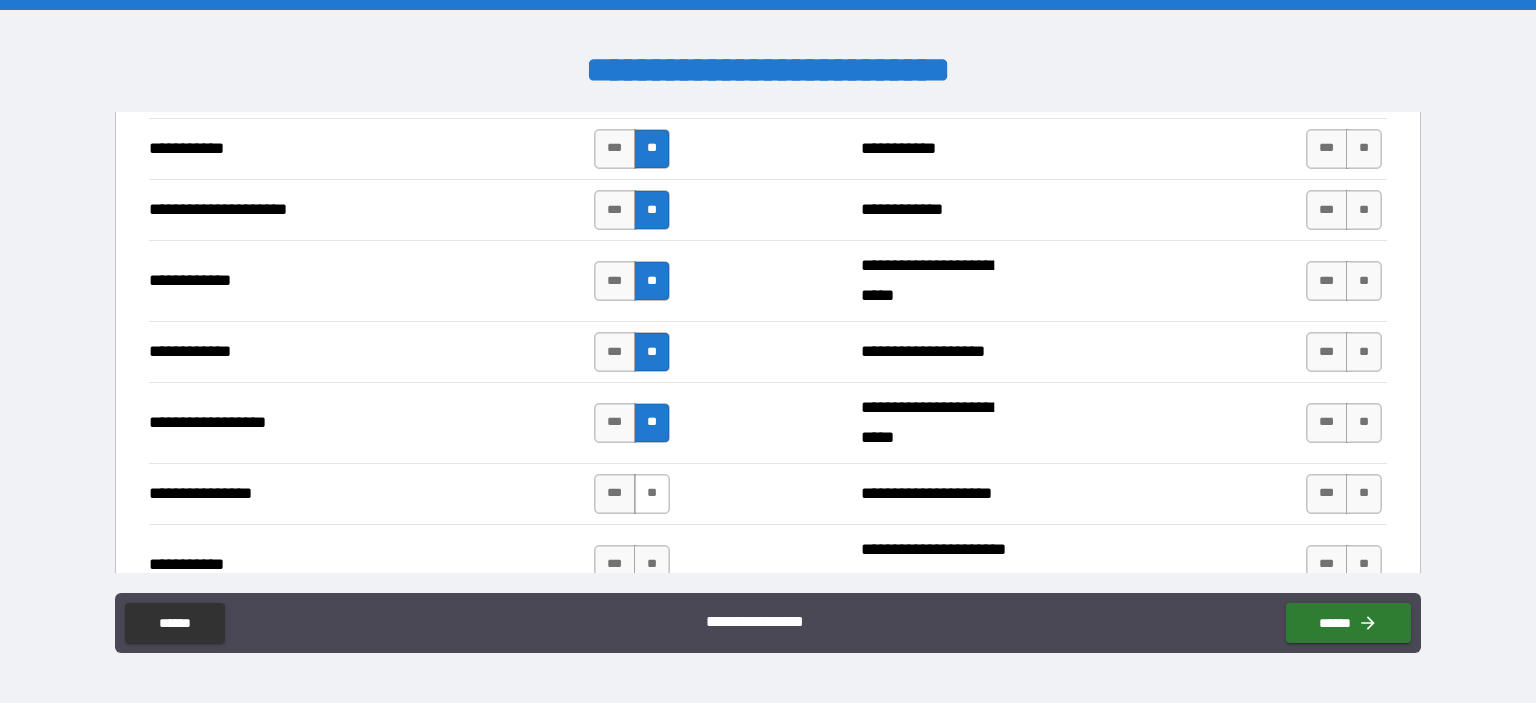 click on "**" at bounding box center [652, 494] 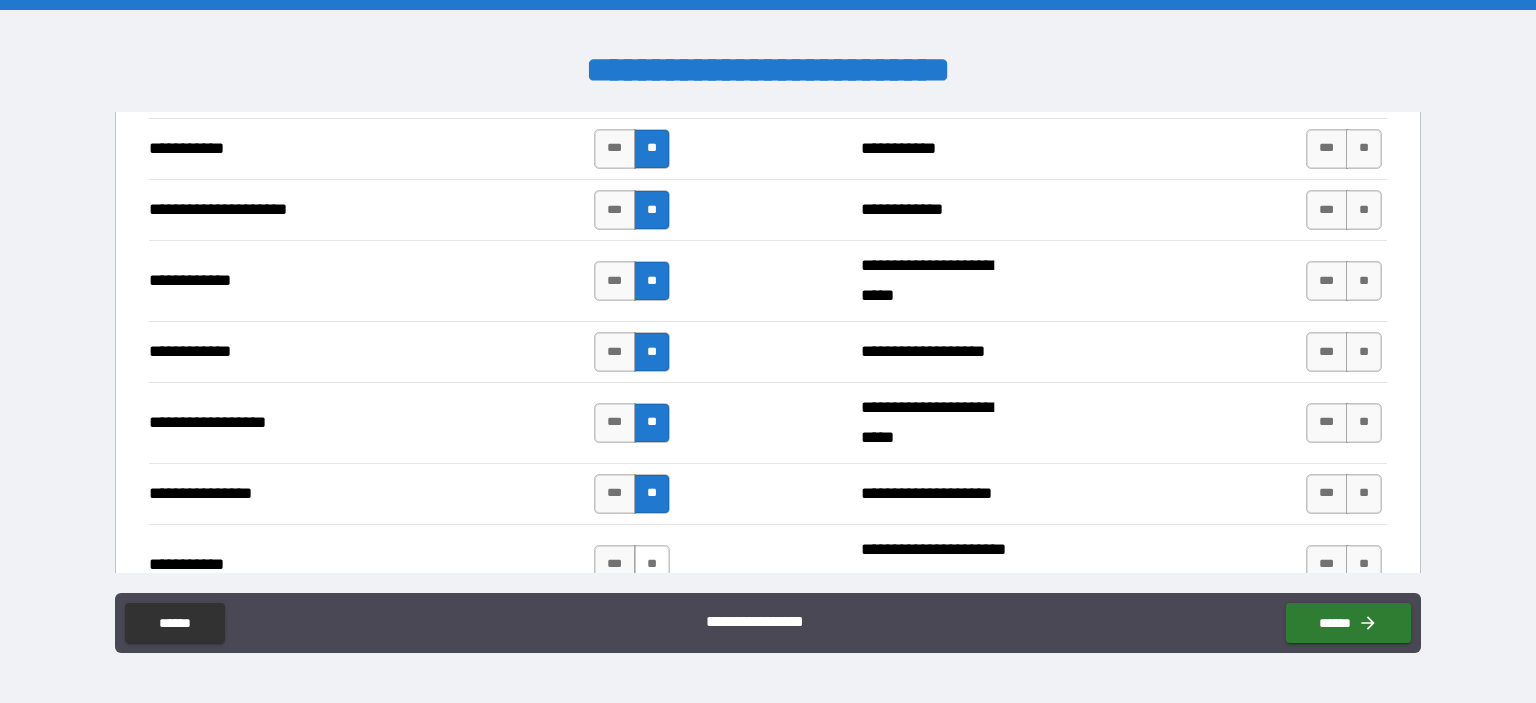 click on "**" at bounding box center [652, 565] 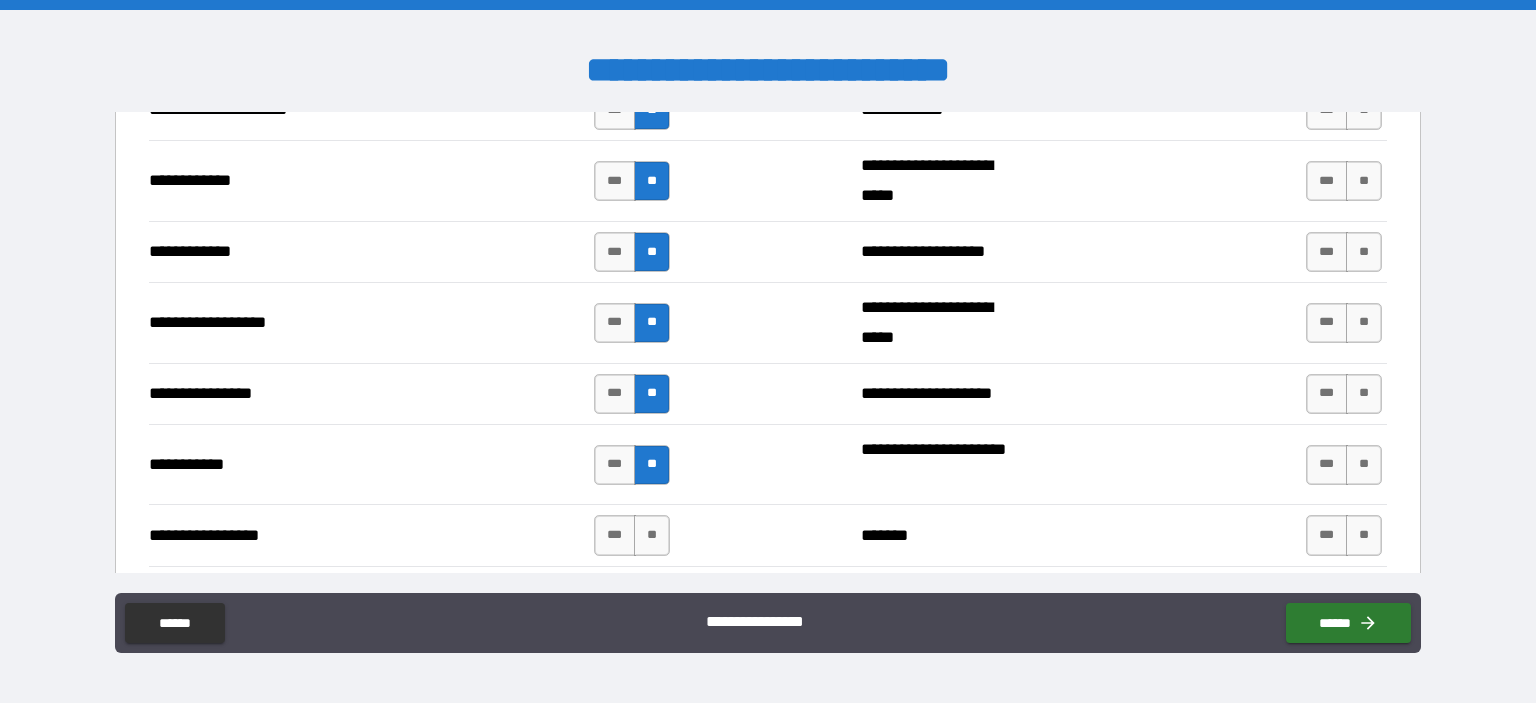 scroll, scrollTop: 3800, scrollLeft: 0, axis: vertical 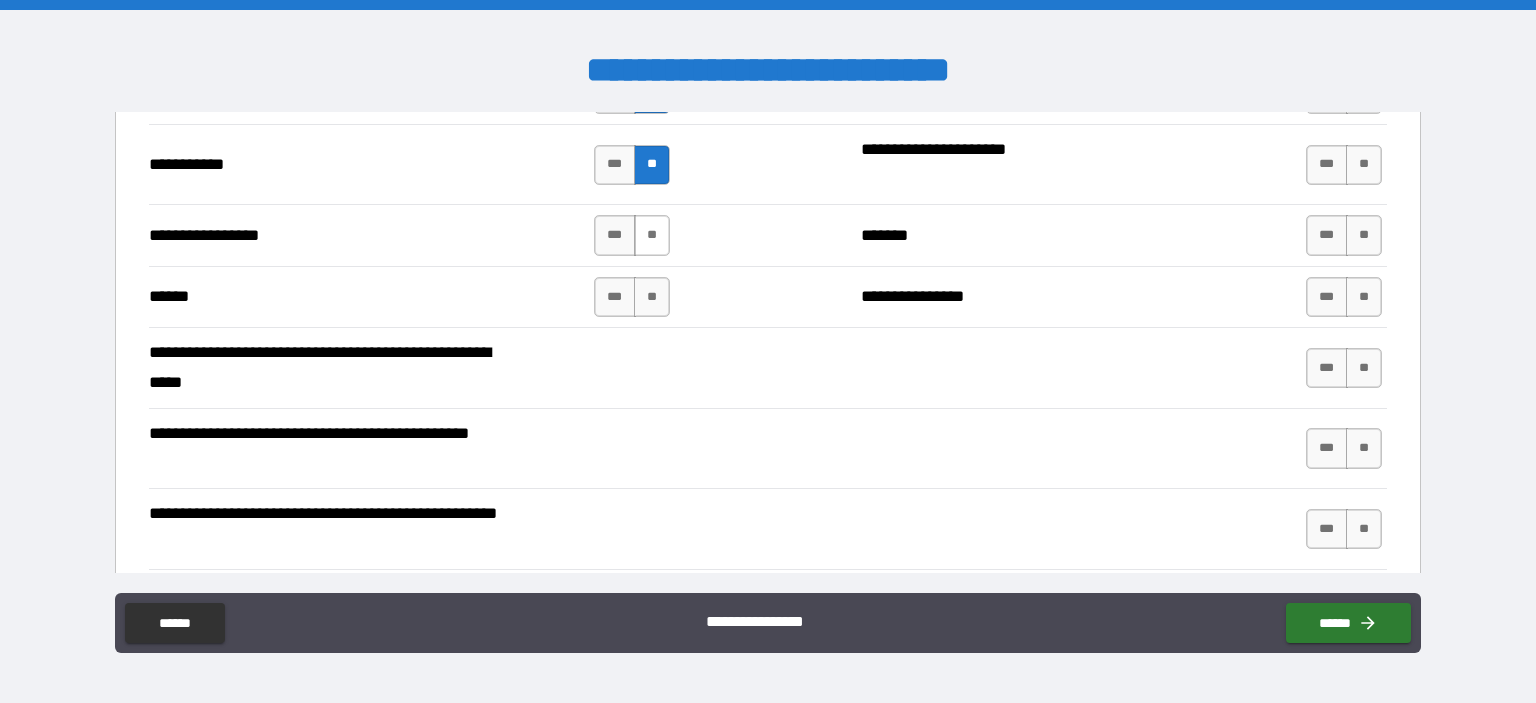 click on "**" at bounding box center [652, 235] 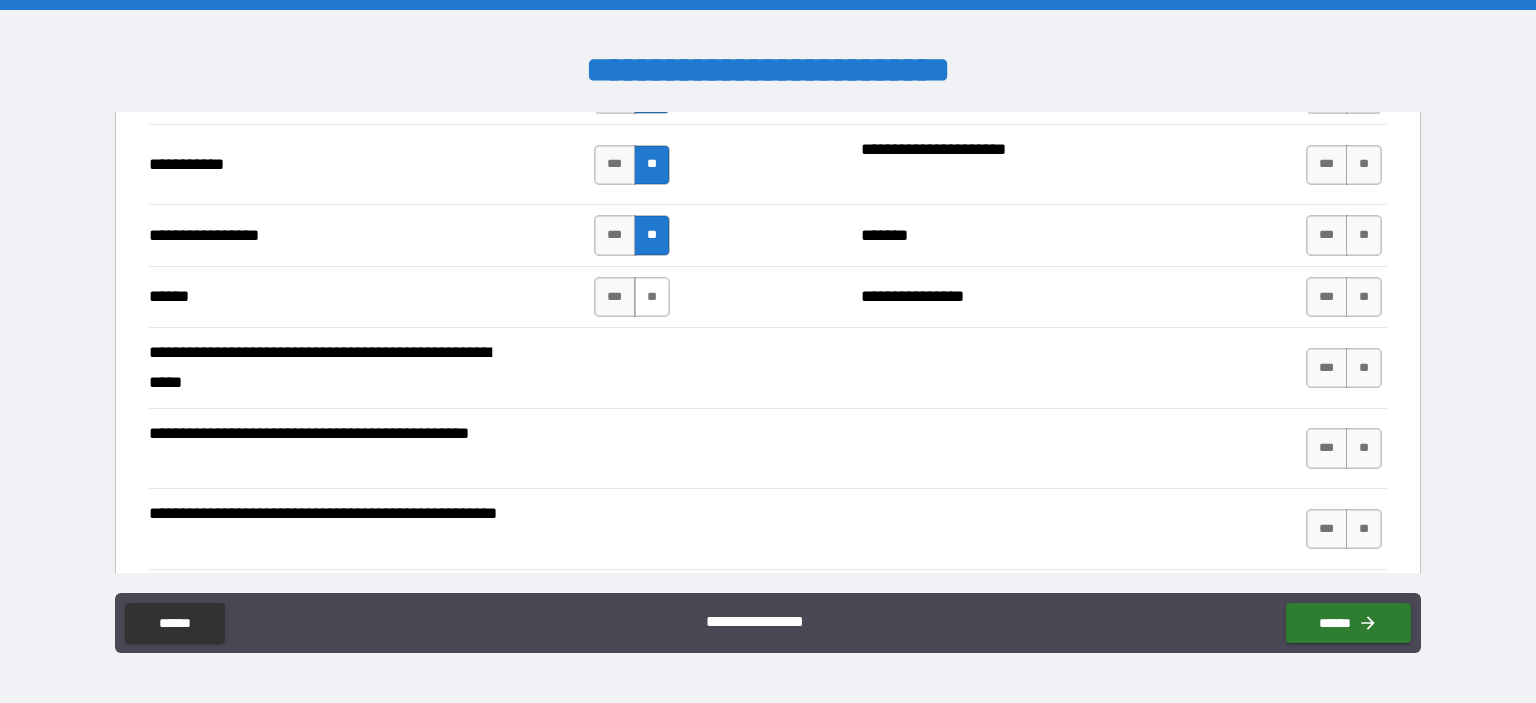 click on "**" at bounding box center [652, 297] 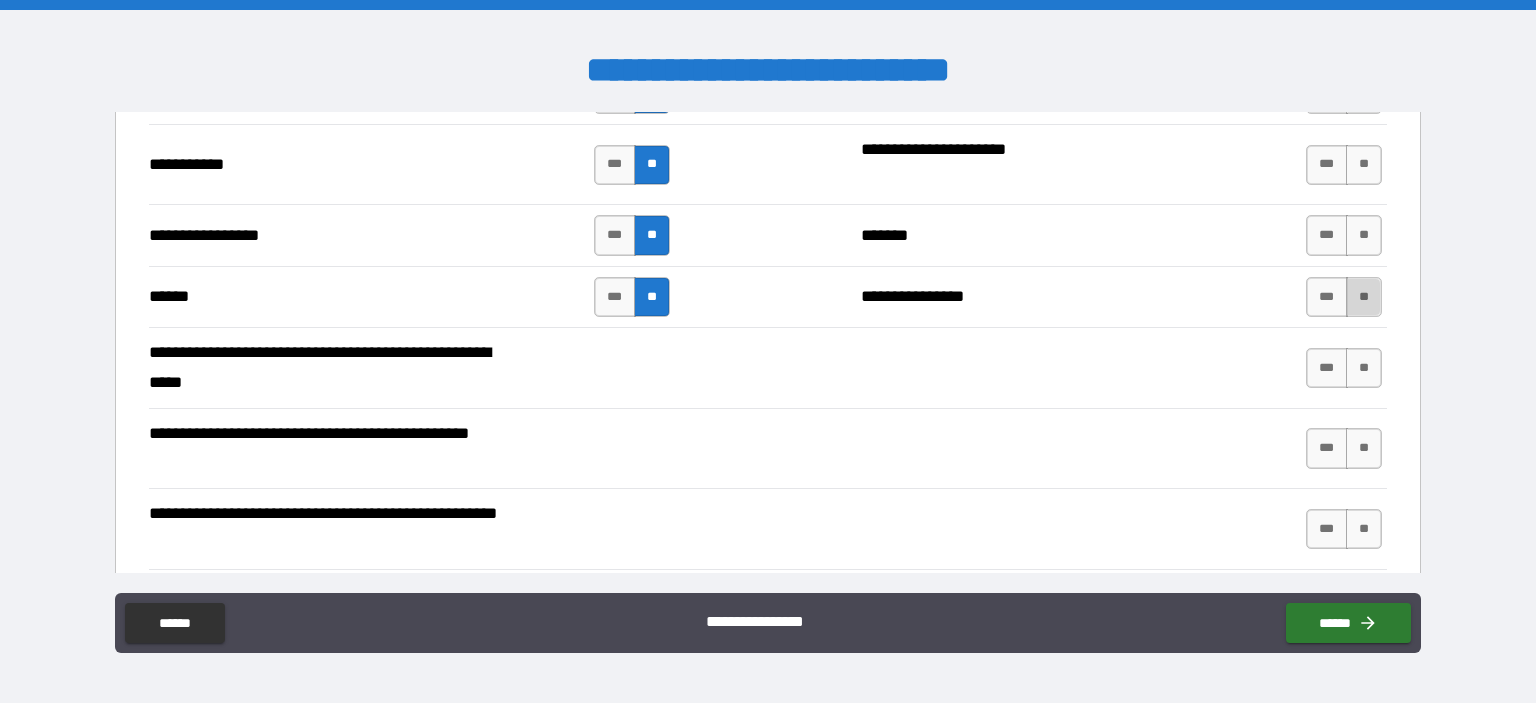 click on "**" at bounding box center [1364, 297] 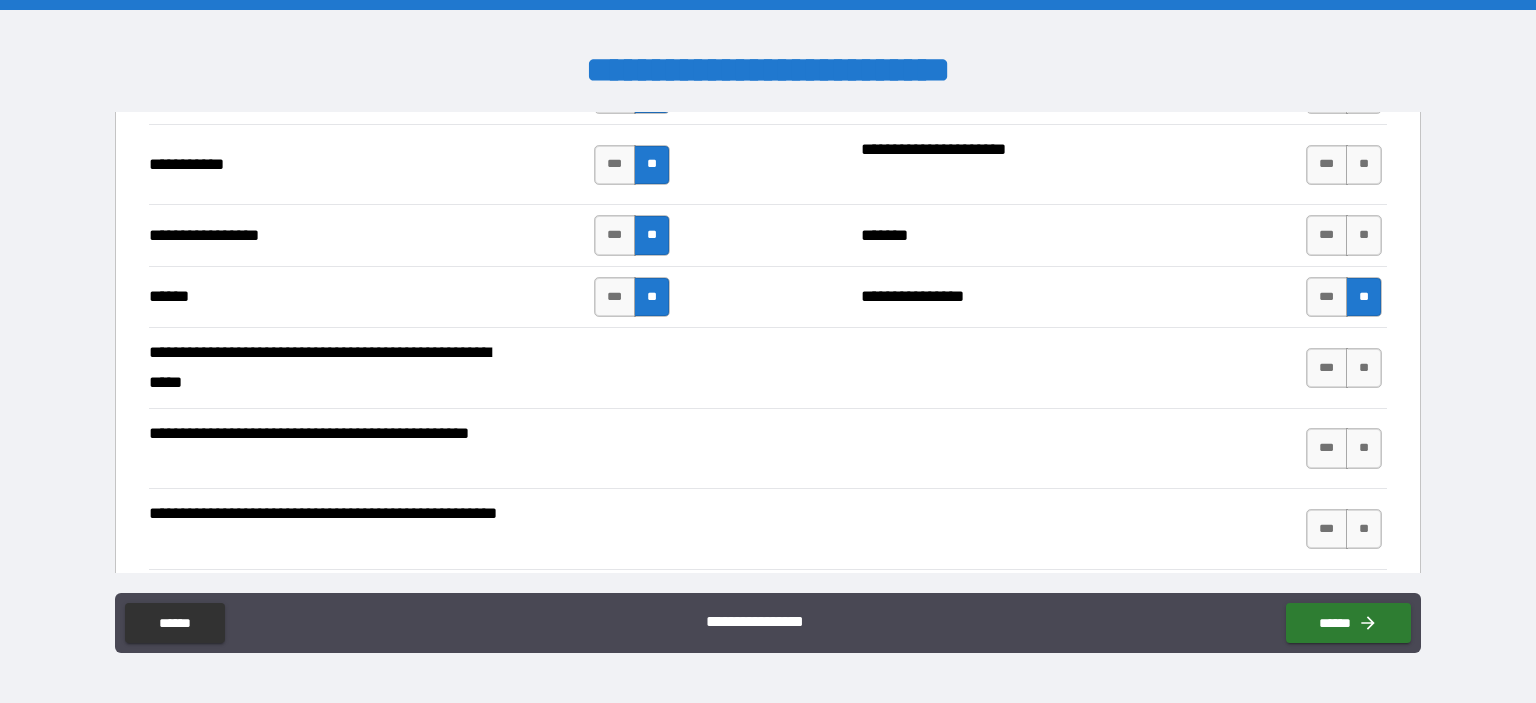 click on "**********" at bounding box center [768, 234] 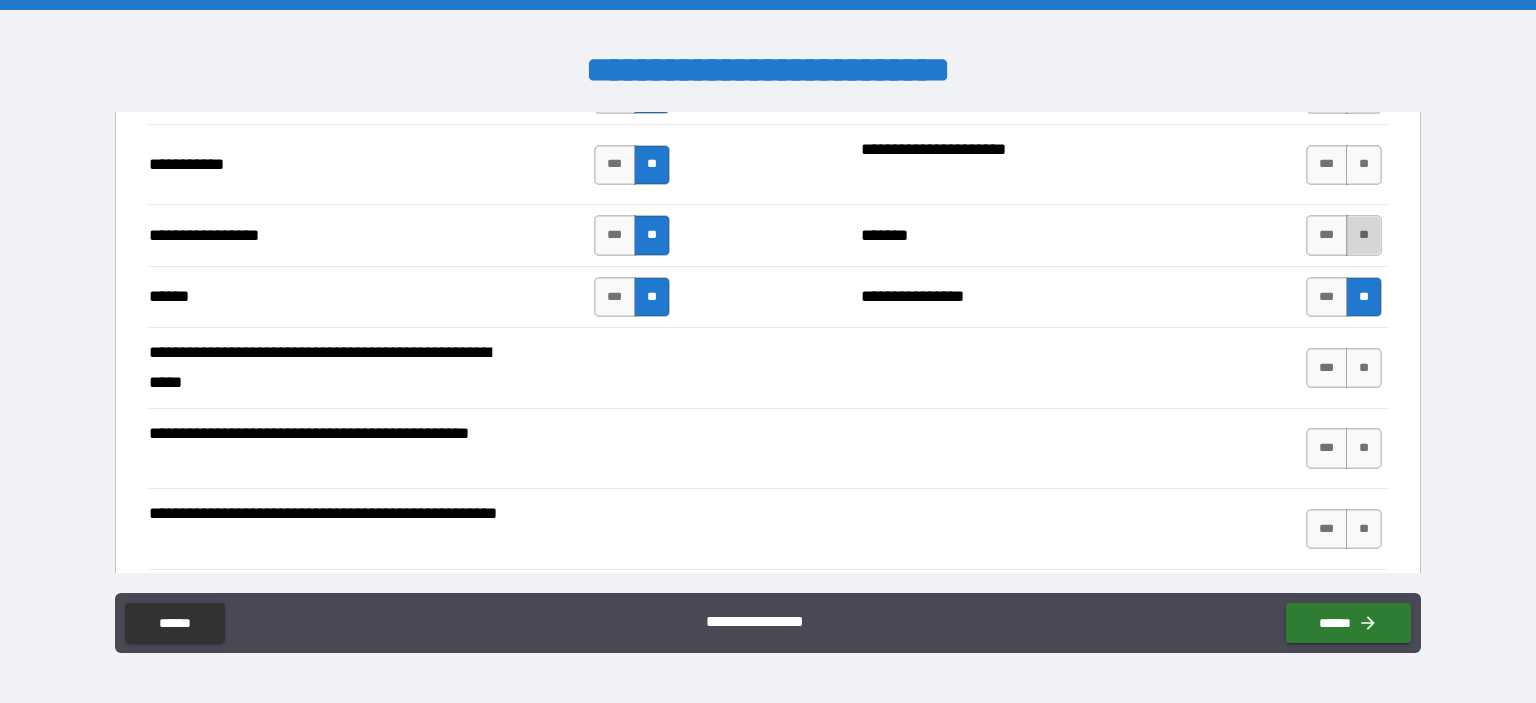 click on "**" at bounding box center [1364, 235] 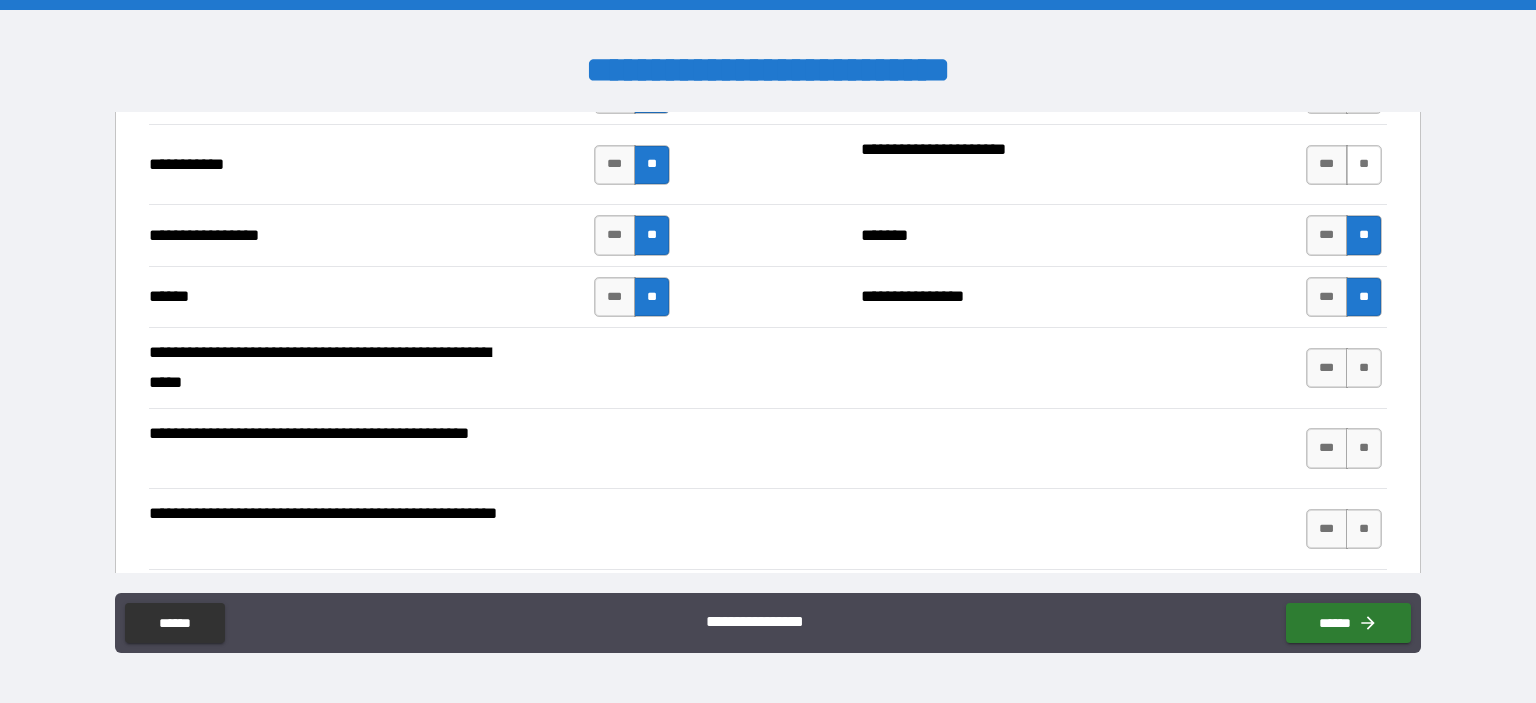 click on "**" at bounding box center [1364, 165] 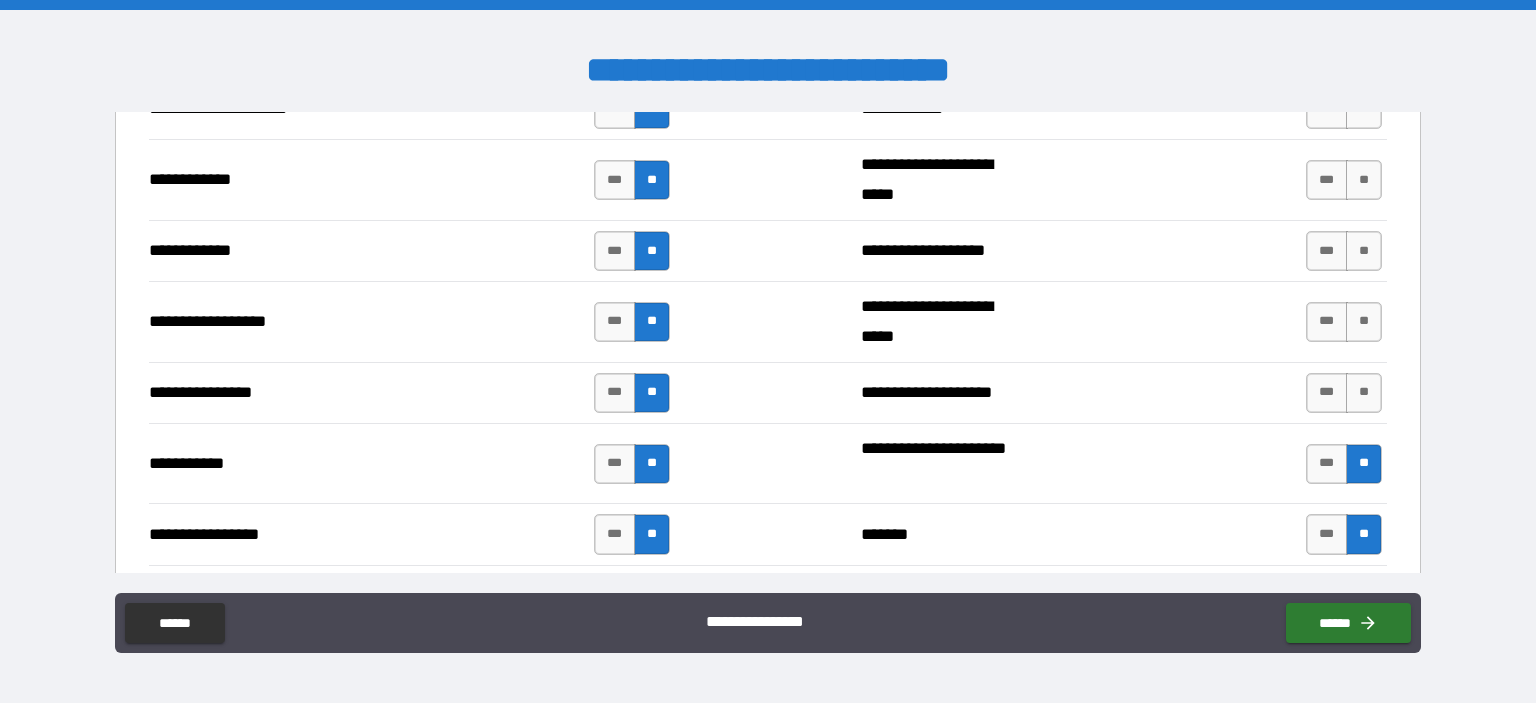 scroll, scrollTop: 3500, scrollLeft: 0, axis: vertical 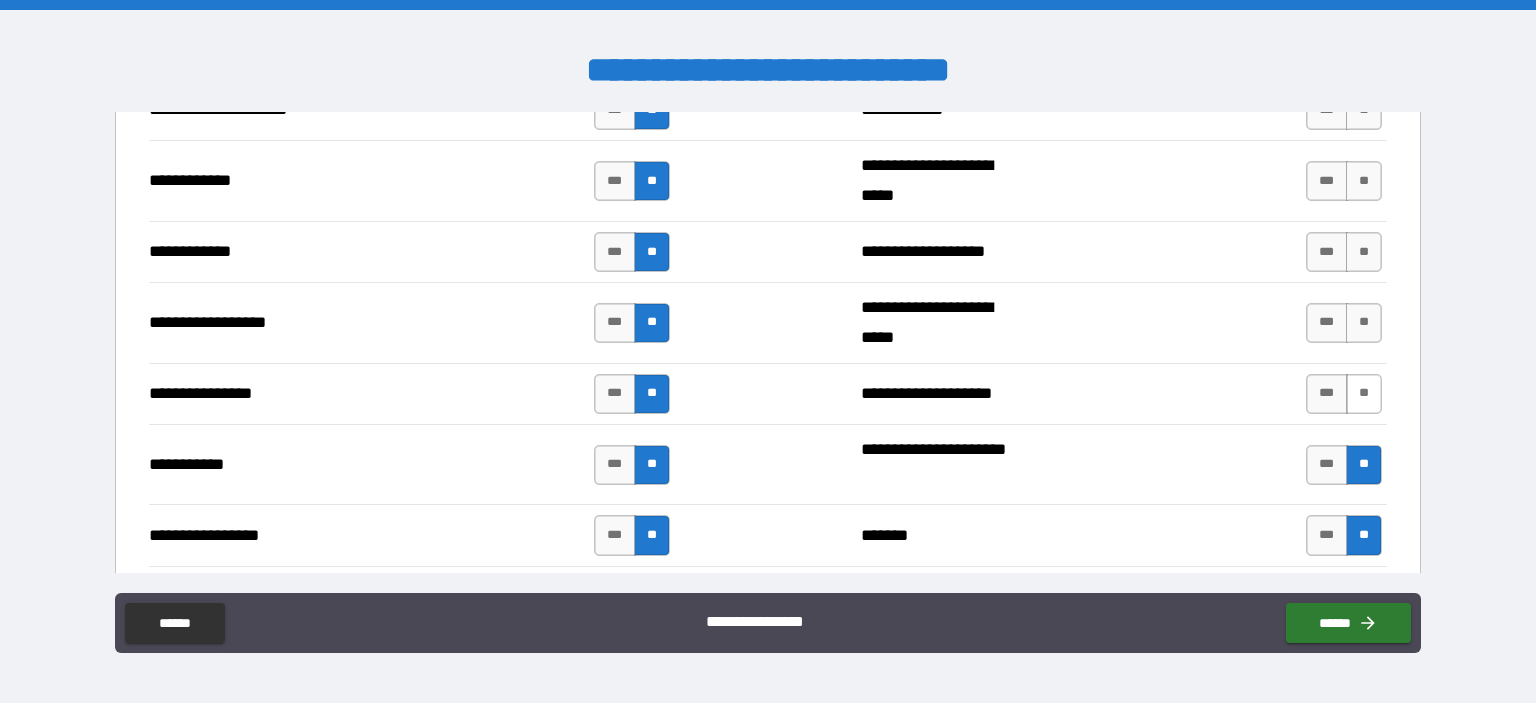 click on "**" at bounding box center (1364, 394) 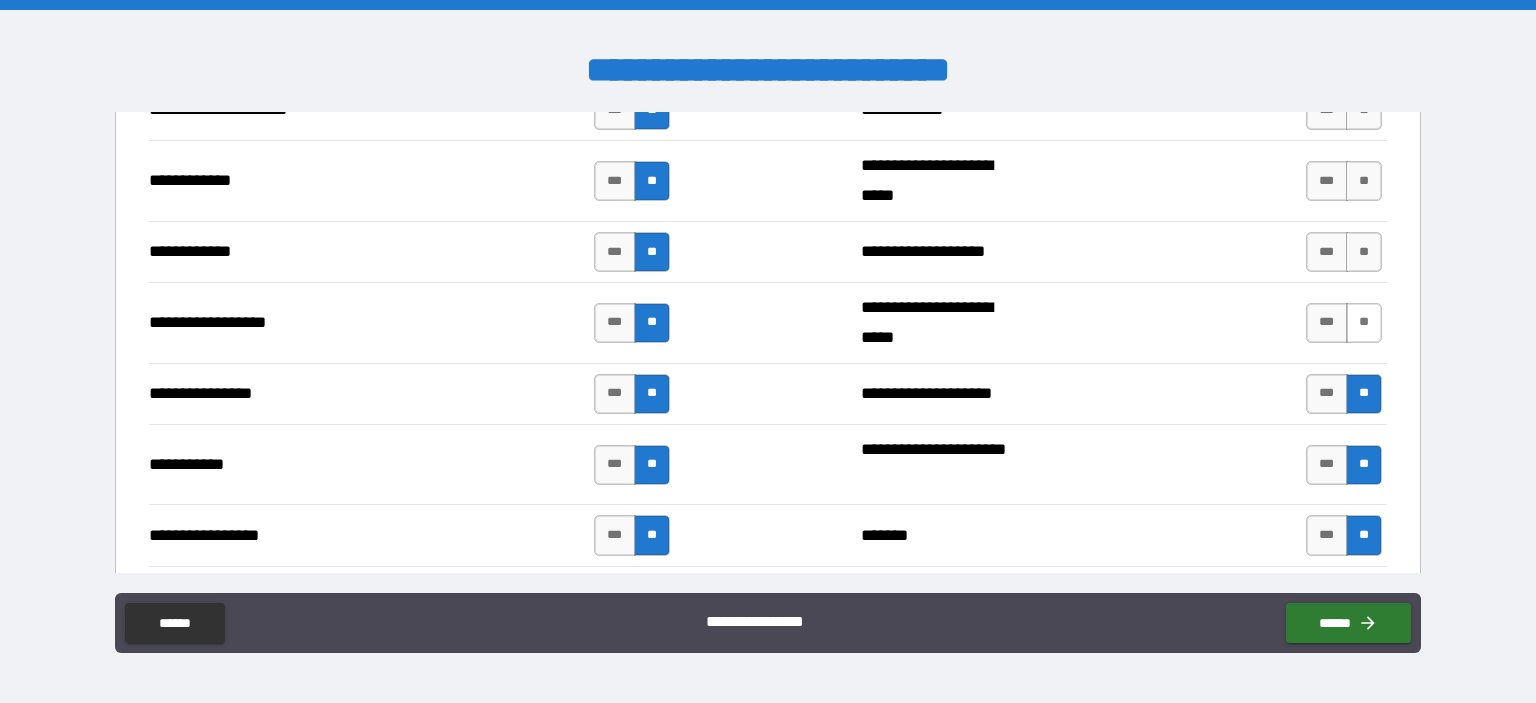 click on "**" at bounding box center [1364, 323] 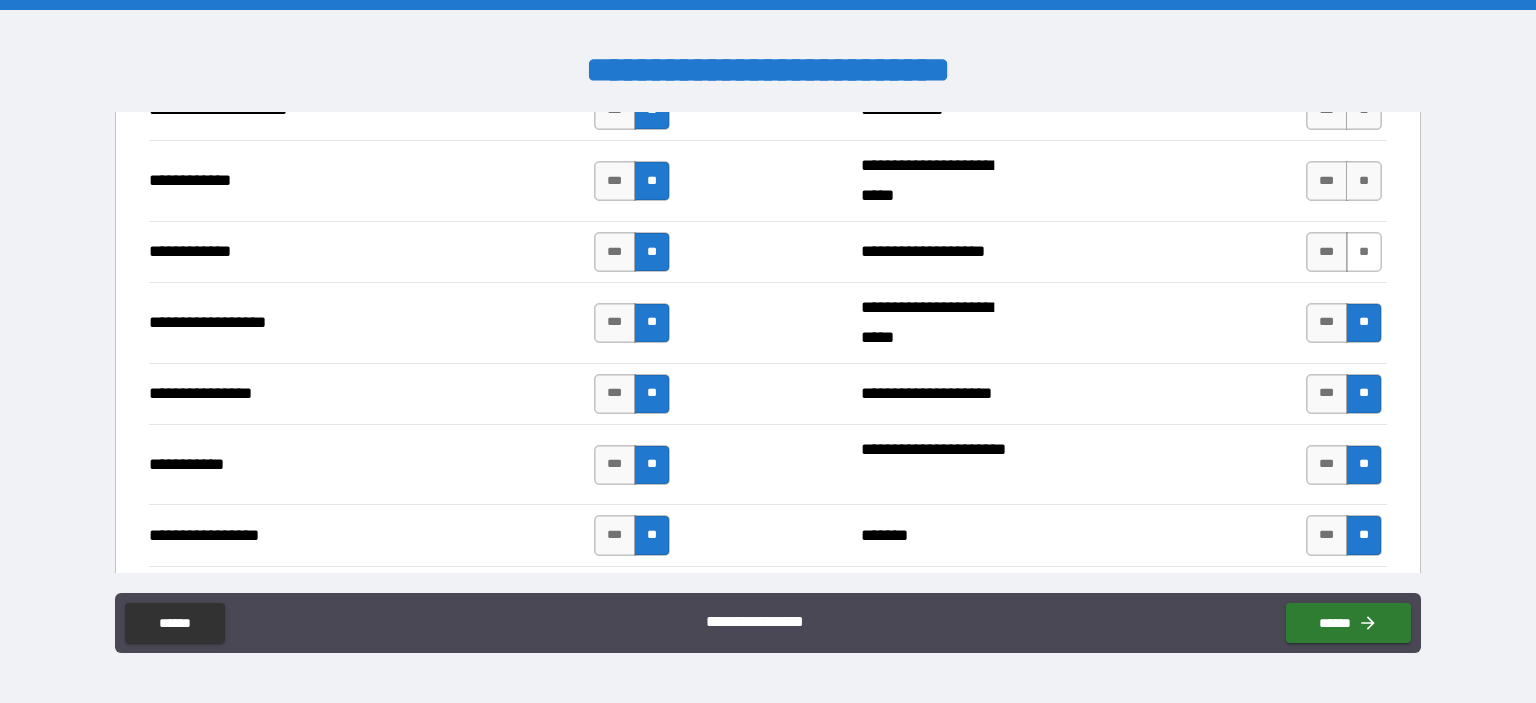 click on "**" at bounding box center [1364, 252] 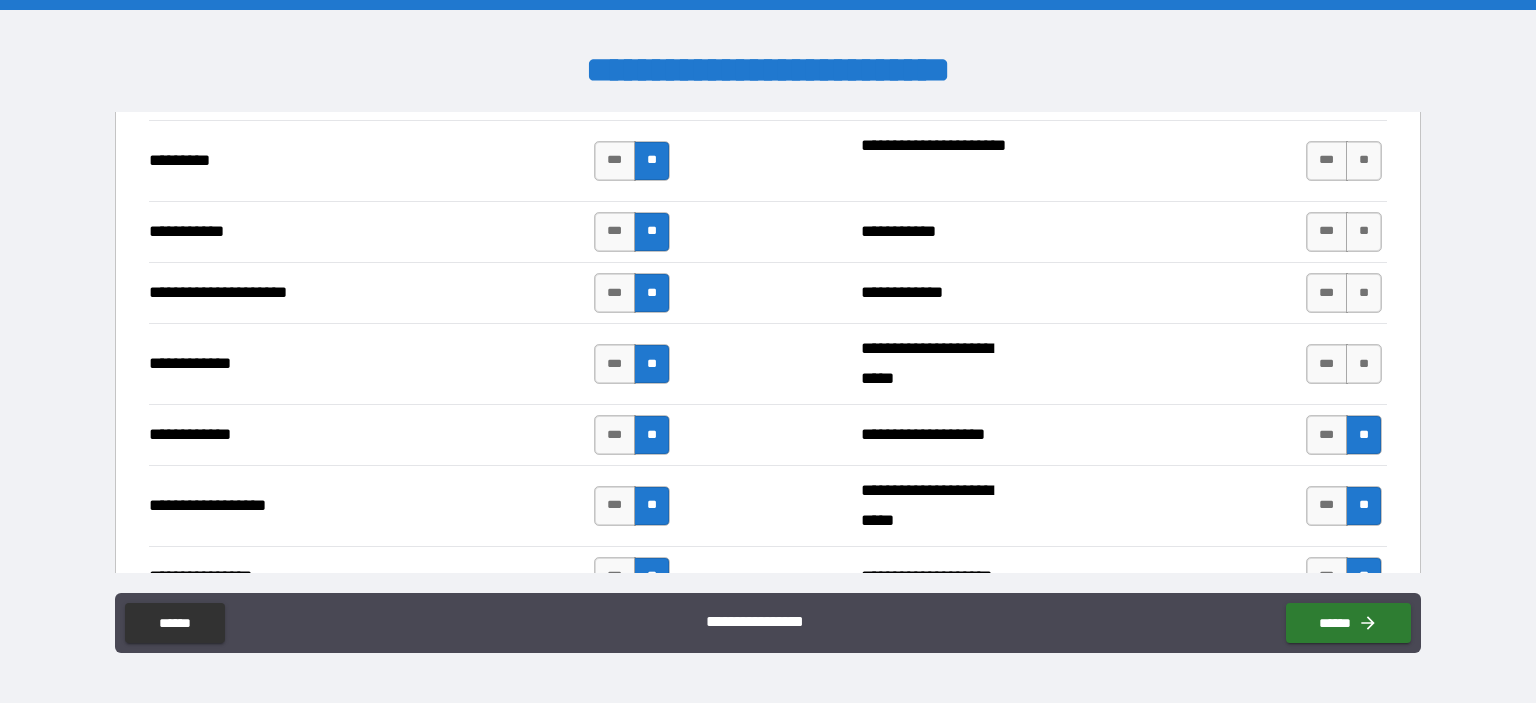 scroll, scrollTop: 3300, scrollLeft: 0, axis: vertical 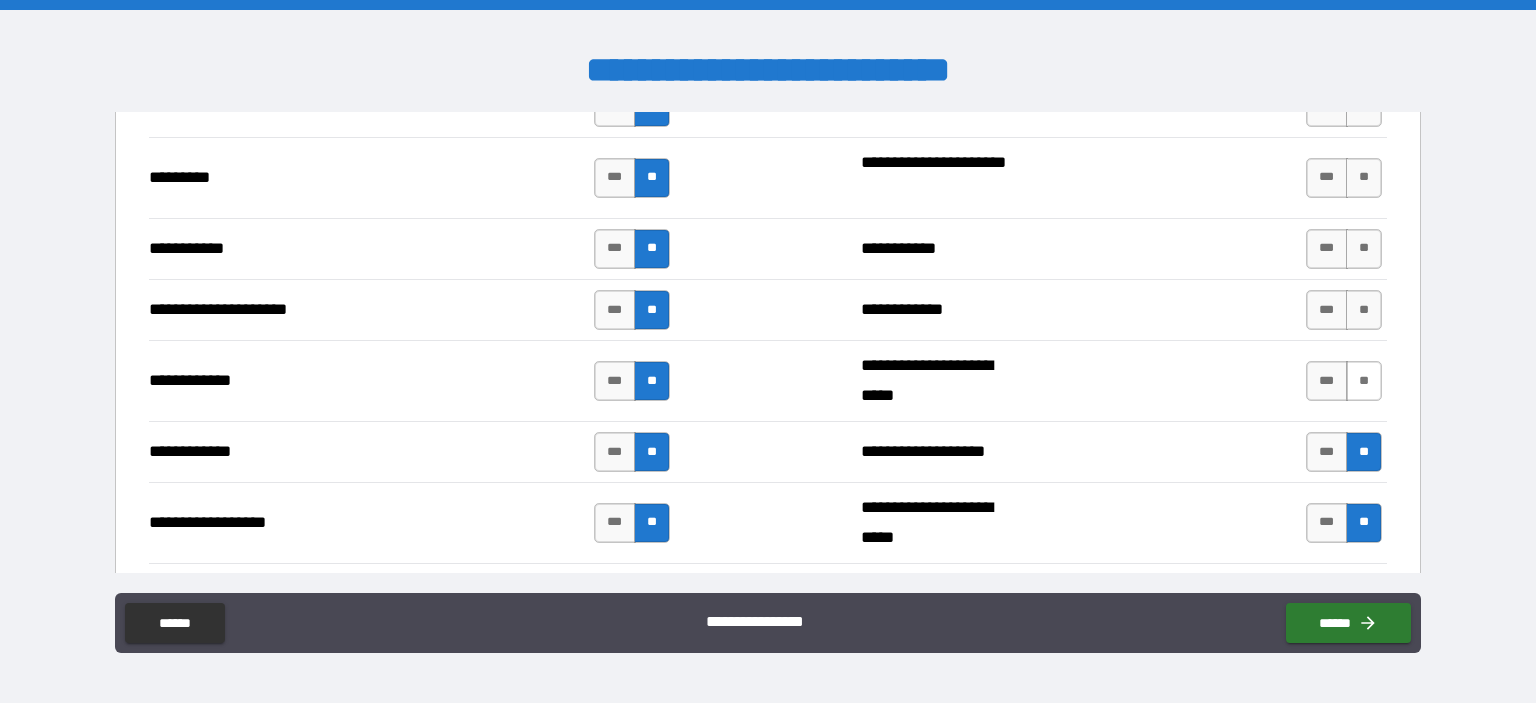 click on "**" at bounding box center (1364, 381) 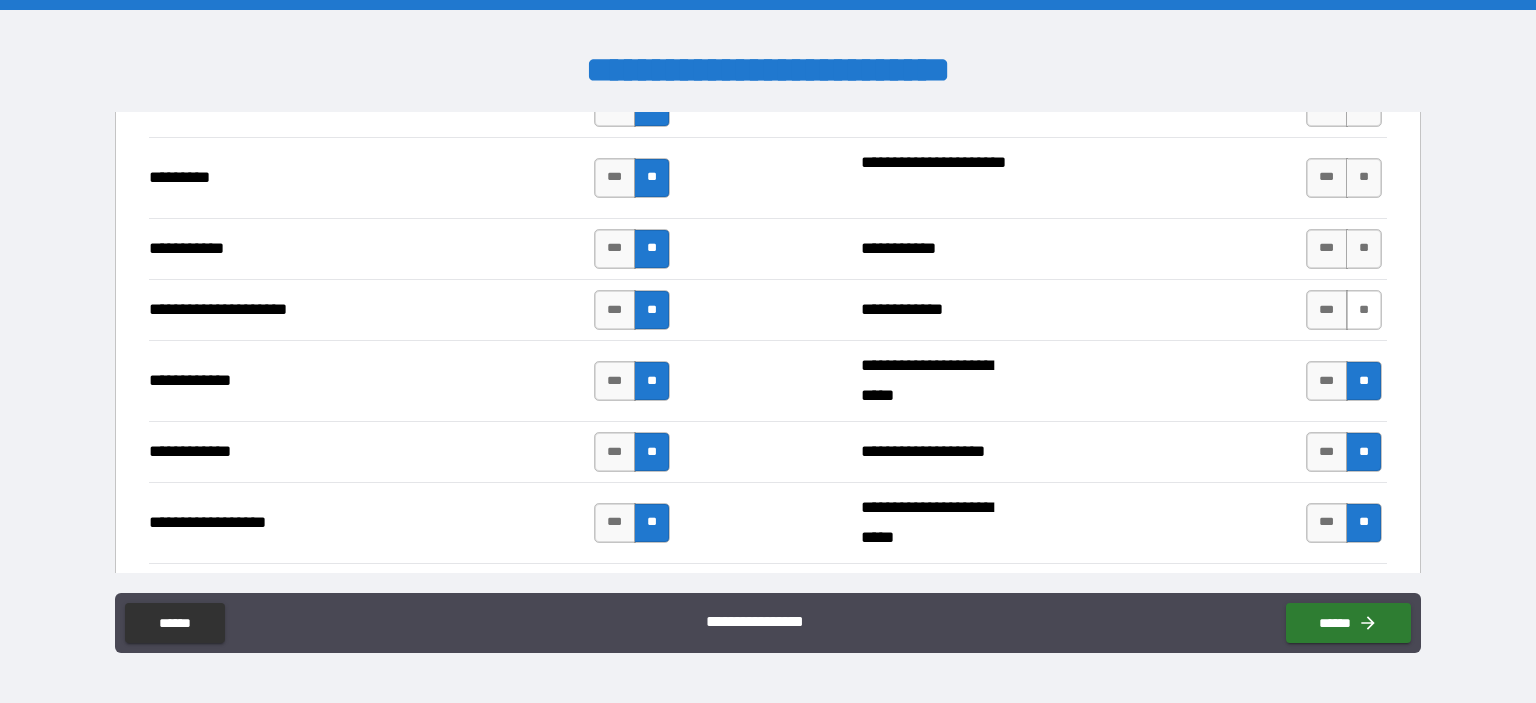 click on "**" at bounding box center (1364, 310) 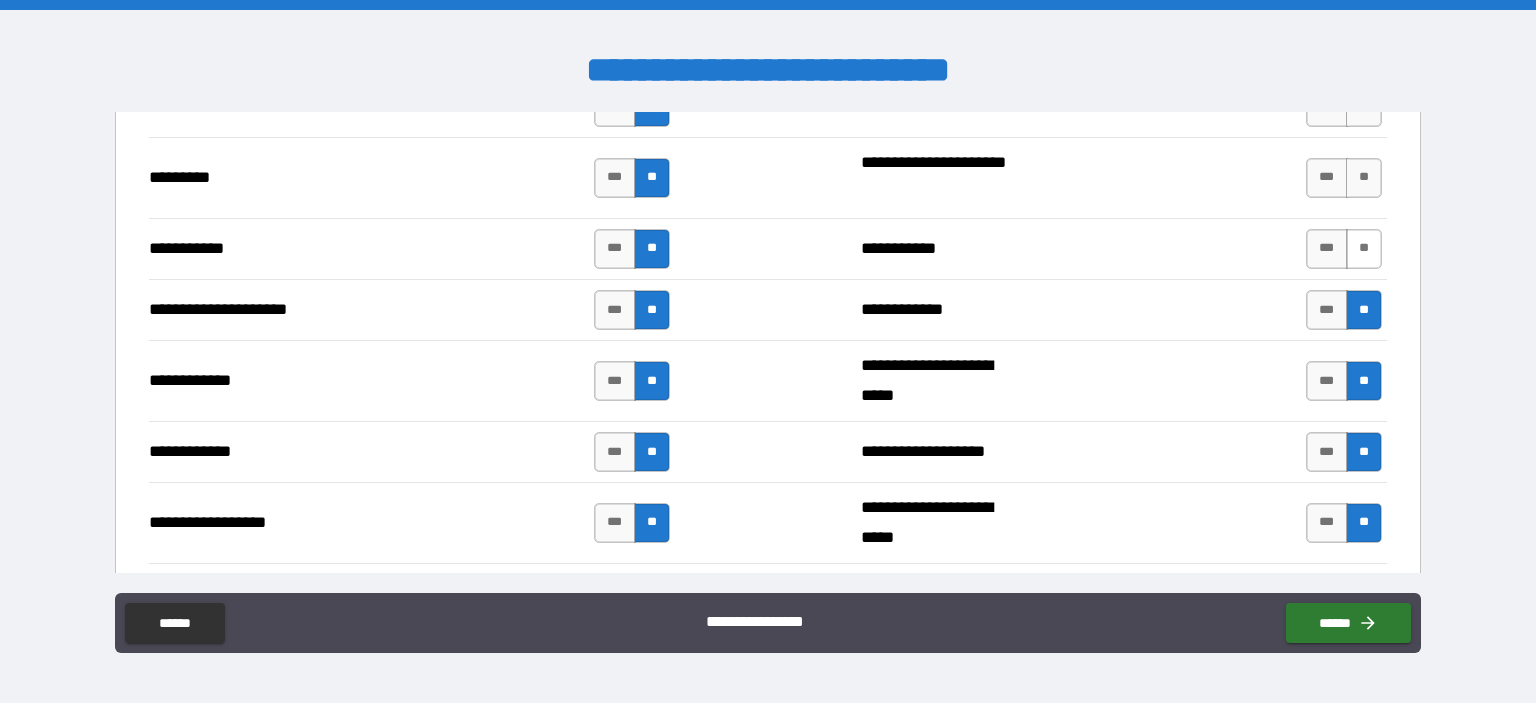 click on "**" at bounding box center (1364, 249) 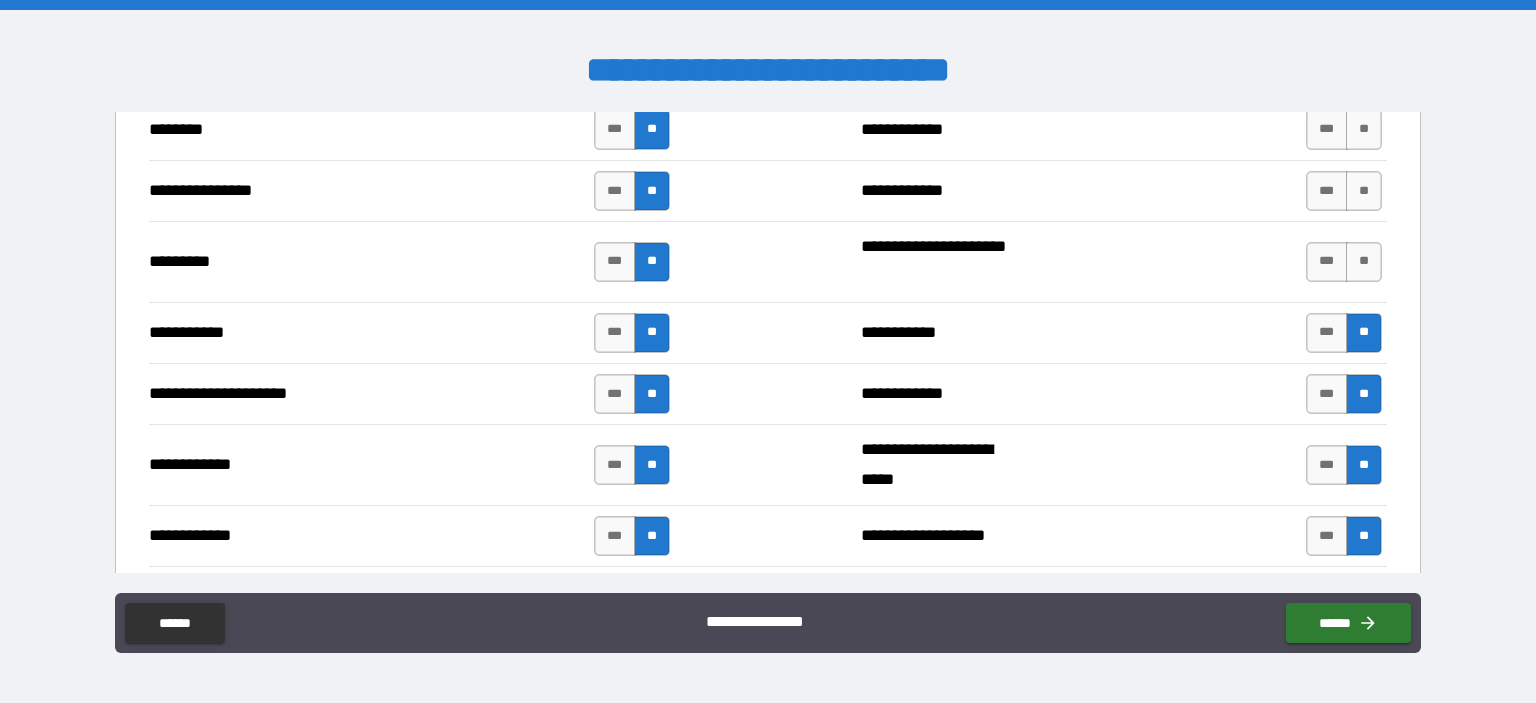 scroll, scrollTop: 3000, scrollLeft: 0, axis: vertical 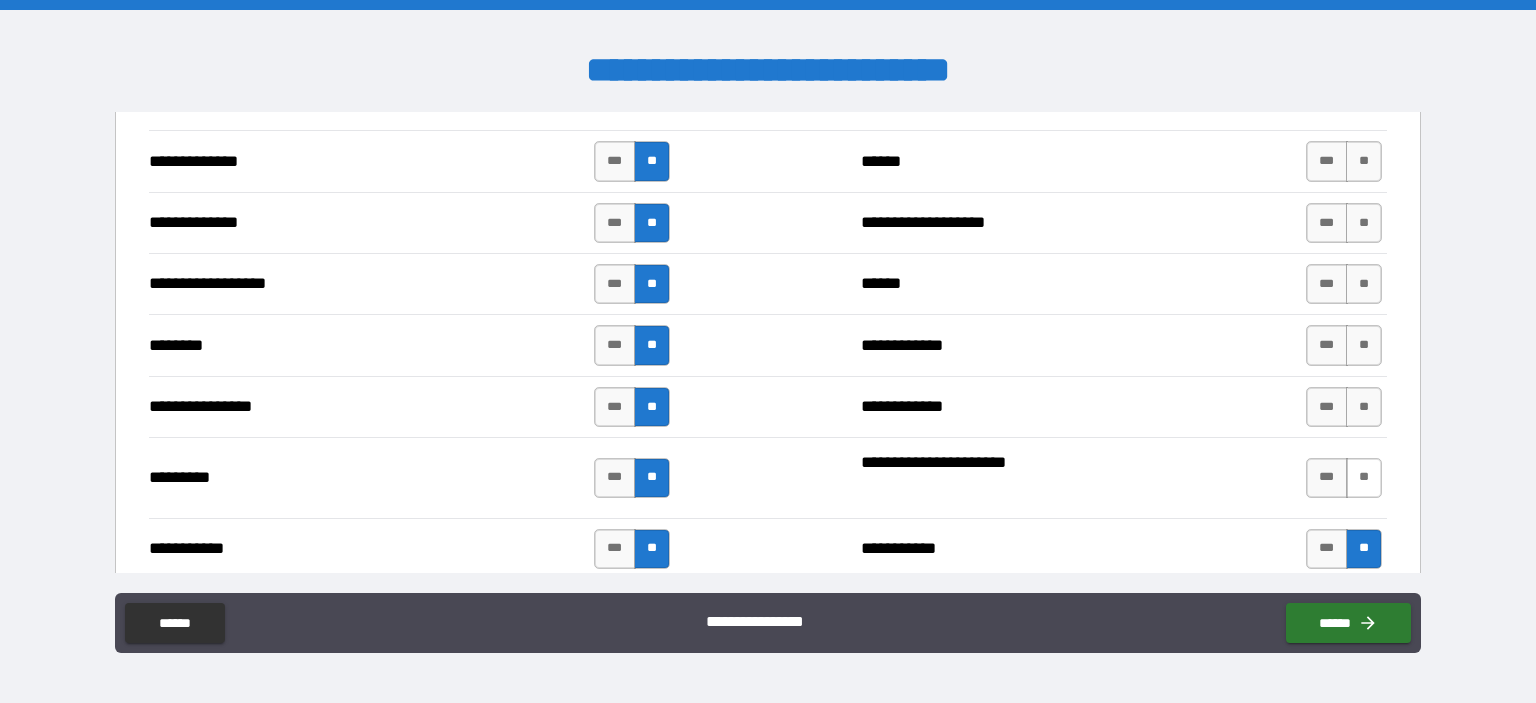 click on "**" at bounding box center [1364, 478] 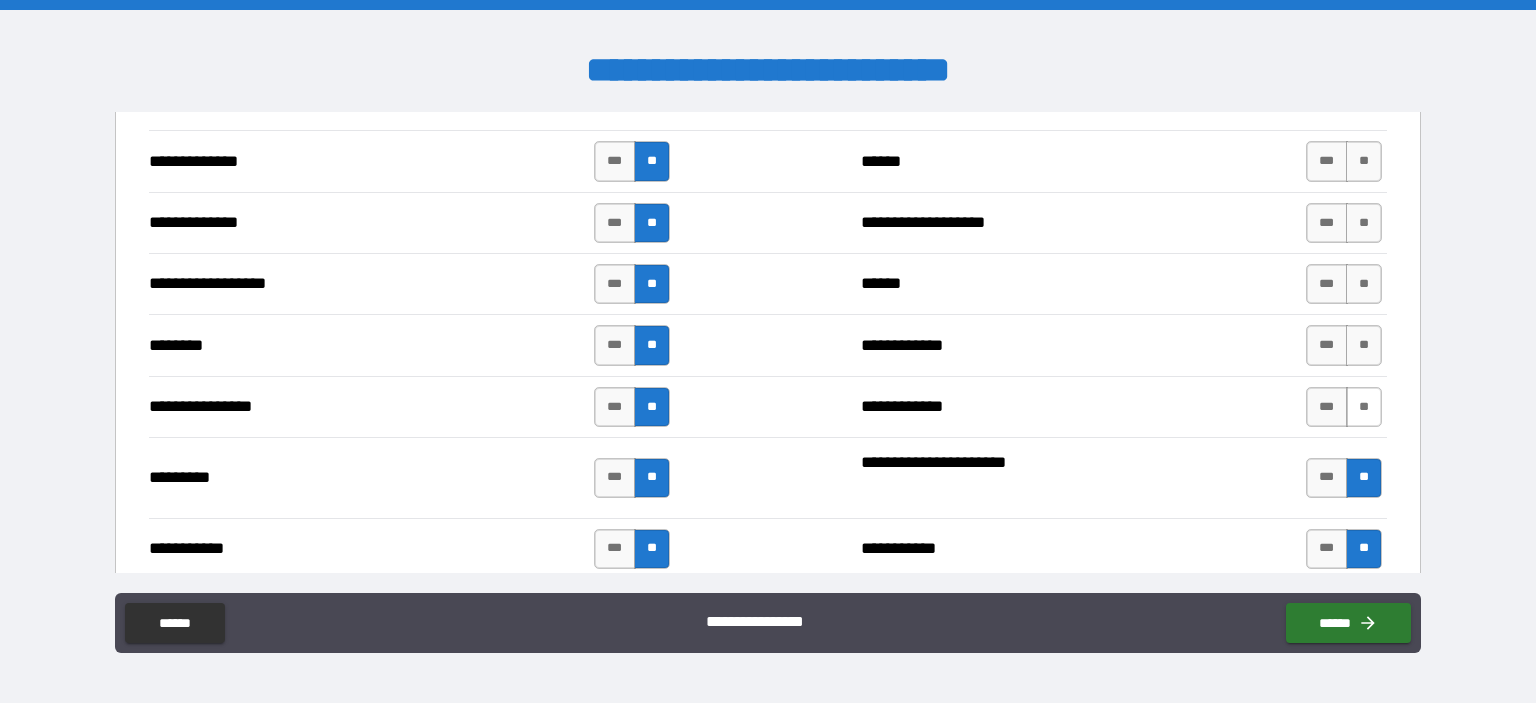 click on "**" at bounding box center [1364, 407] 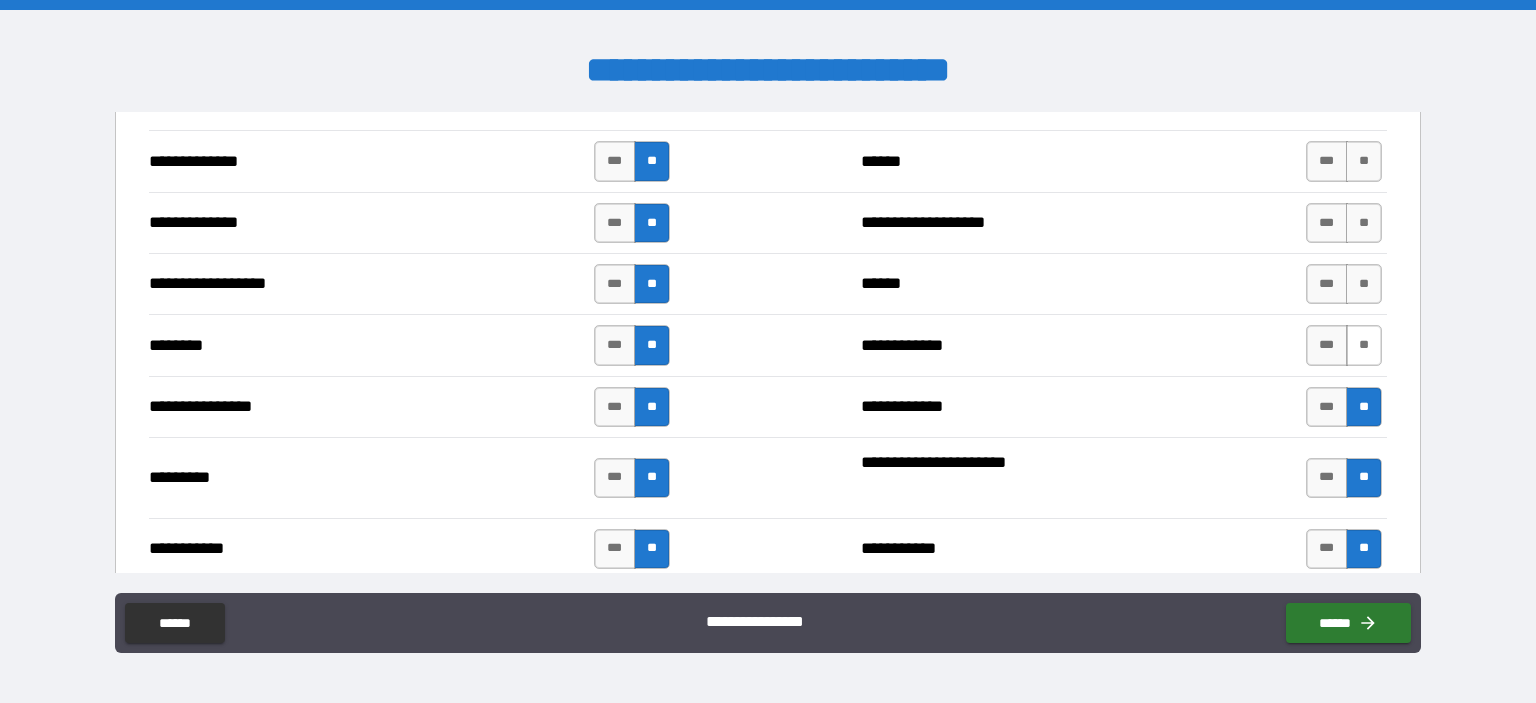 click on "**" at bounding box center (1364, 345) 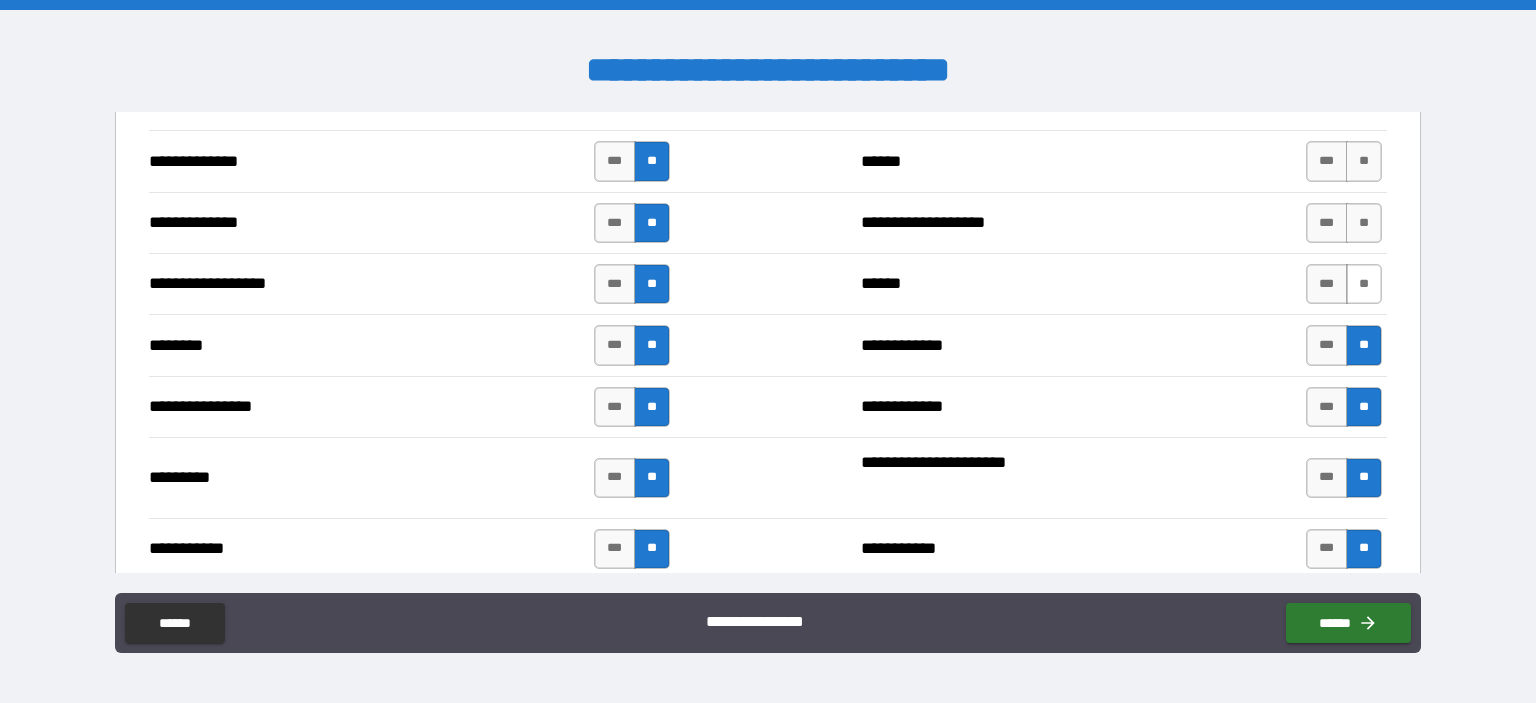 click on "**" at bounding box center (1364, 284) 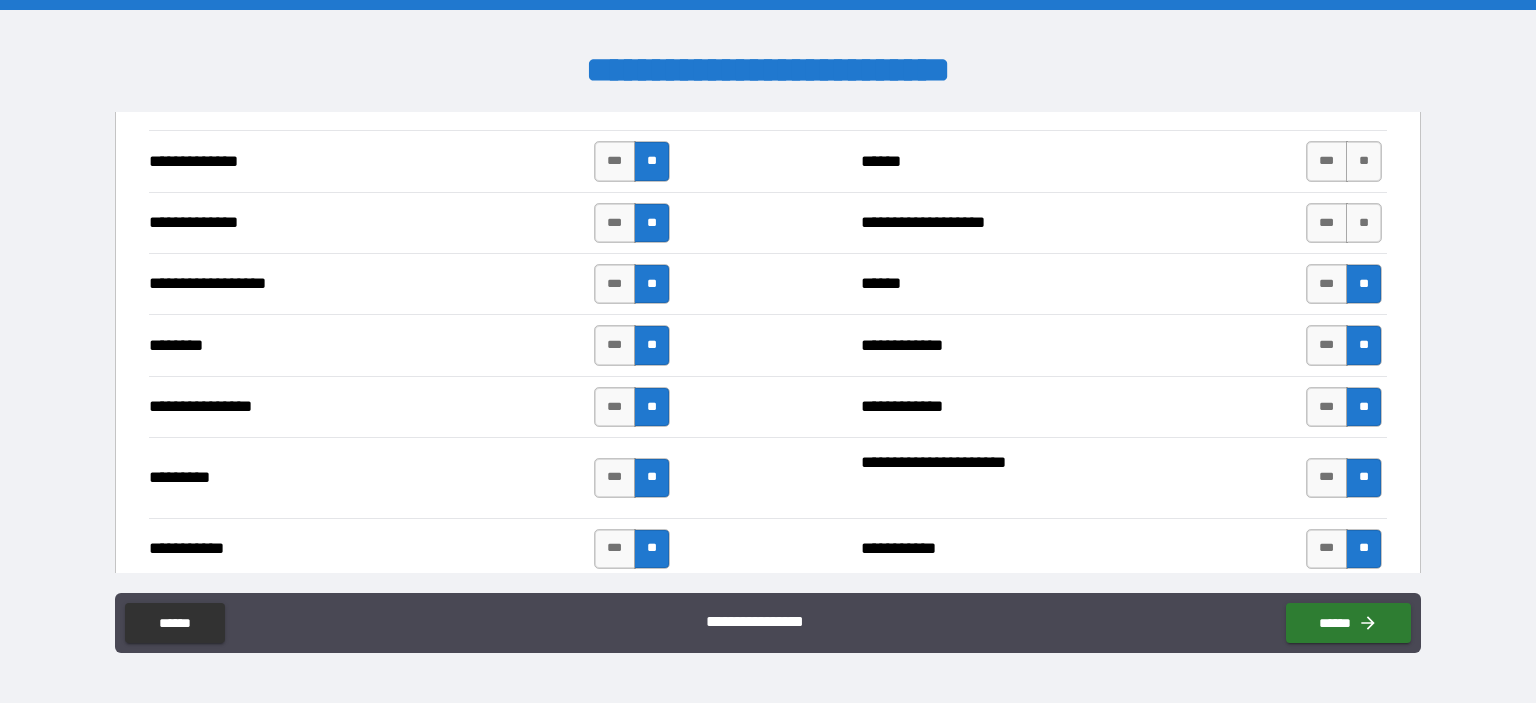 click on "**********" at bounding box center (768, 222) 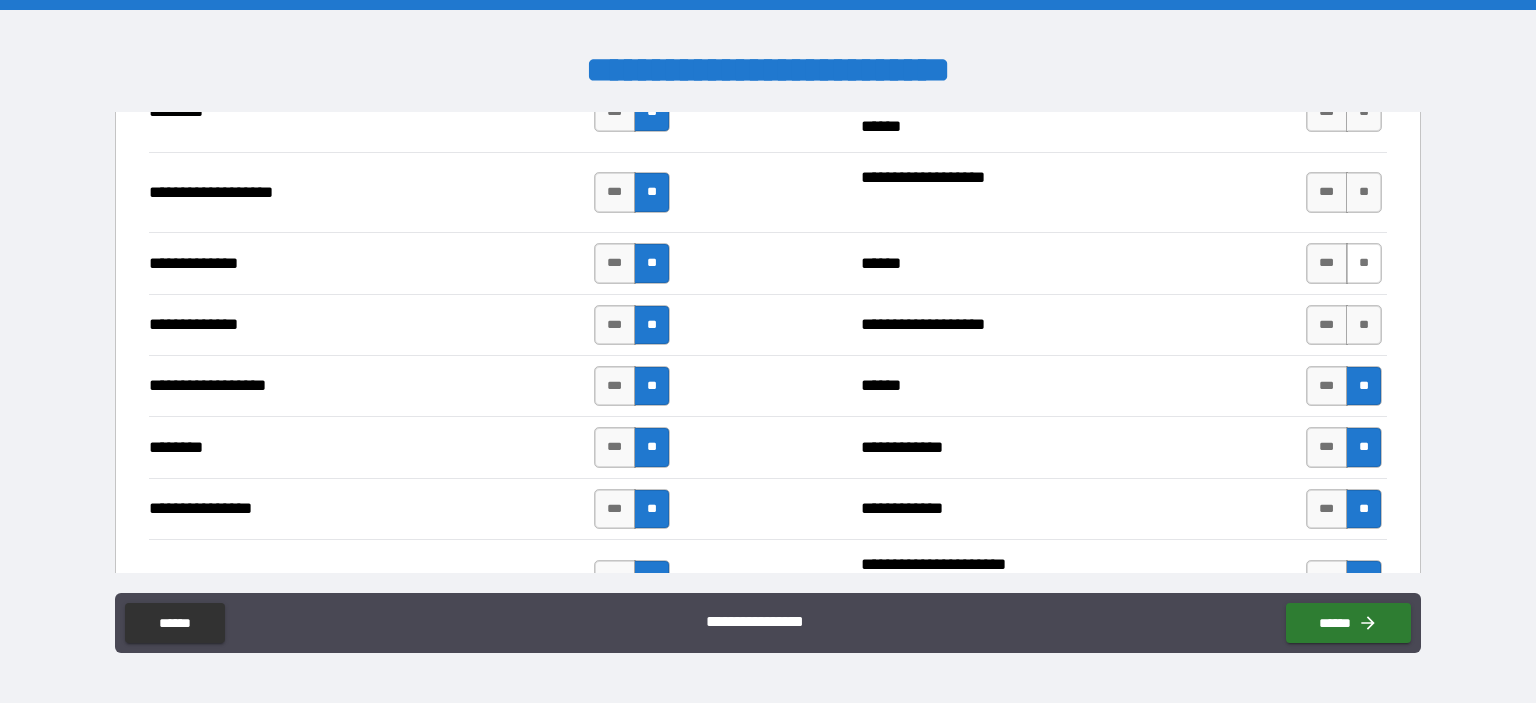 scroll, scrollTop: 2800, scrollLeft: 0, axis: vertical 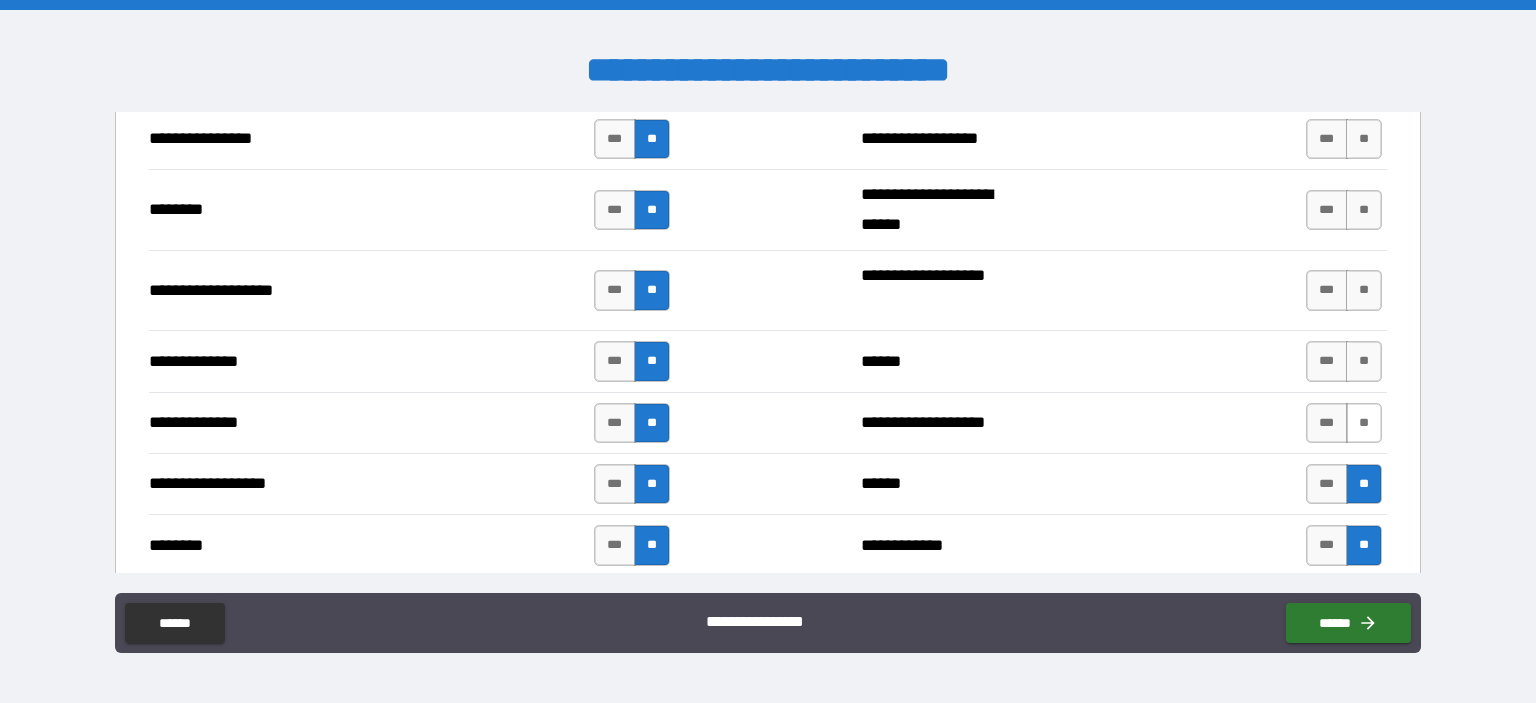 click on "**" at bounding box center [1364, 423] 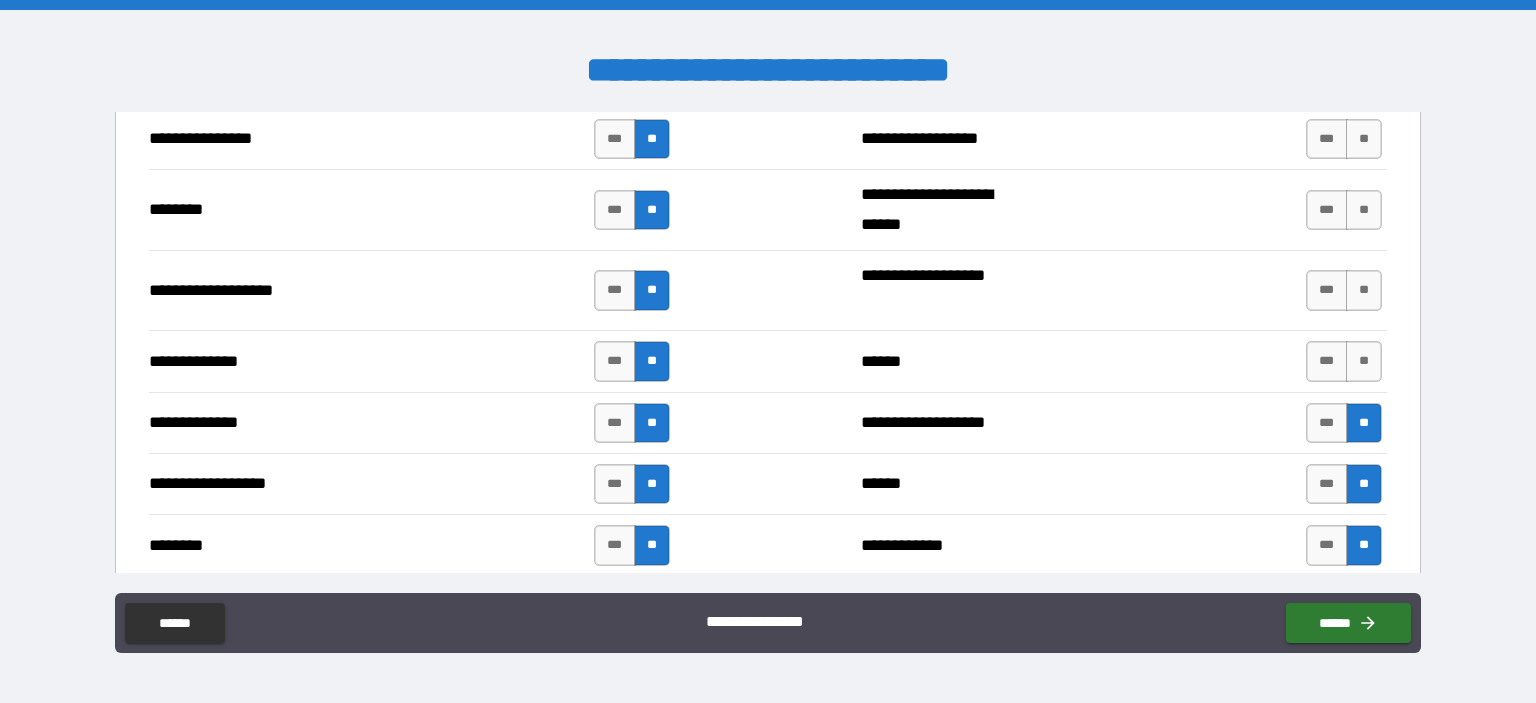 click on "**" at bounding box center (1364, 361) 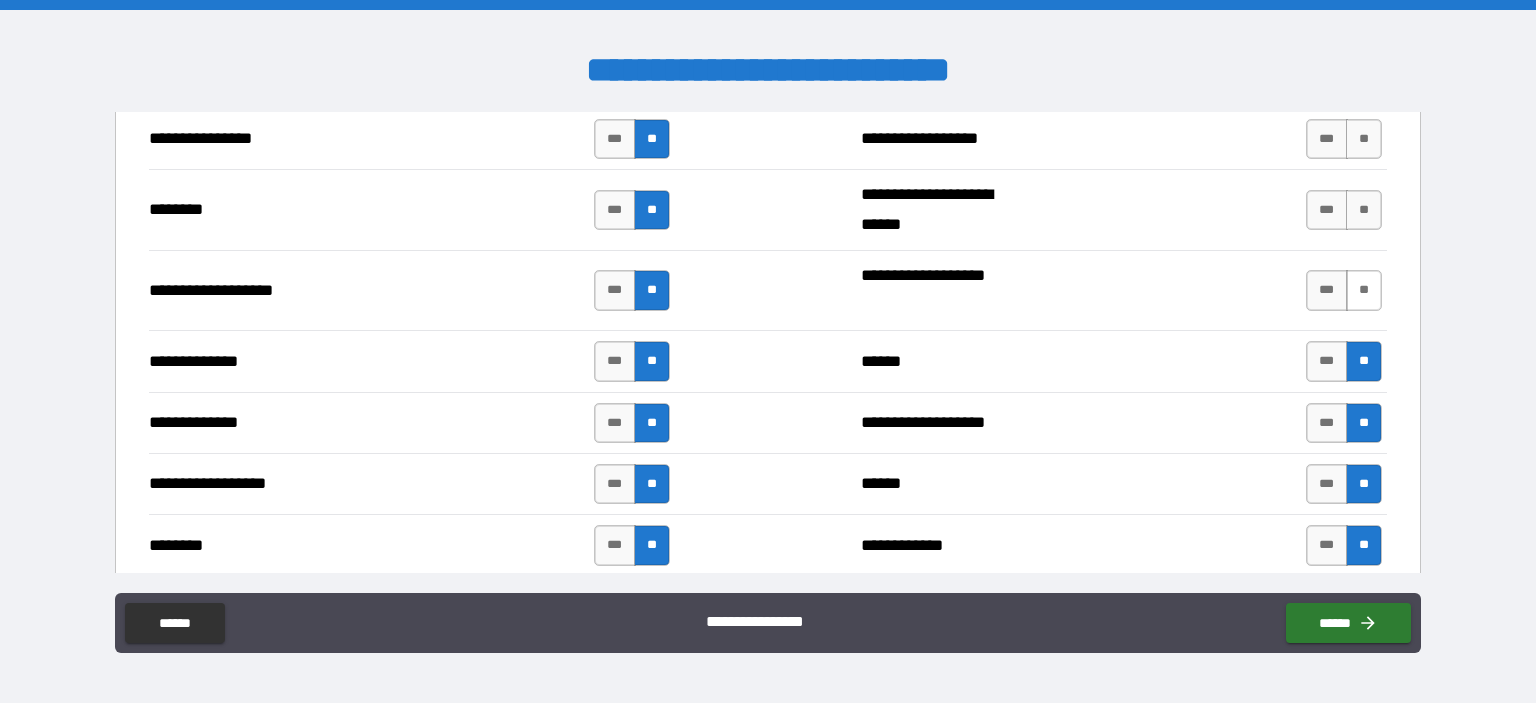 click on "**" at bounding box center (1364, 290) 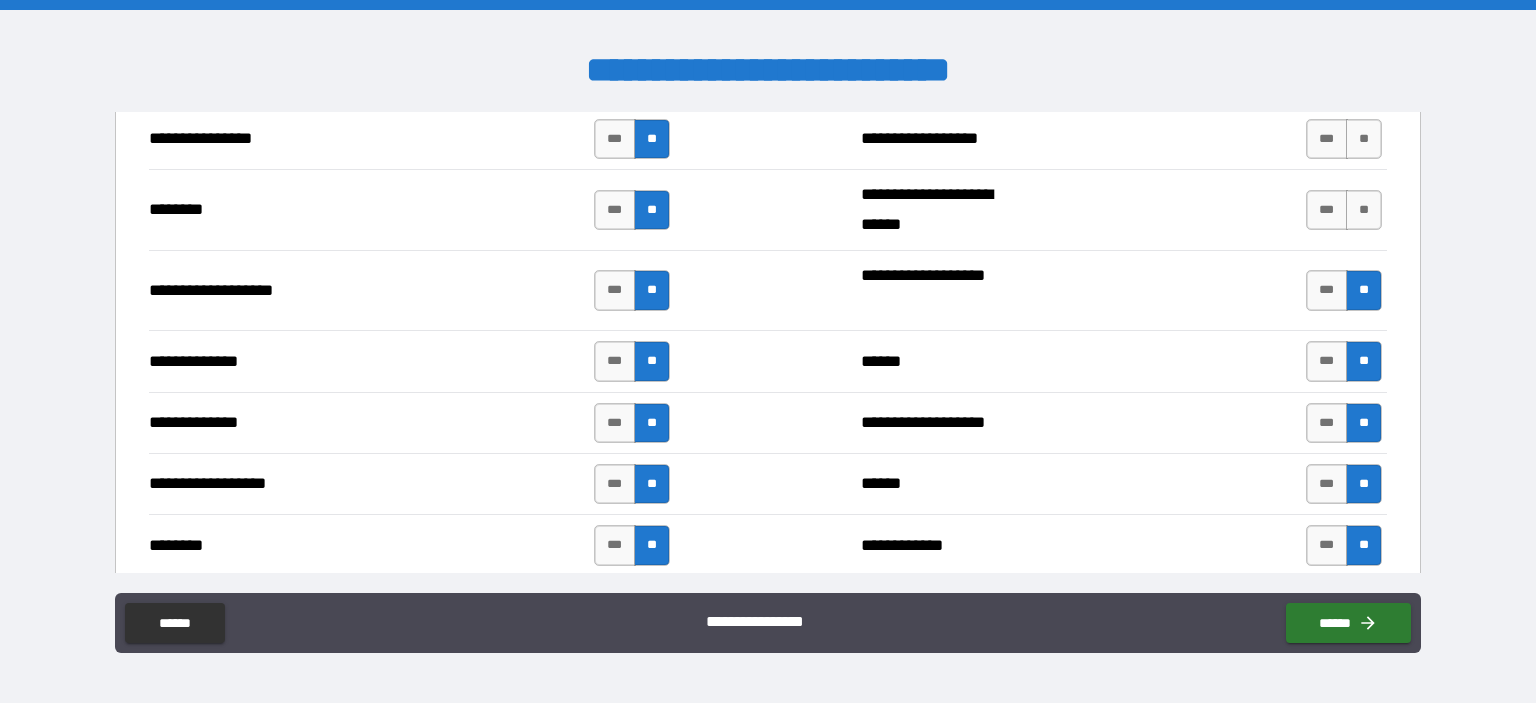 click on "**********" at bounding box center [768, 209] 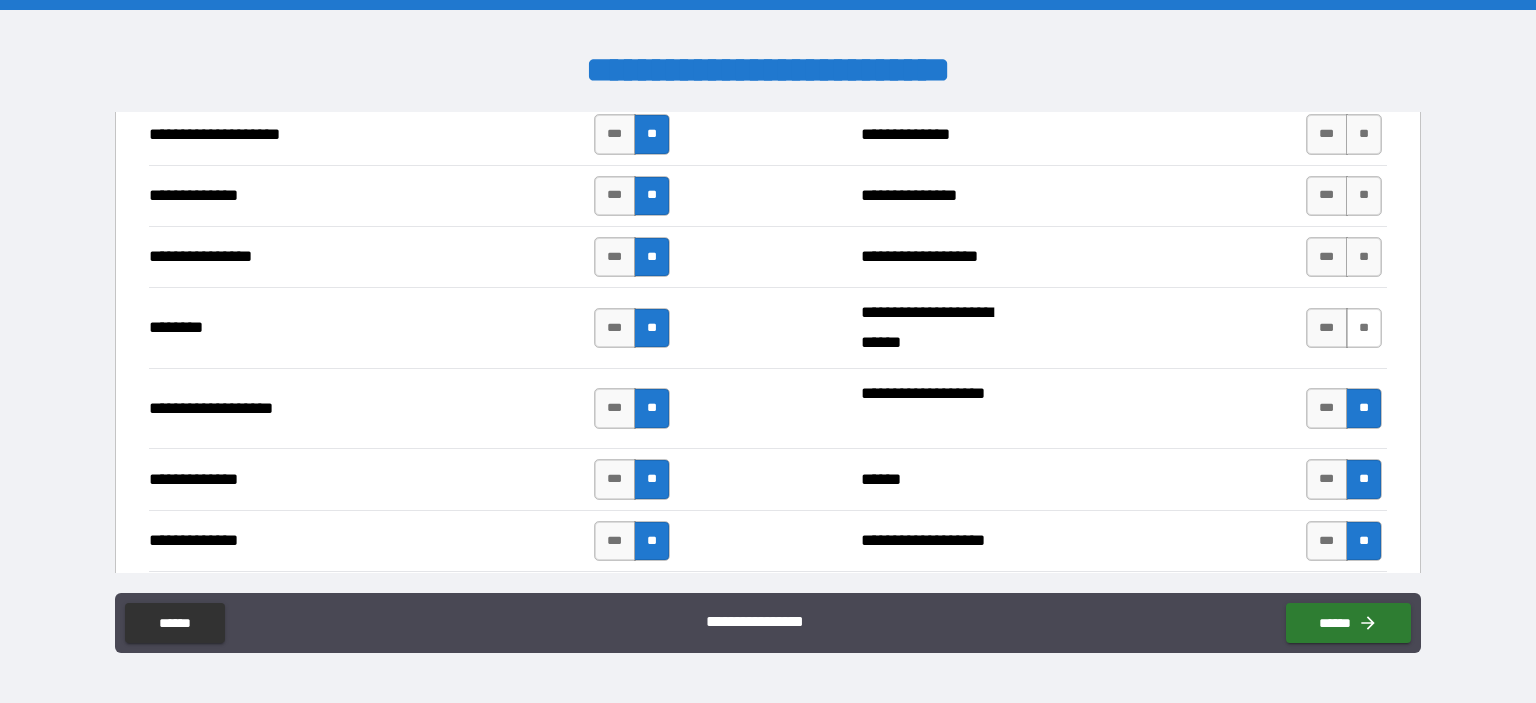 scroll, scrollTop: 2600, scrollLeft: 0, axis: vertical 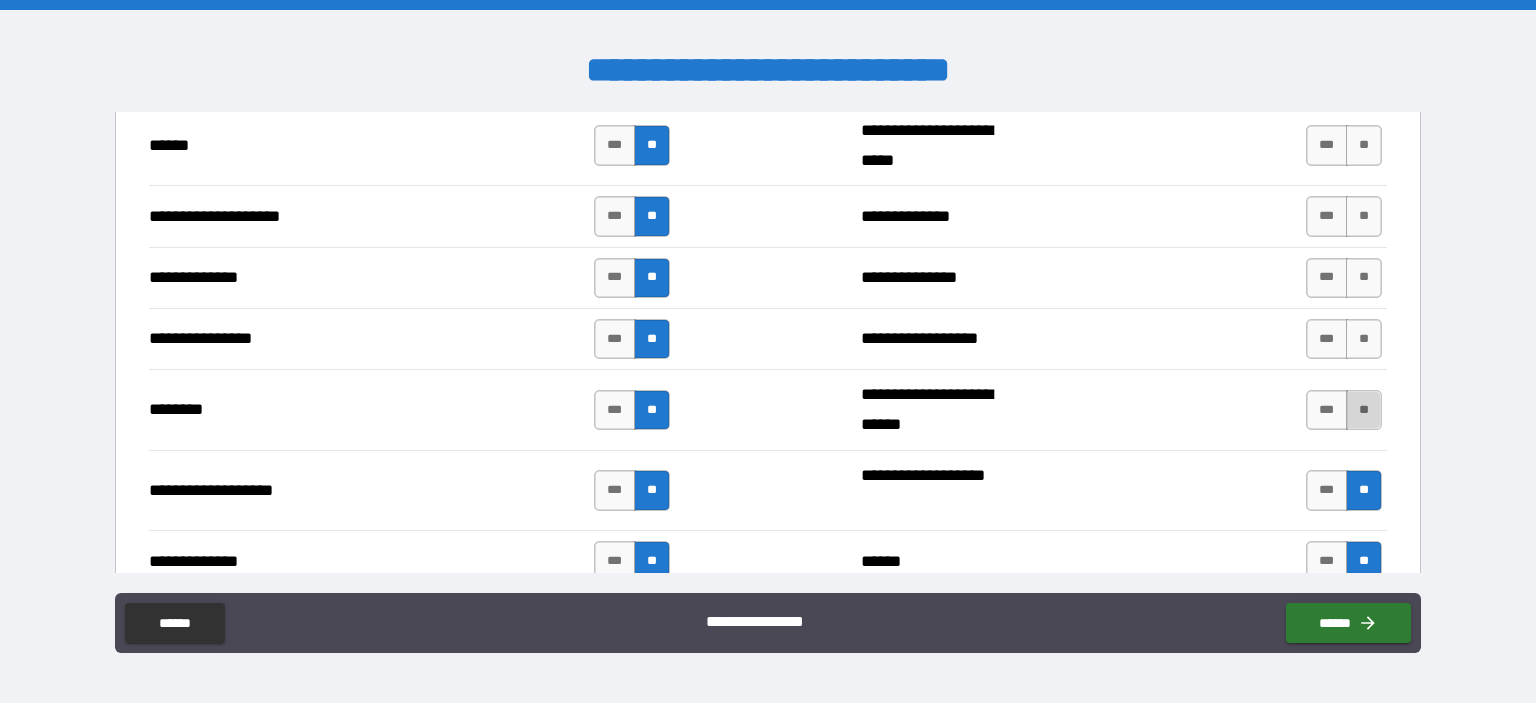 drag, startPoint x: 1353, startPoint y: 398, endPoint x: 1353, endPoint y: 383, distance: 15 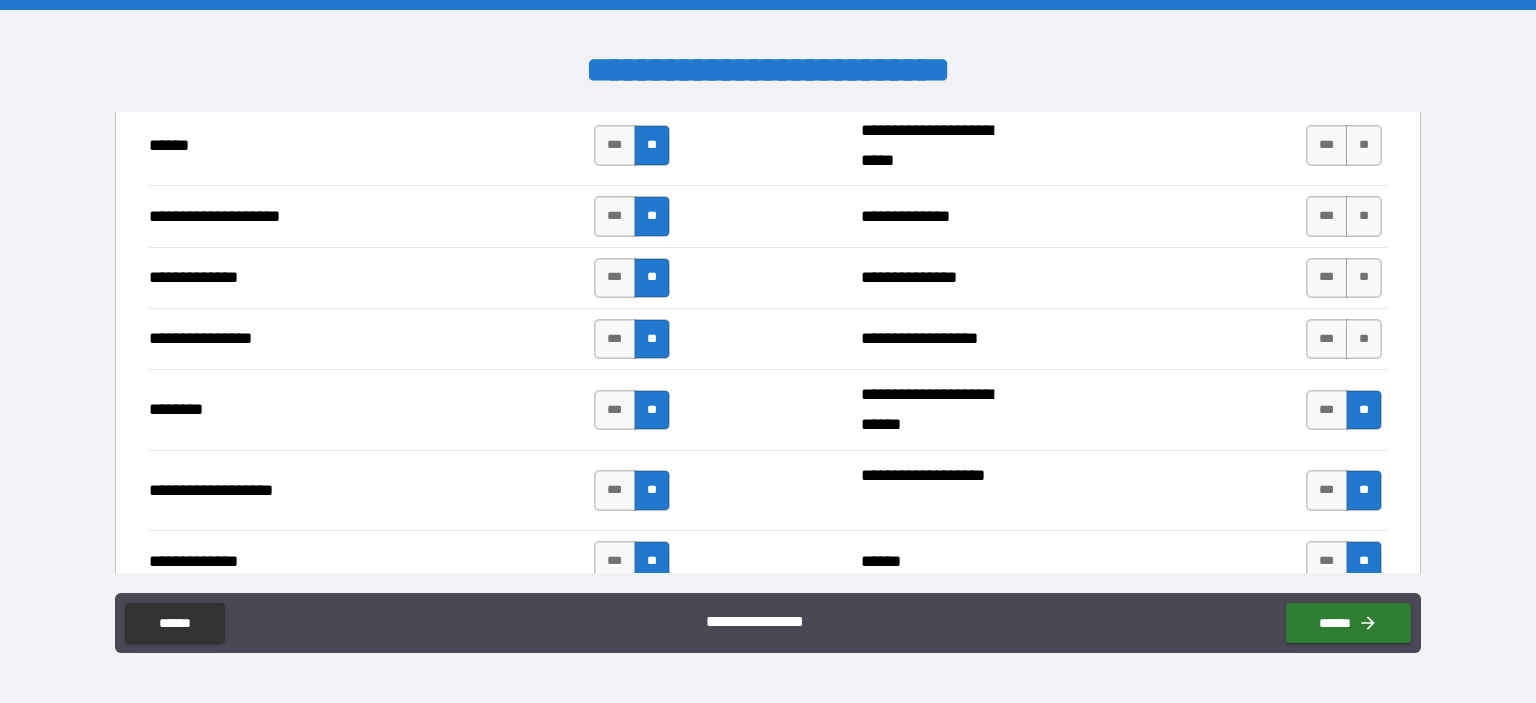 click on "**********" at bounding box center [768, 338] 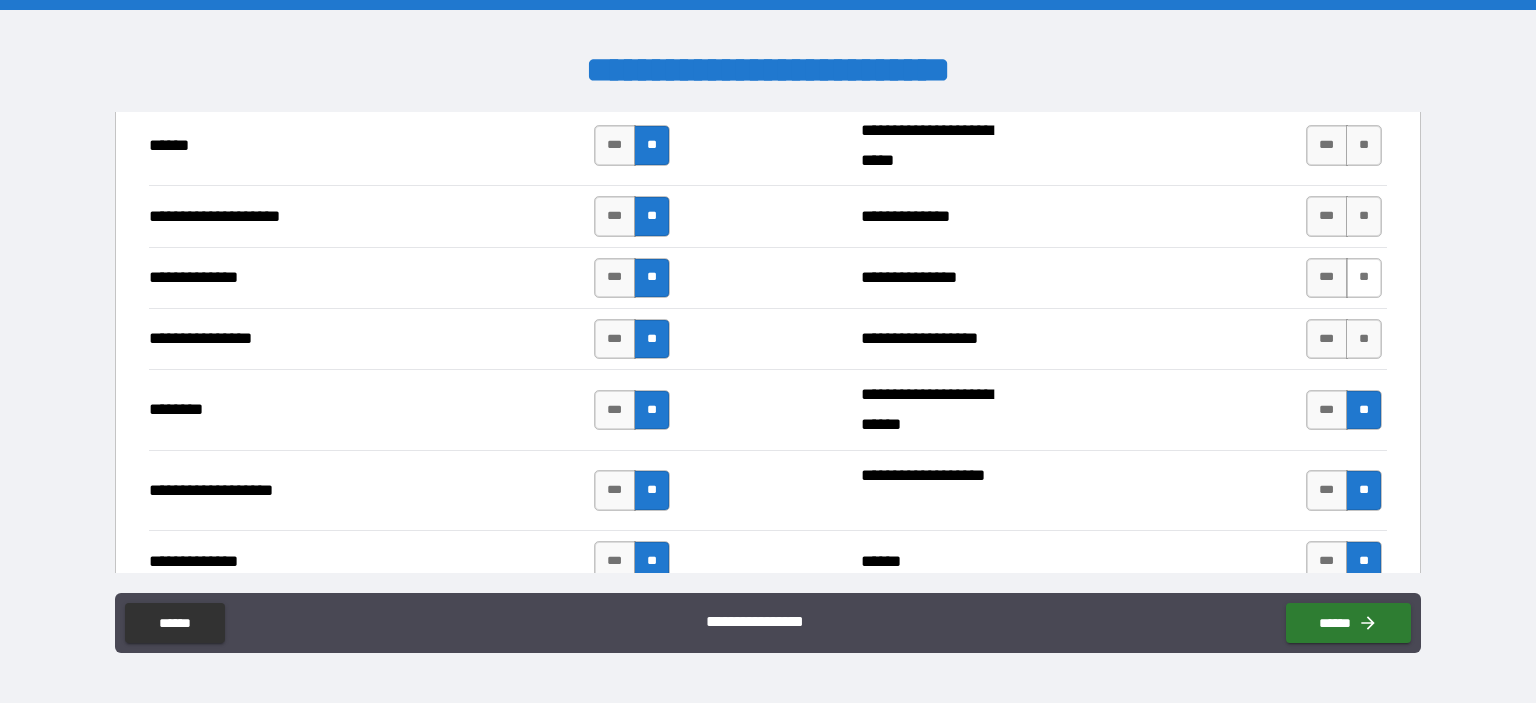 click on "**" at bounding box center [1364, 278] 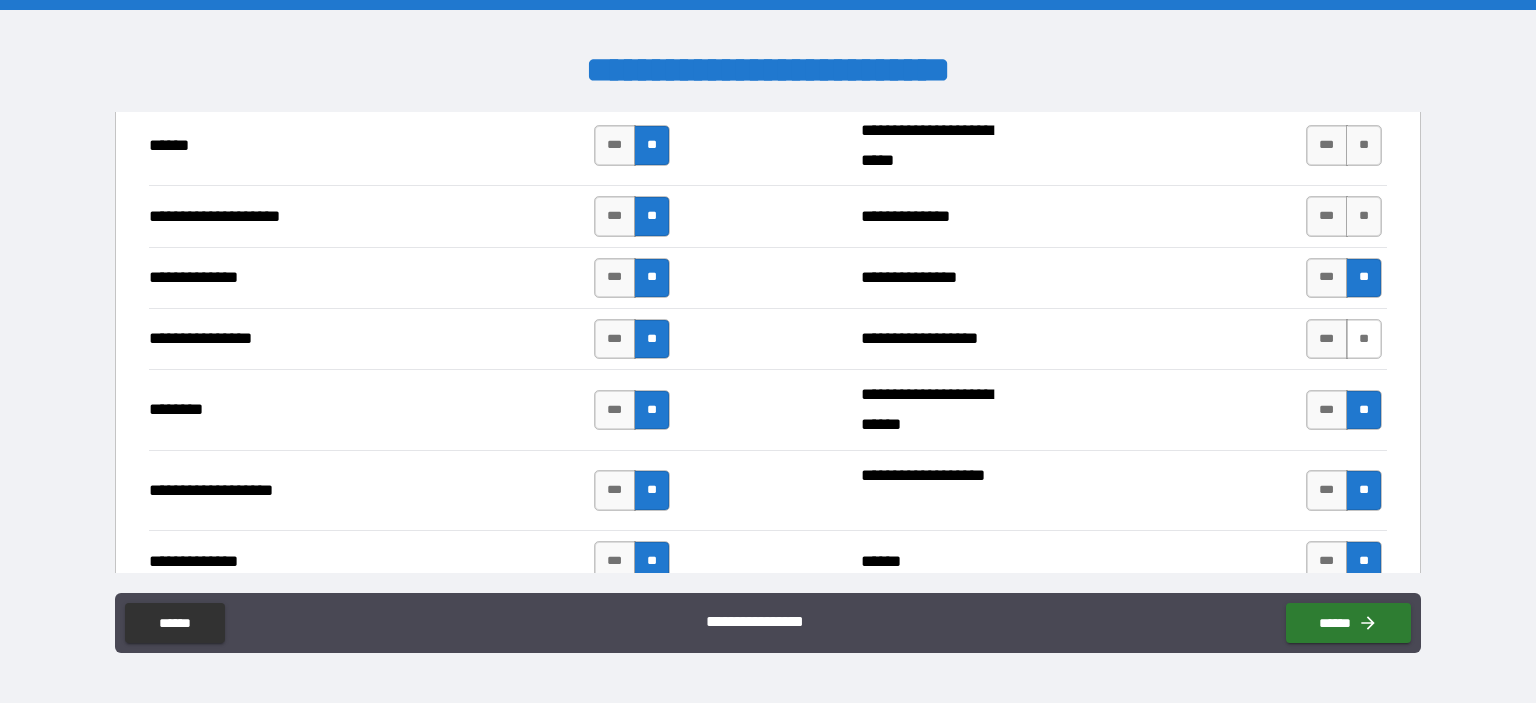 click on "**" at bounding box center [1364, 339] 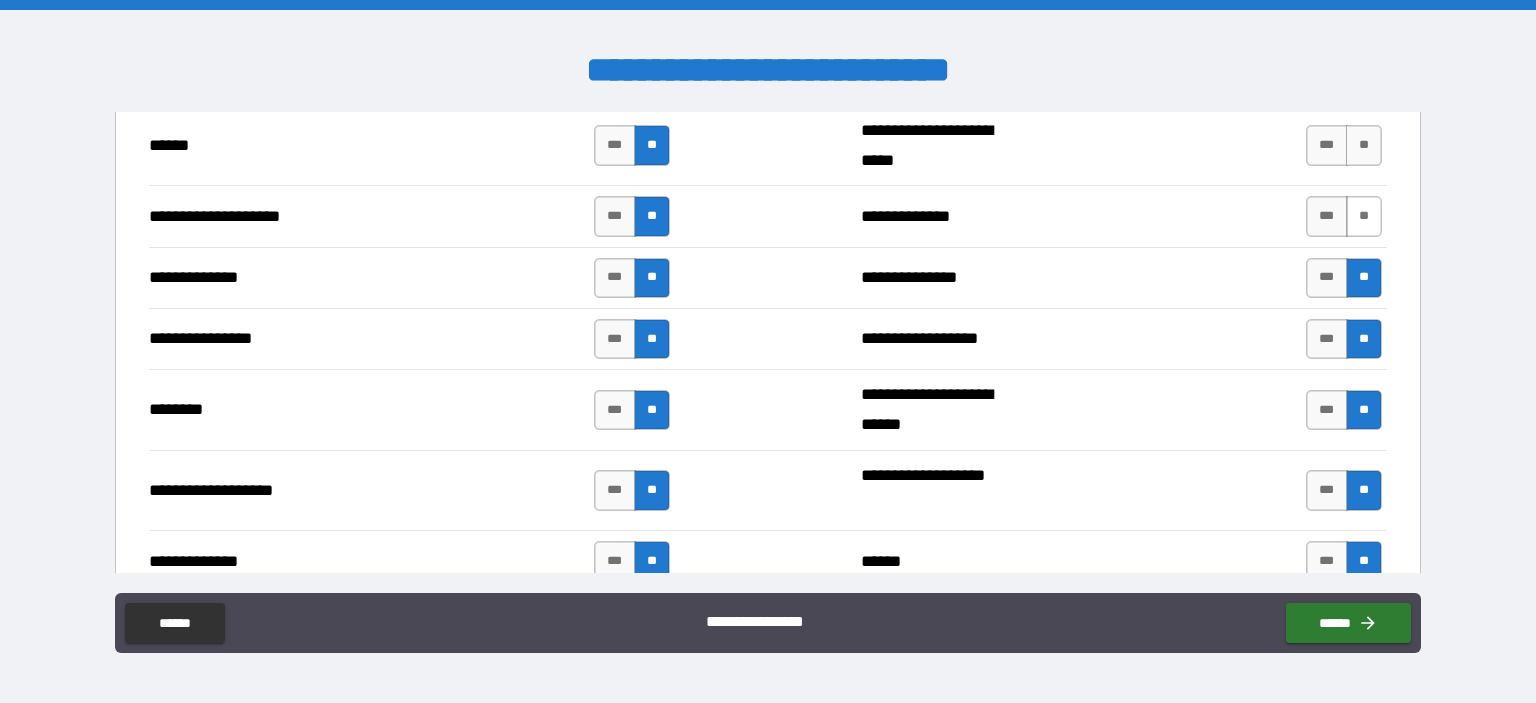 click on "**" at bounding box center [1364, 216] 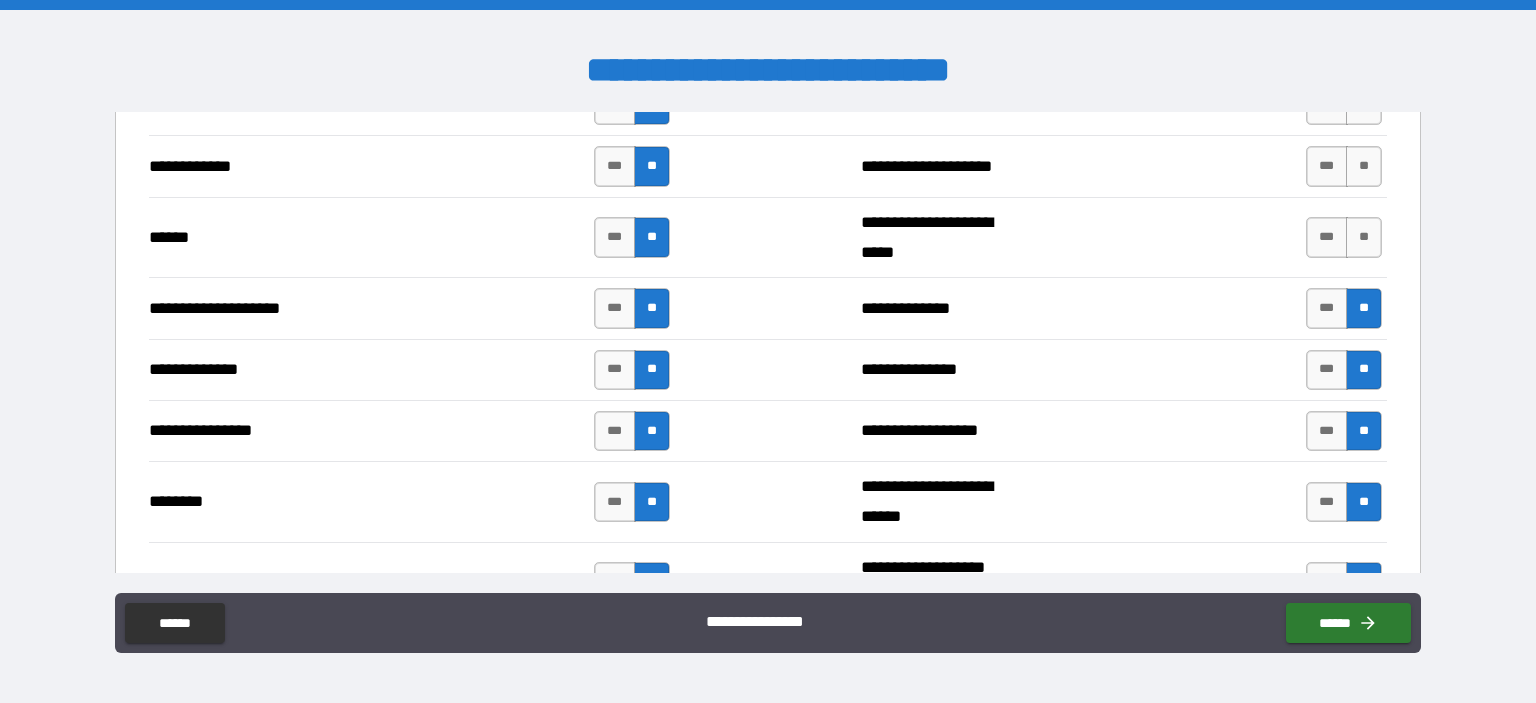 scroll, scrollTop: 2400, scrollLeft: 0, axis: vertical 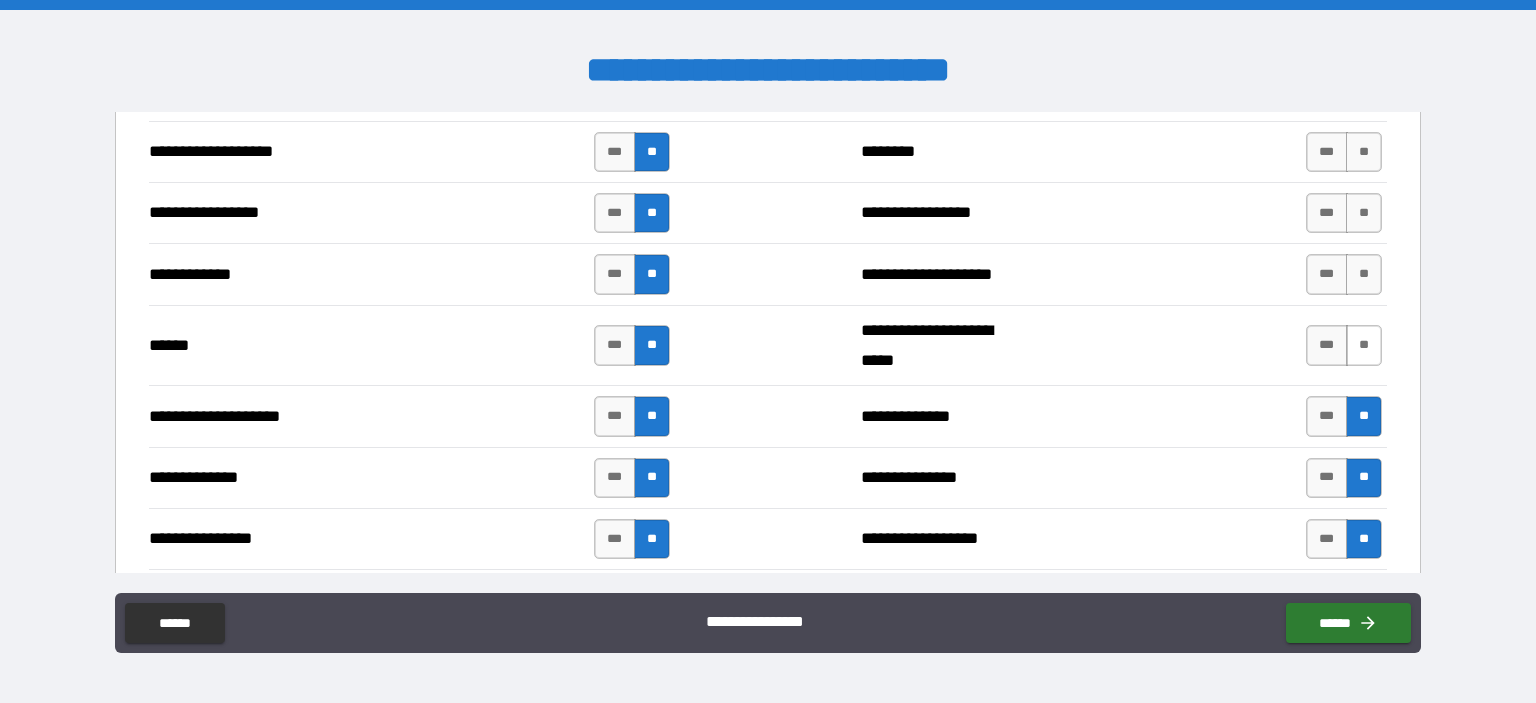 click on "**" at bounding box center [1364, 345] 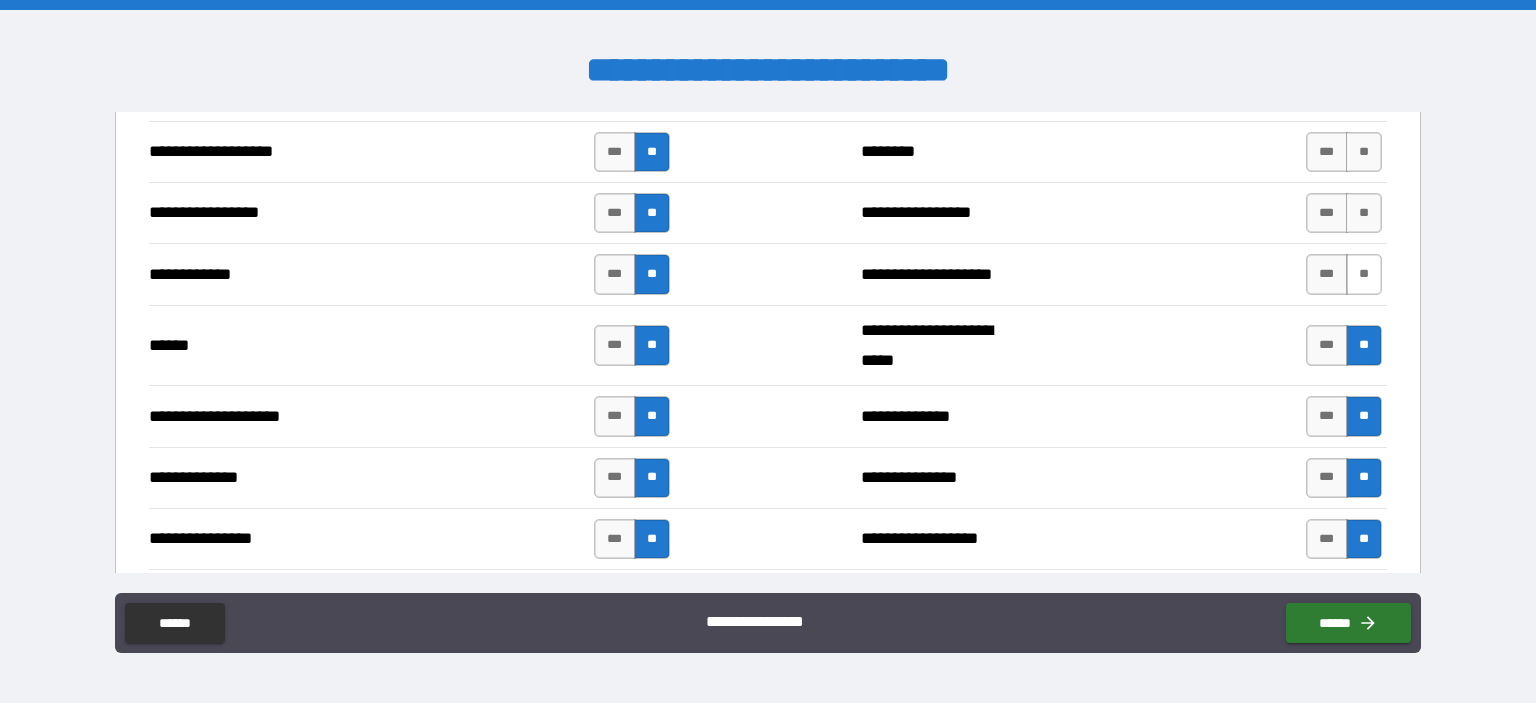 click on "**" at bounding box center (1364, 274) 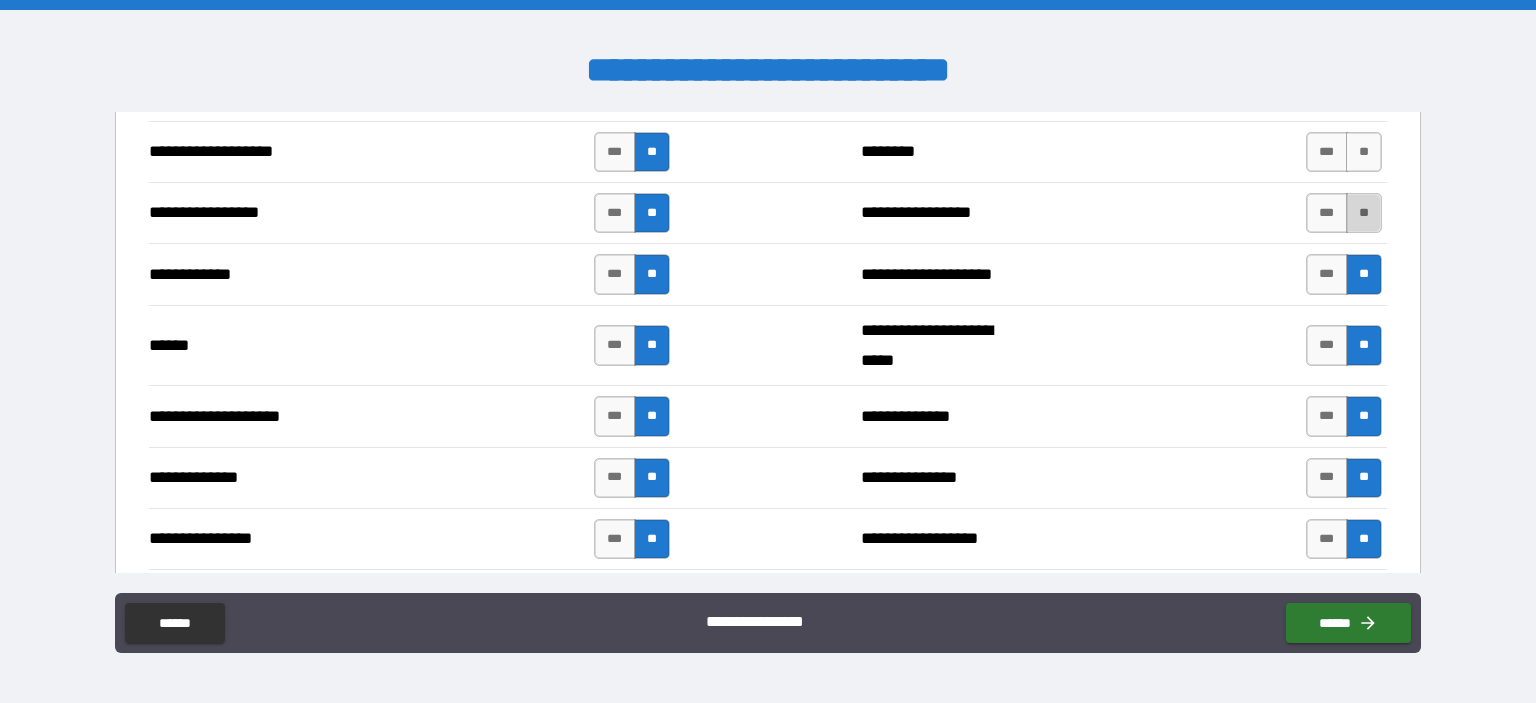 click on "**" at bounding box center [1364, 213] 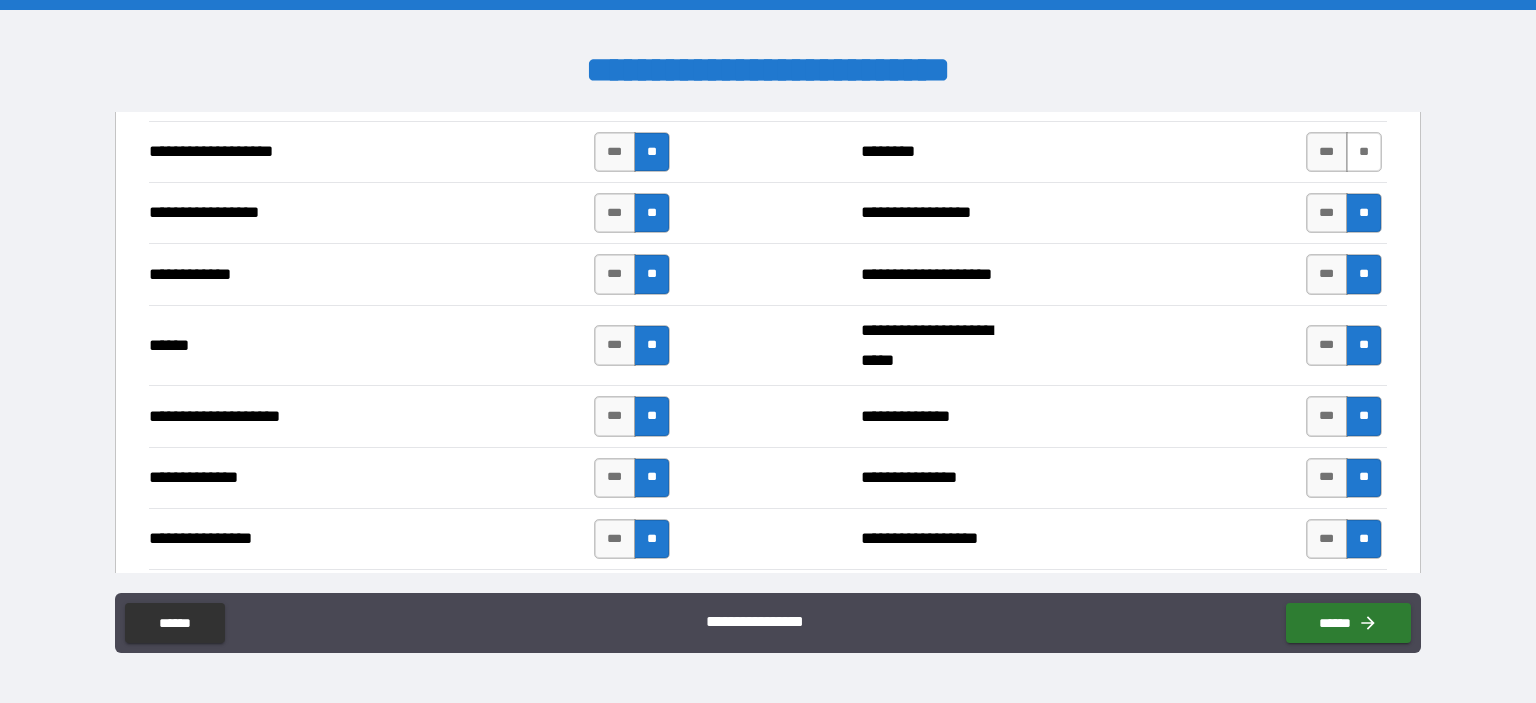 click on "**" at bounding box center (1364, 152) 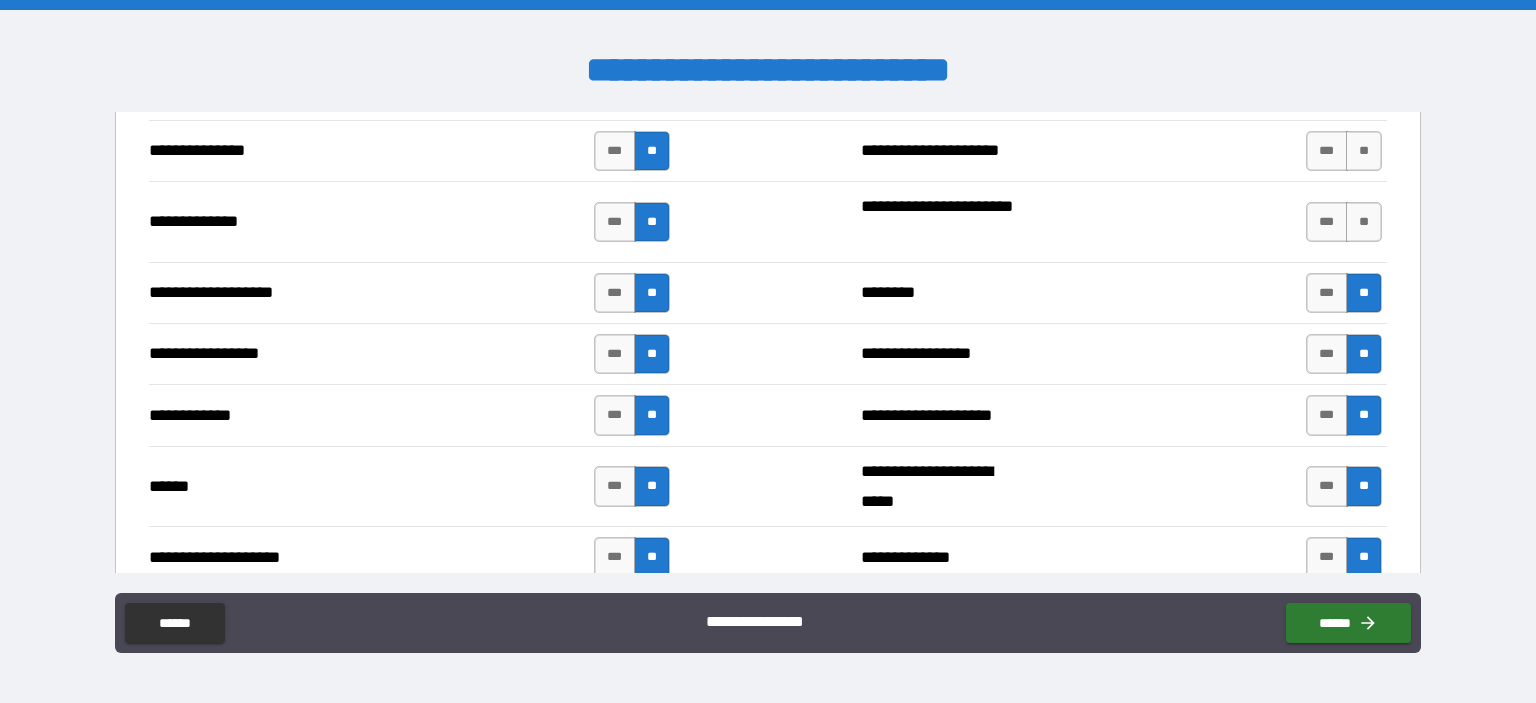 scroll, scrollTop: 2200, scrollLeft: 0, axis: vertical 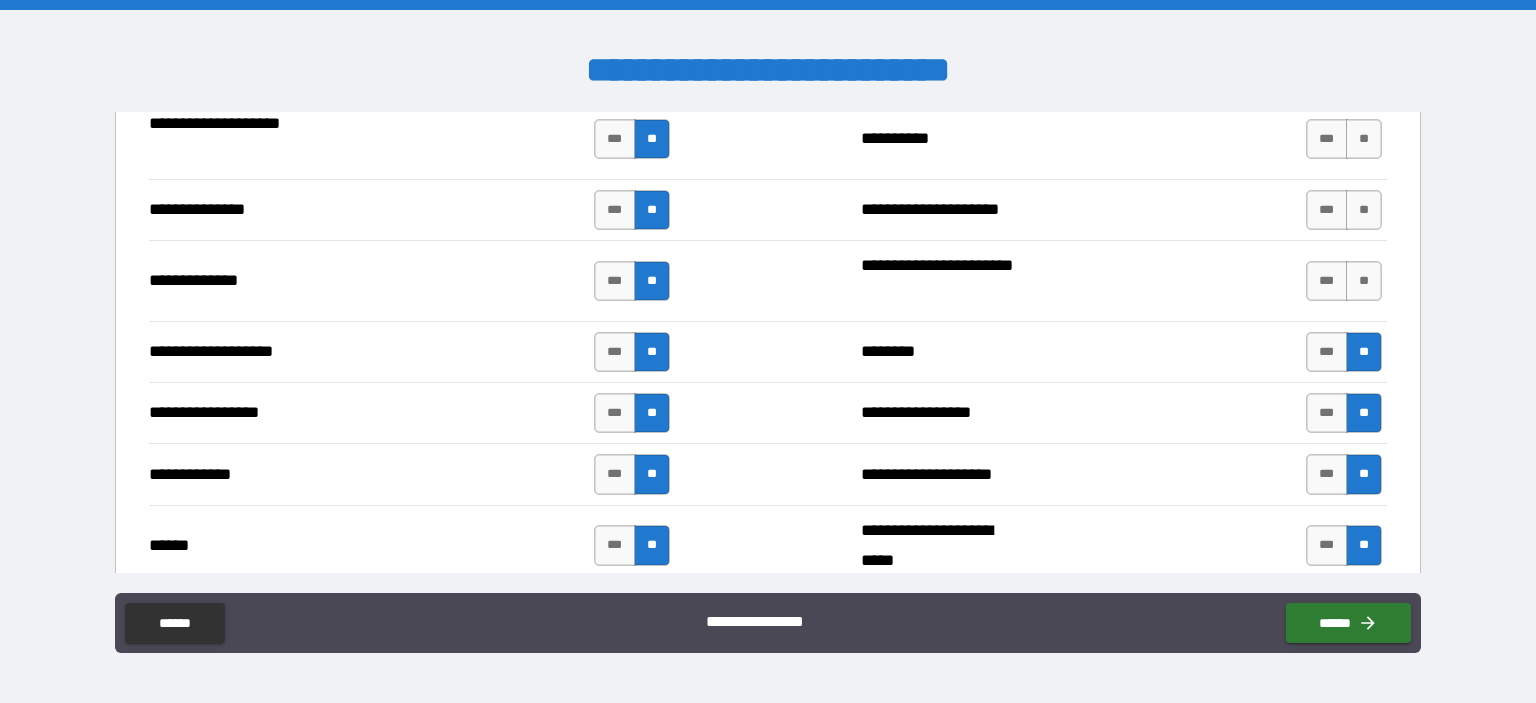 click on "**" at bounding box center (1364, 281) 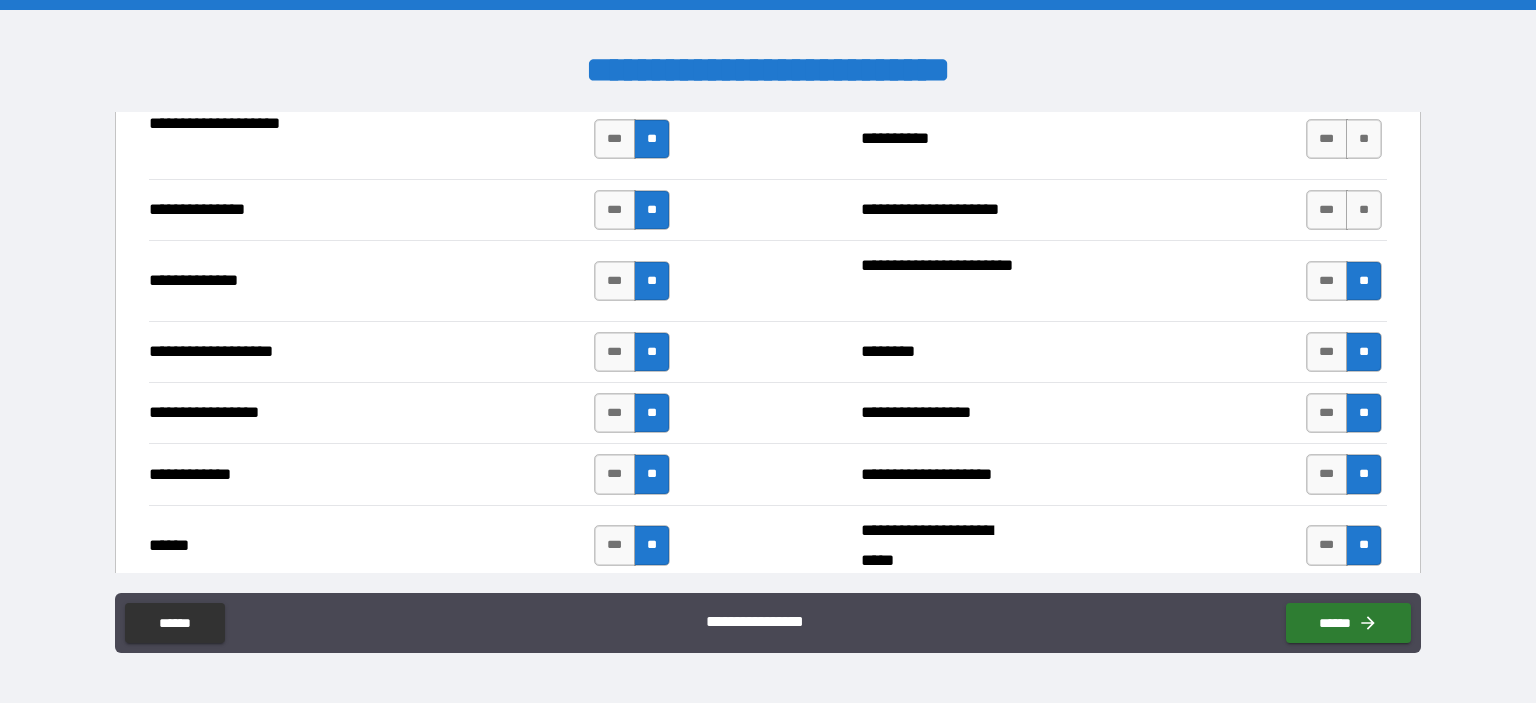 click on "**********" at bounding box center (768, 209) 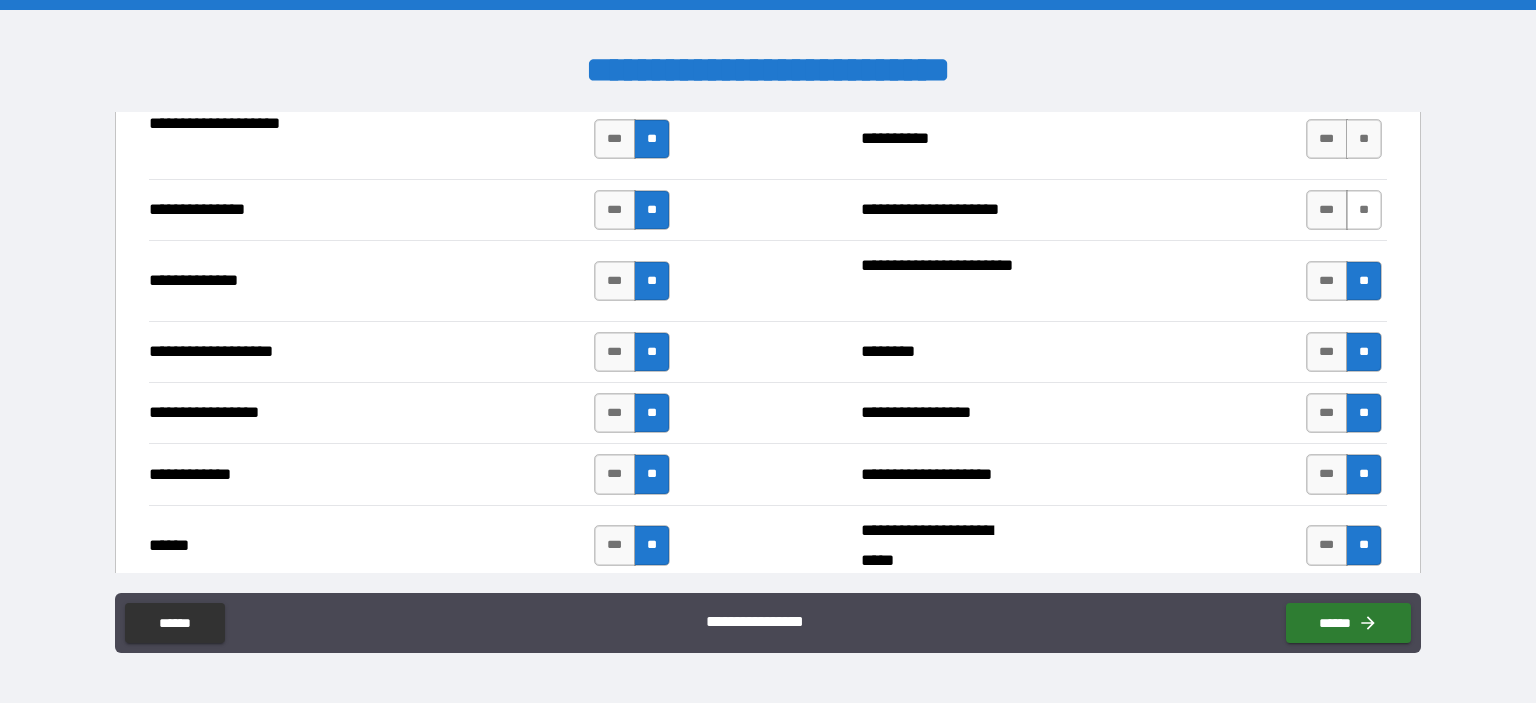 click on "**" at bounding box center (1364, 210) 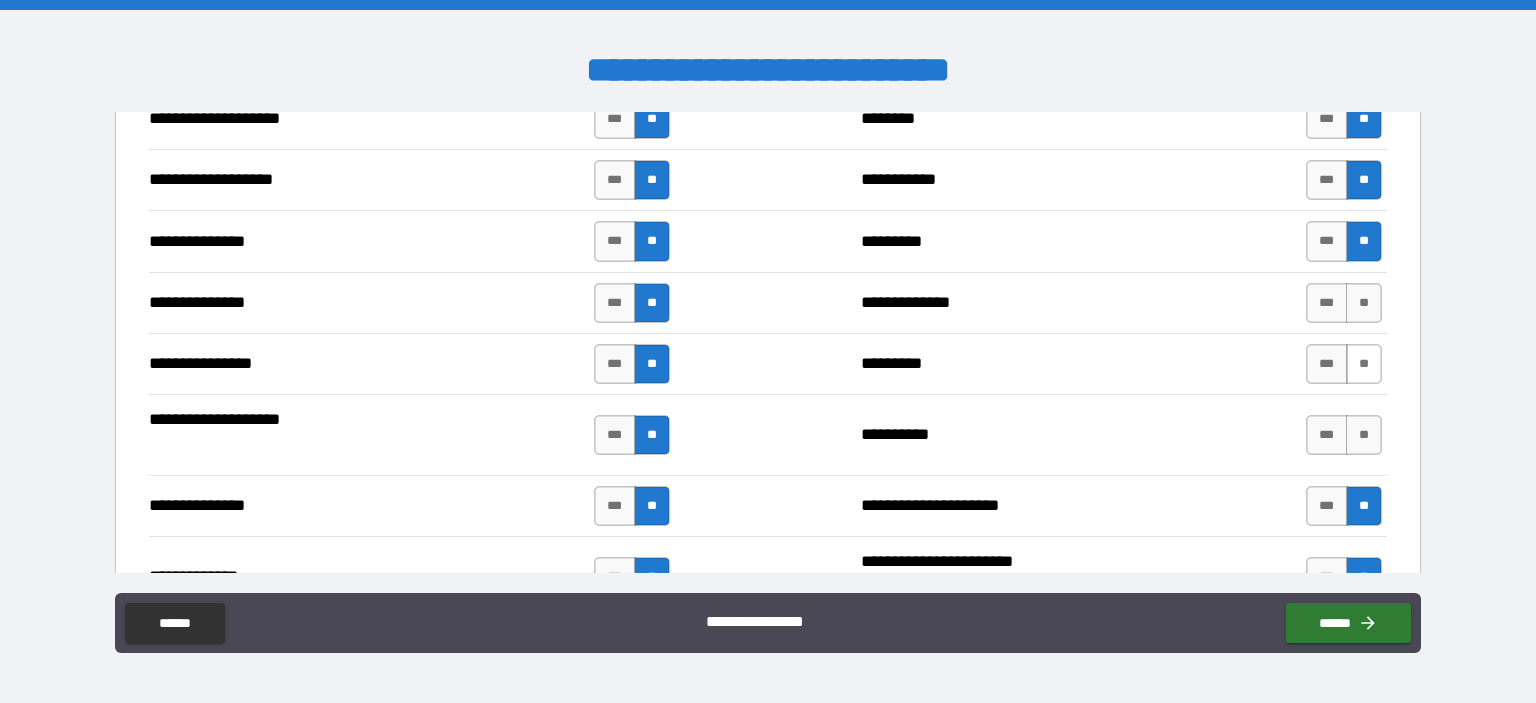 scroll, scrollTop: 1900, scrollLeft: 0, axis: vertical 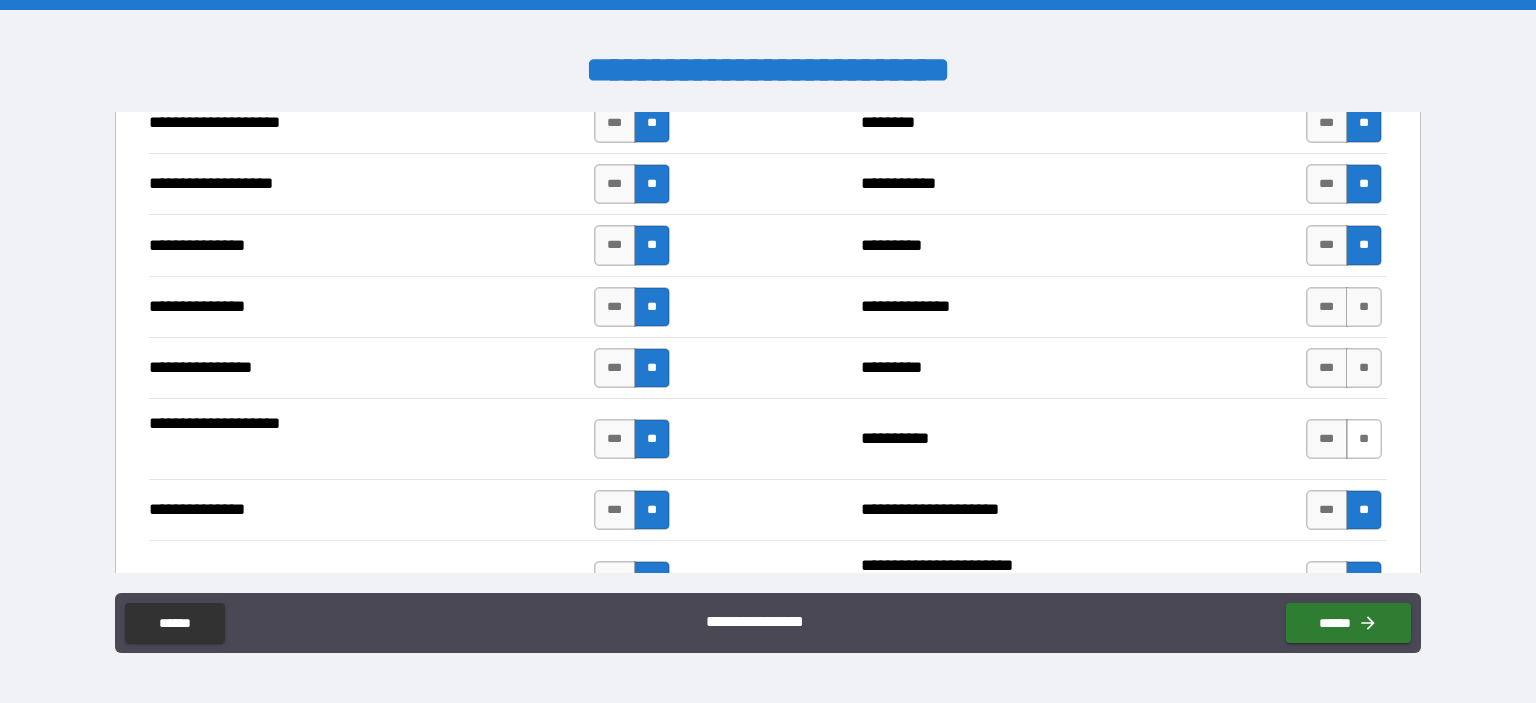 click on "**" at bounding box center (1364, 439) 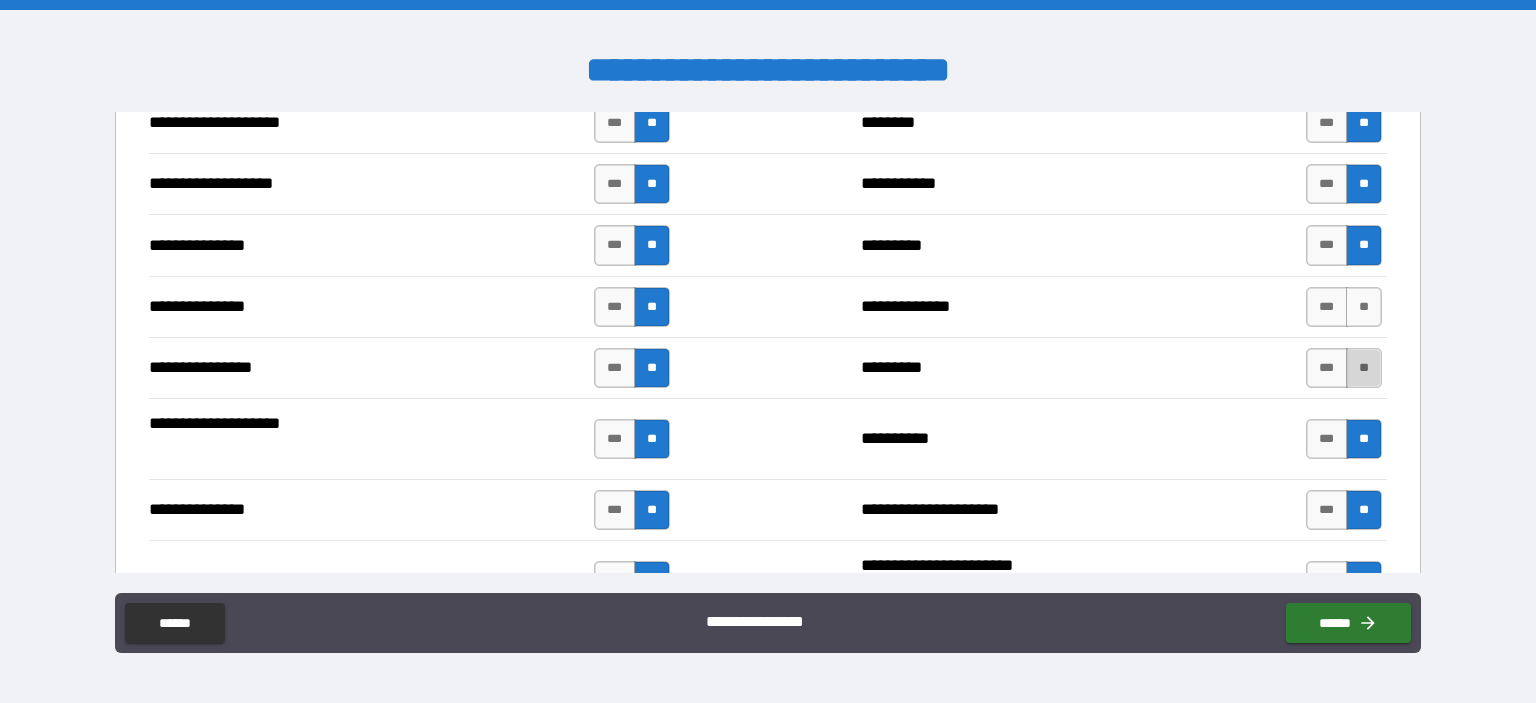 click on "**" at bounding box center (1364, 368) 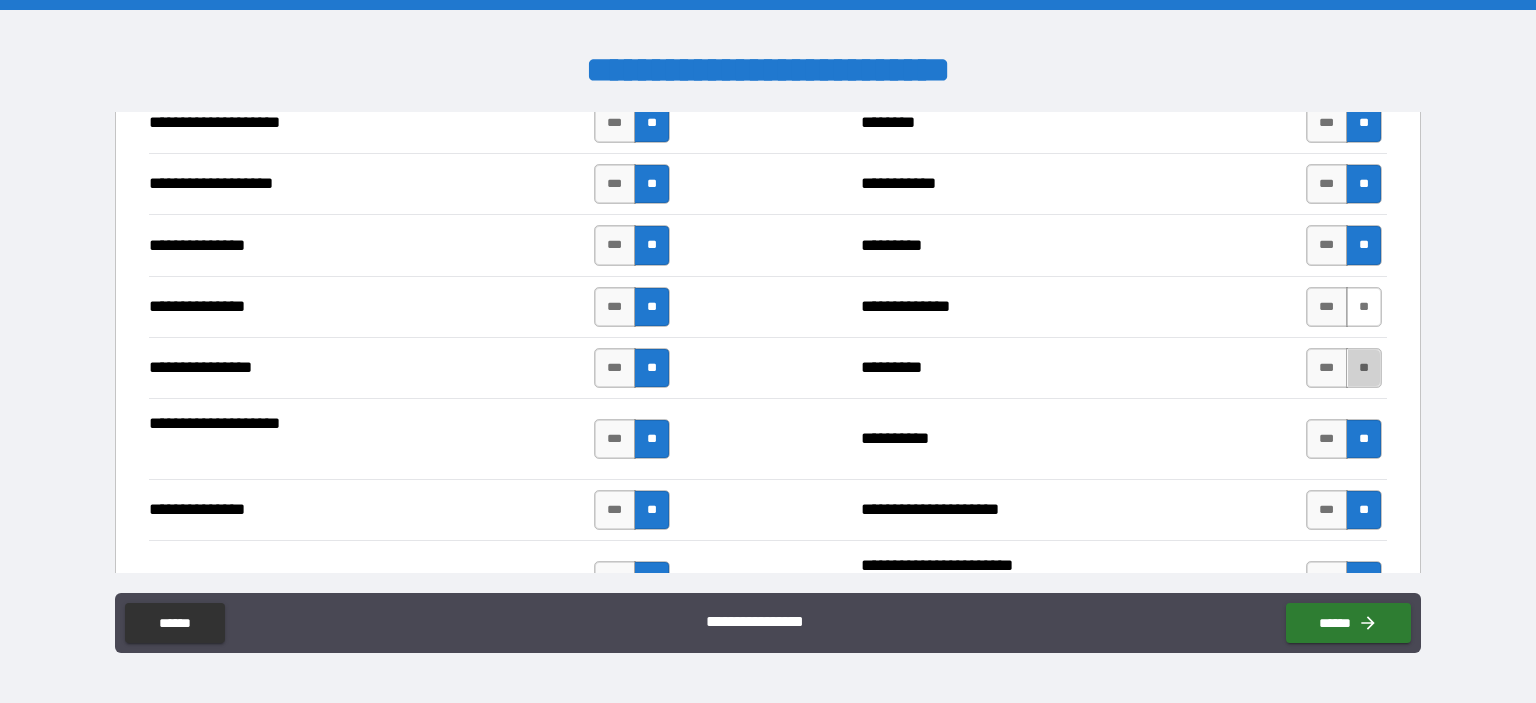 click on "**" at bounding box center (1364, 307) 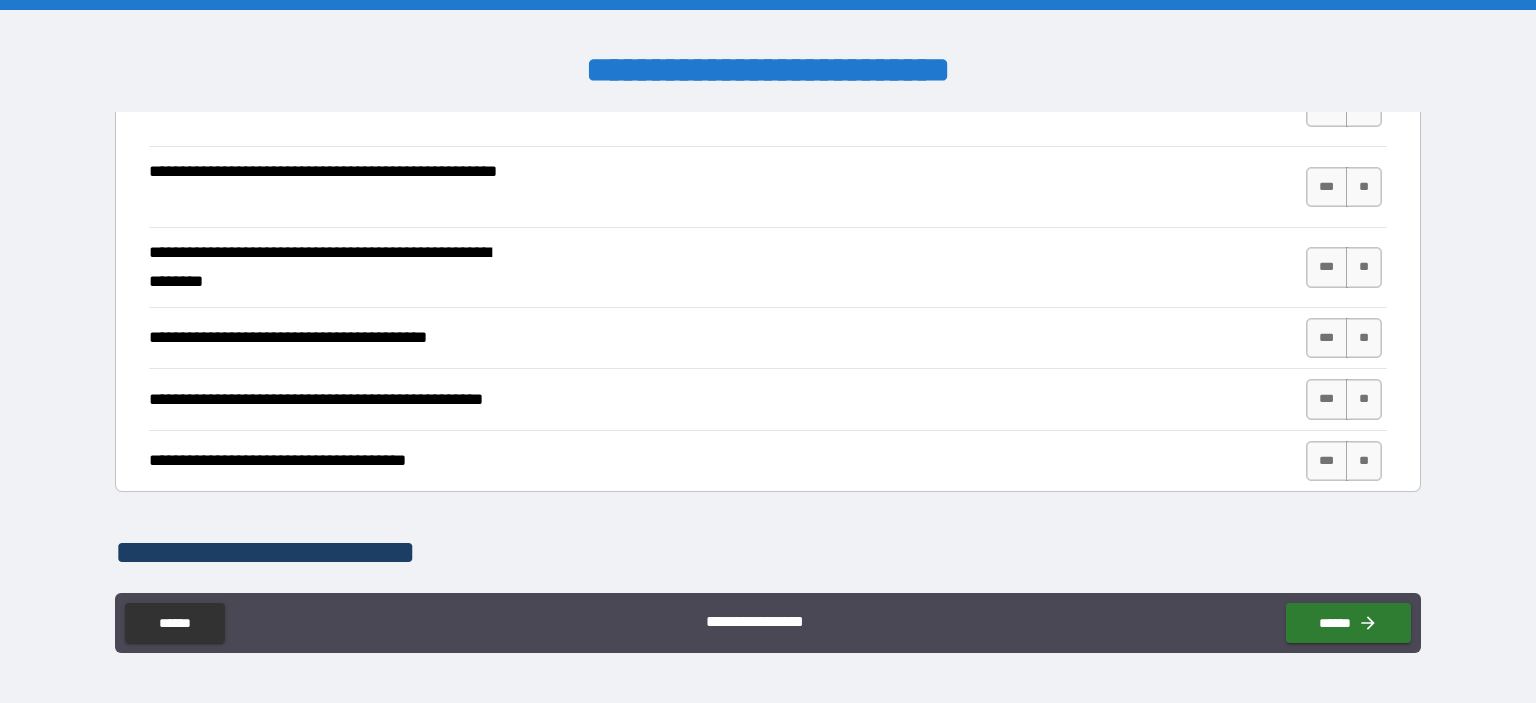 scroll, scrollTop: 3900, scrollLeft: 0, axis: vertical 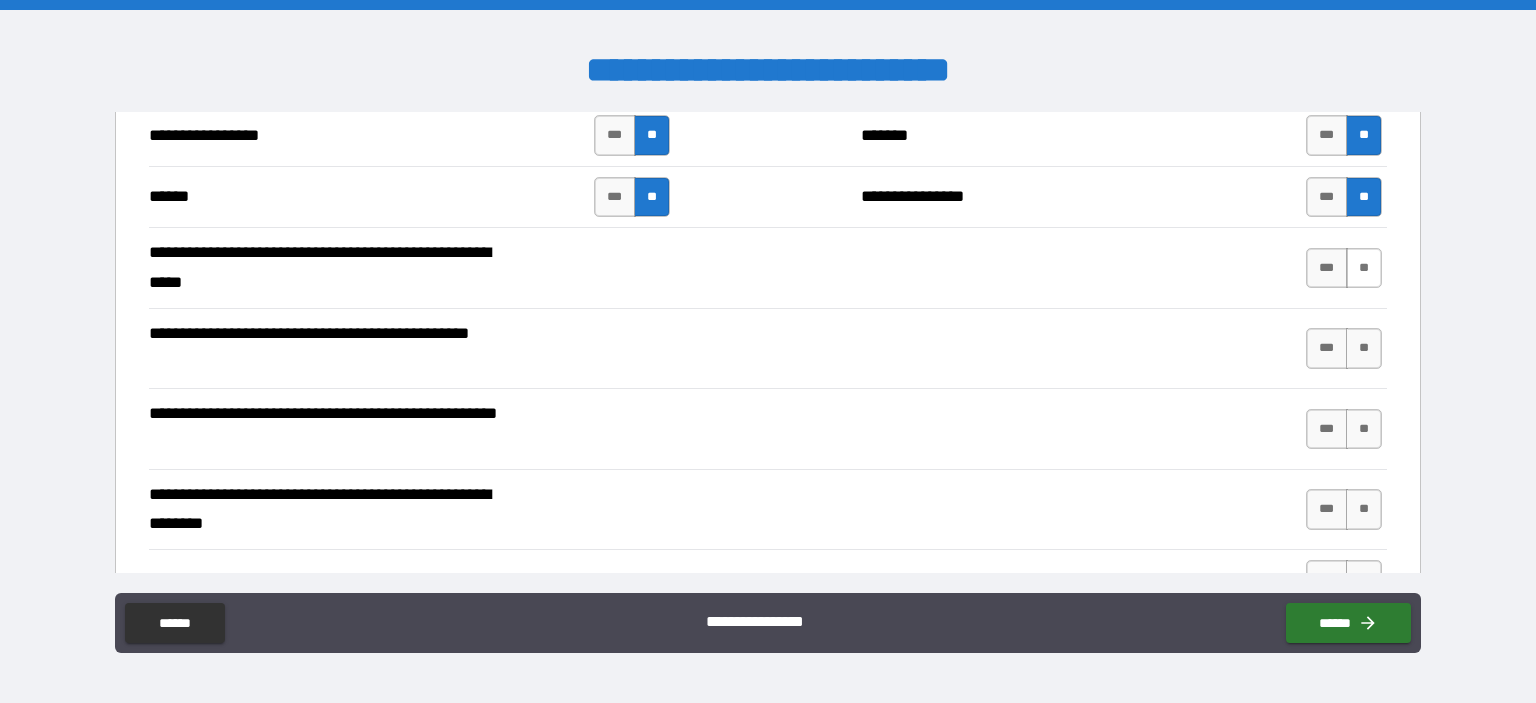 click on "**" at bounding box center (1364, 268) 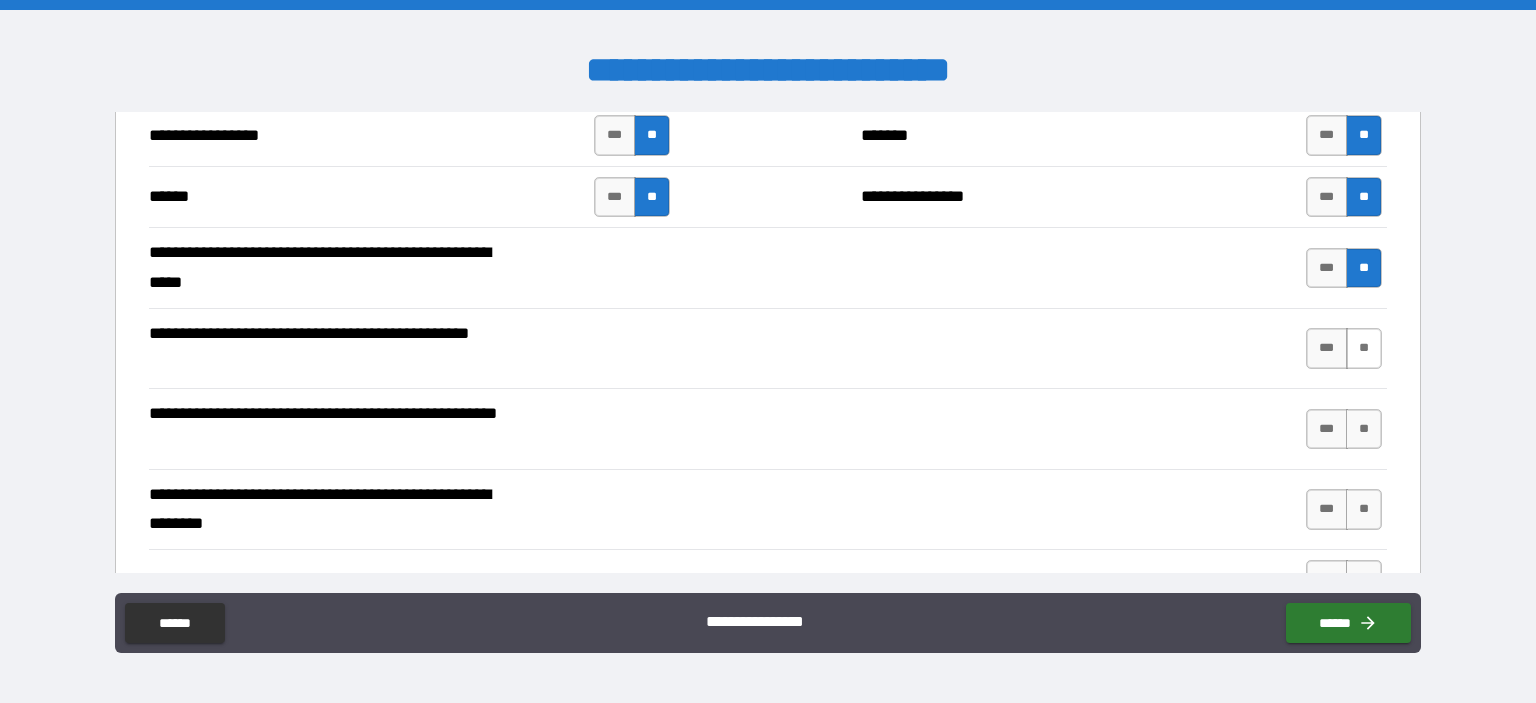 click on "**" at bounding box center [1364, 348] 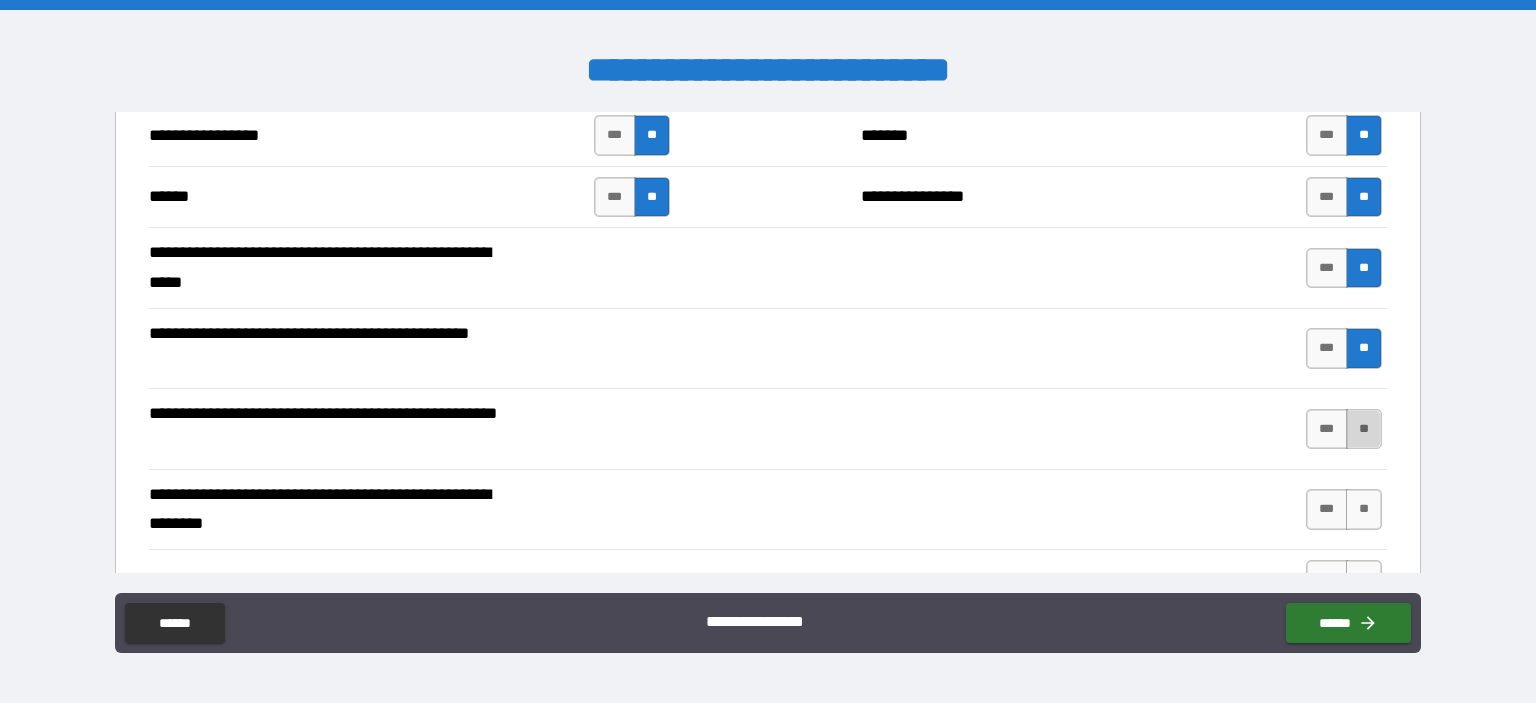 click on "**" at bounding box center (1364, 429) 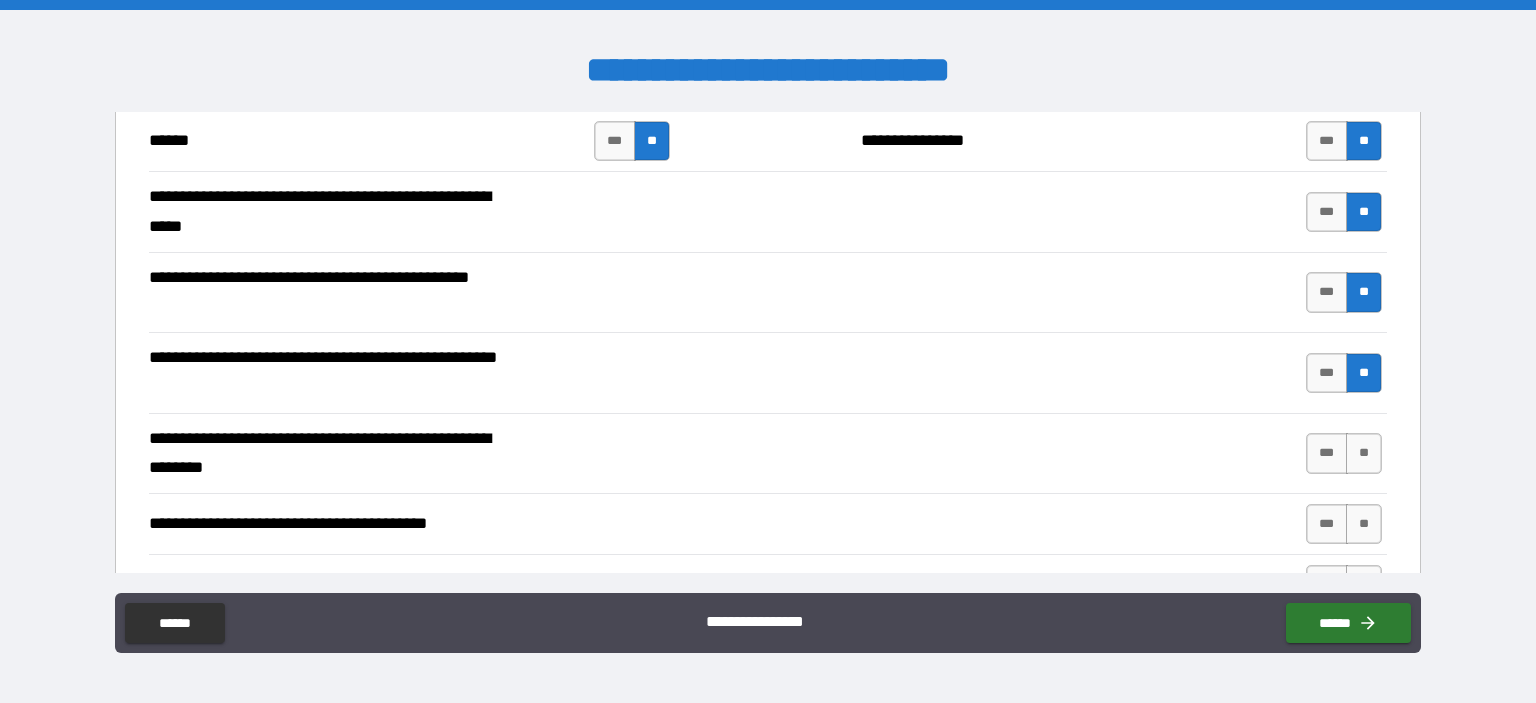 scroll, scrollTop: 4000, scrollLeft: 0, axis: vertical 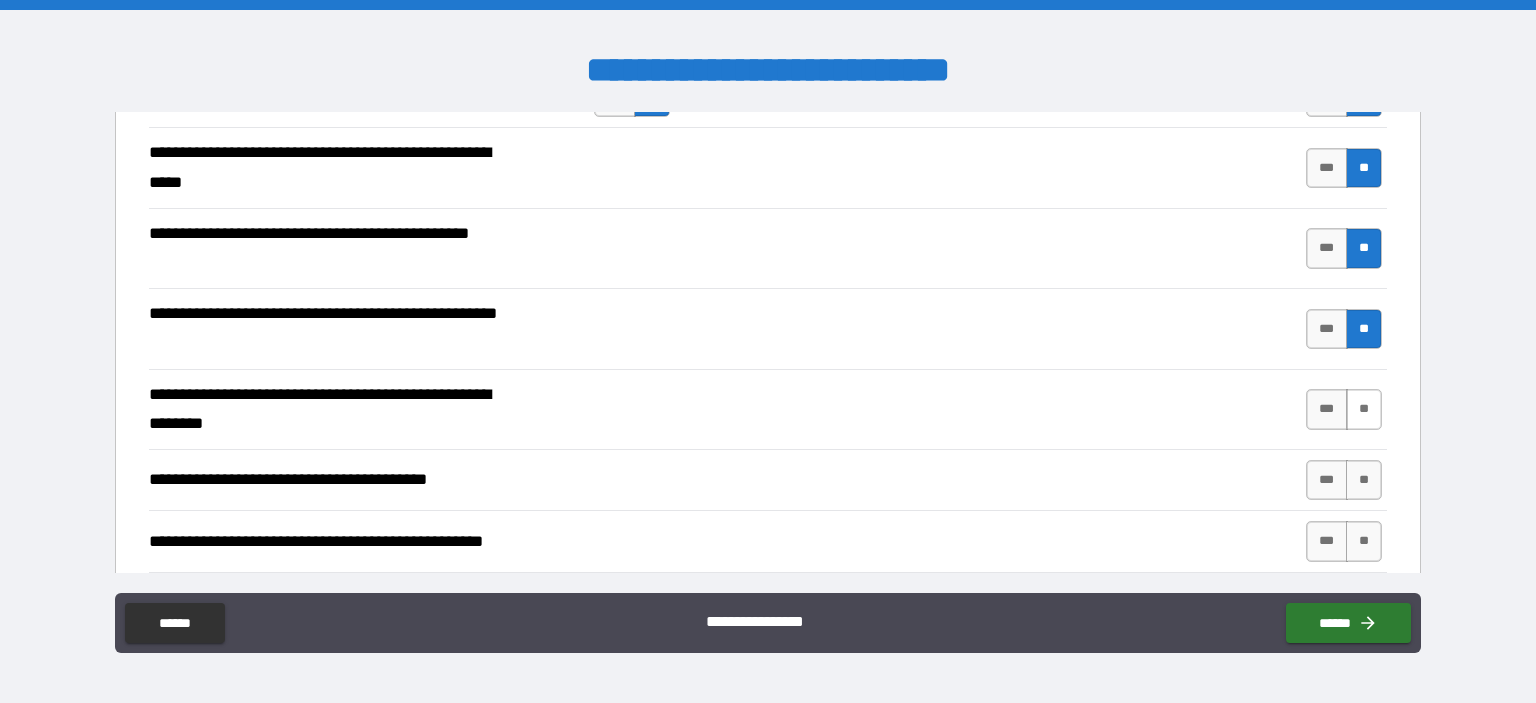 click on "**" at bounding box center [1364, 409] 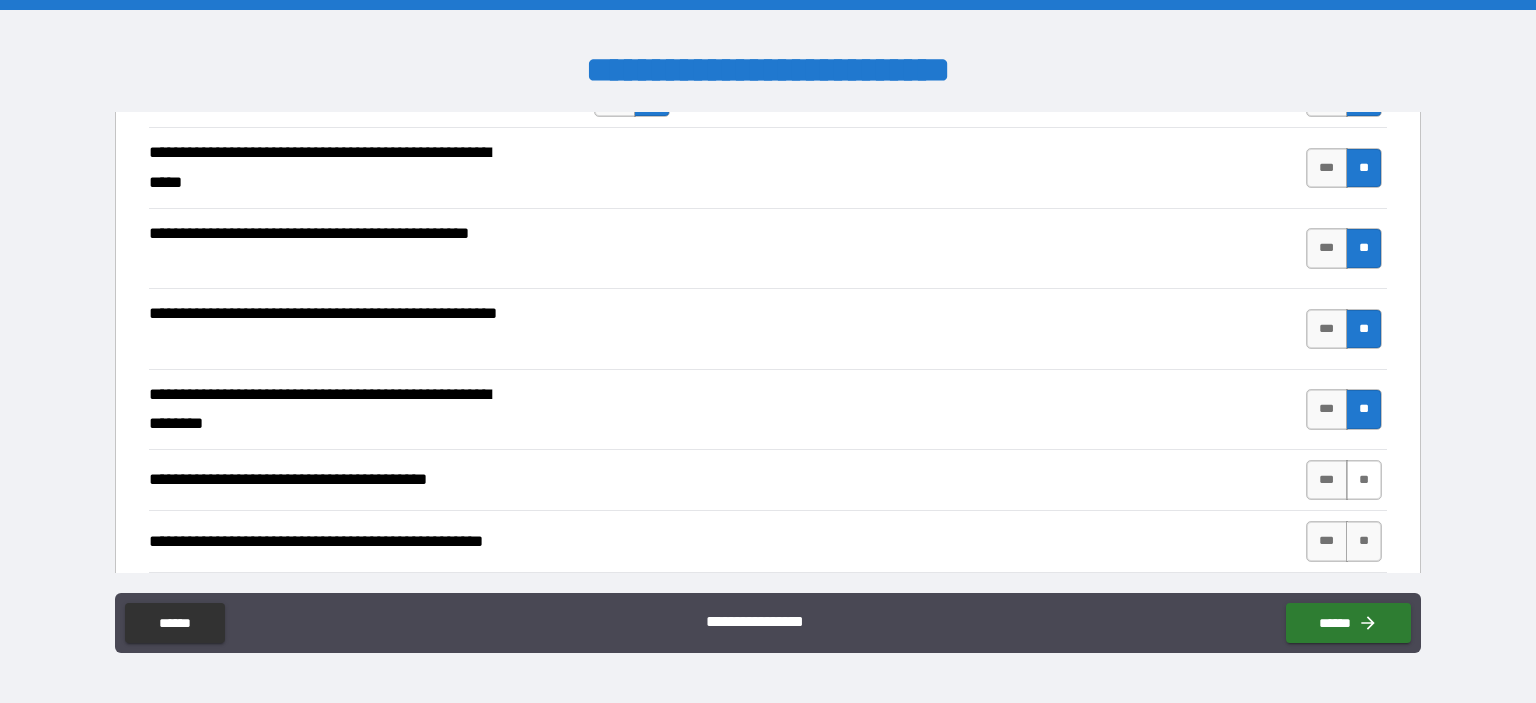click on "**" at bounding box center (1364, 480) 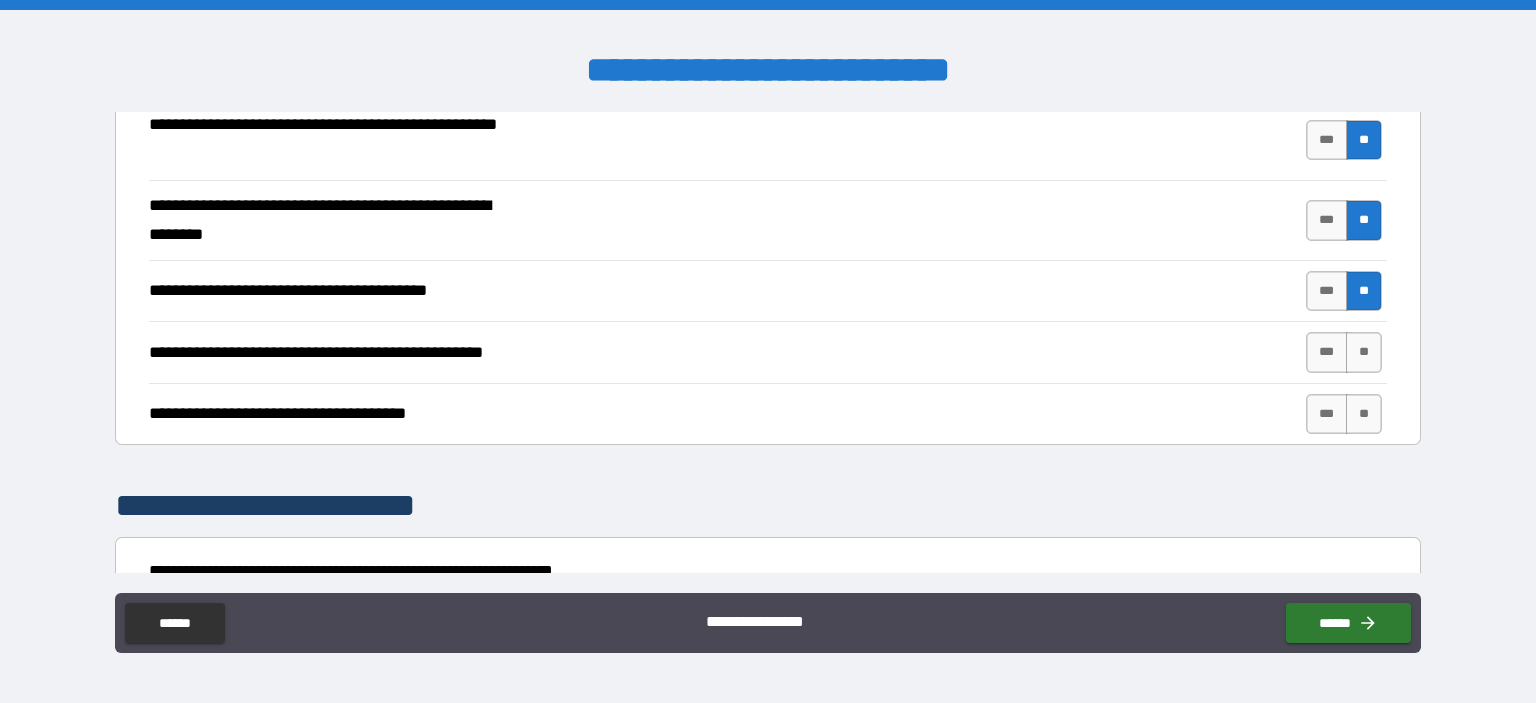 scroll, scrollTop: 4200, scrollLeft: 0, axis: vertical 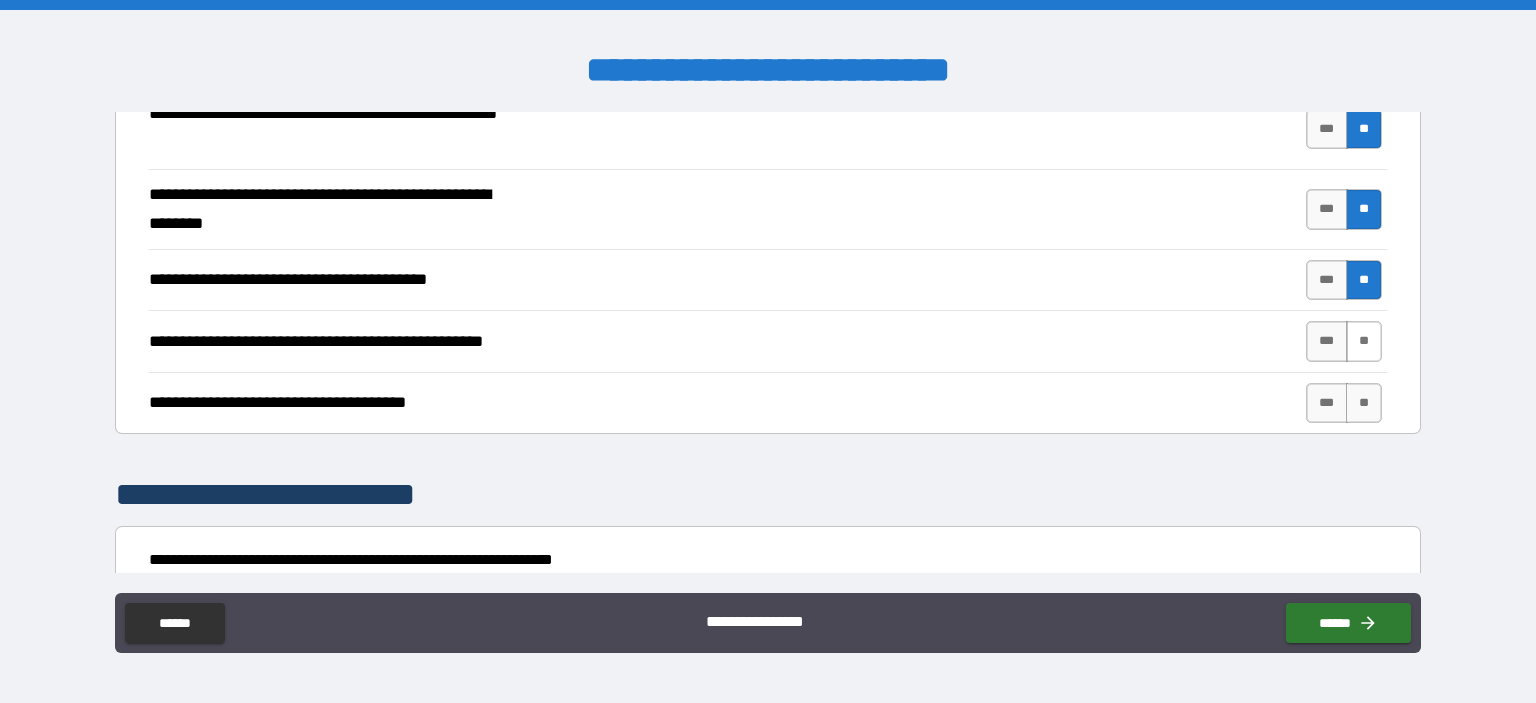 click on "**" at bounding box center [1364, 341] 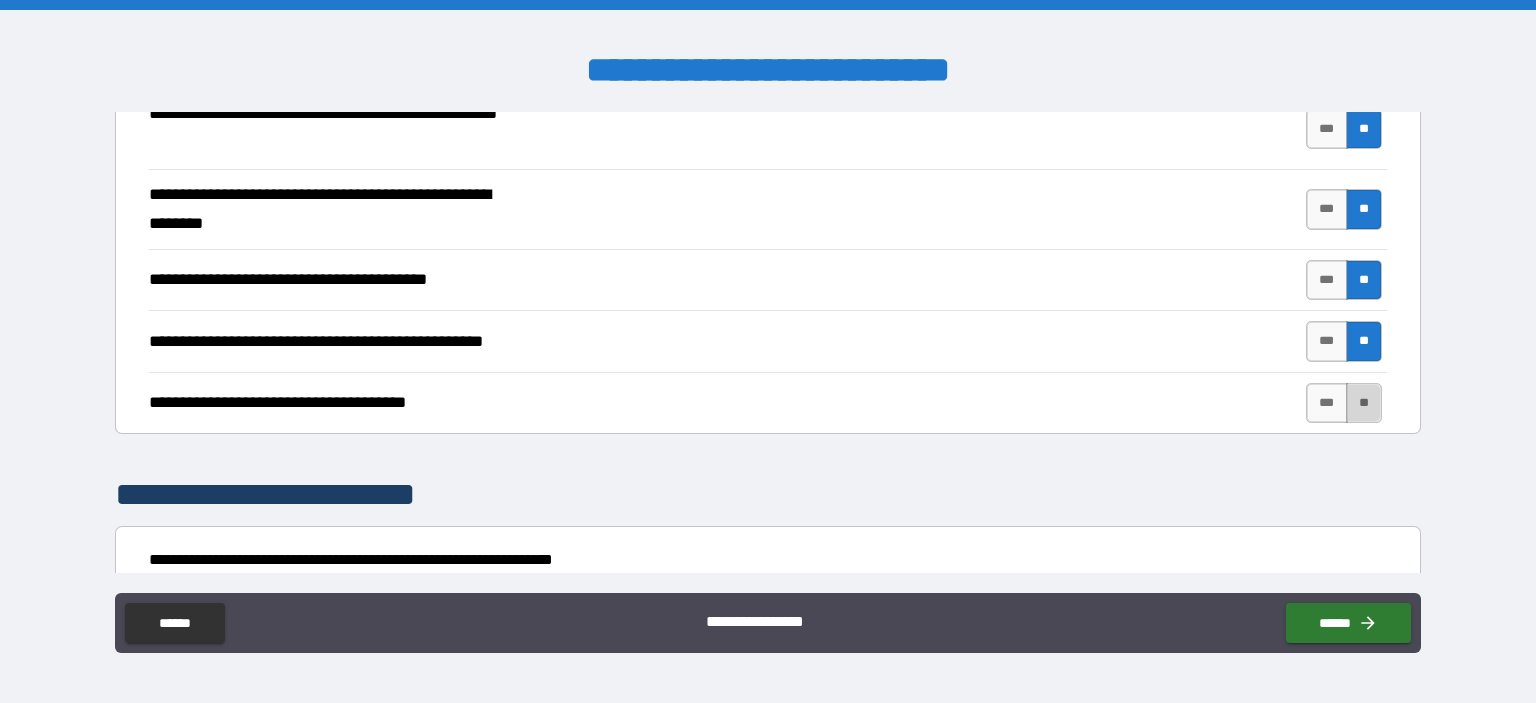 click on "**" at bounding box center (1364, 403) 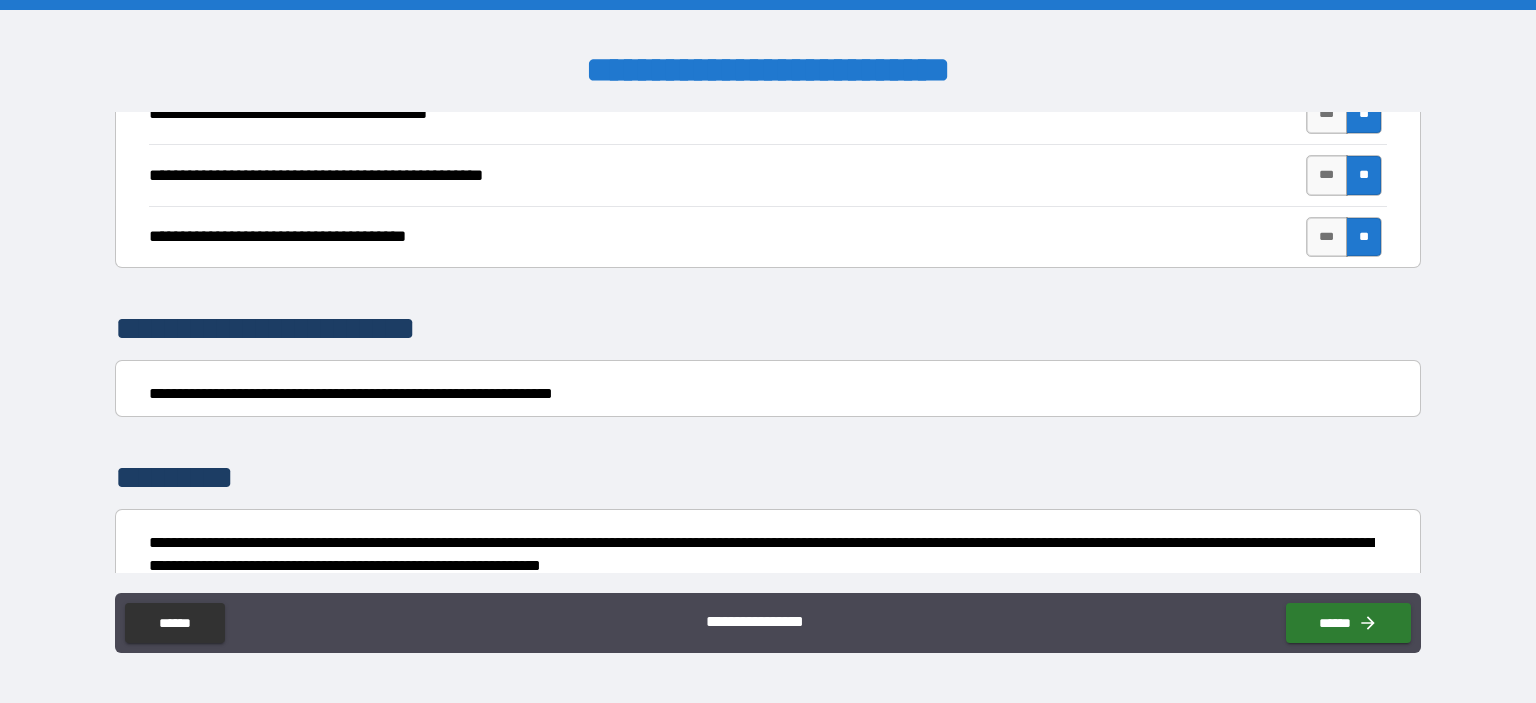 scroll, scrollTop: 4400, scrollLeft: 0, axis: vertical 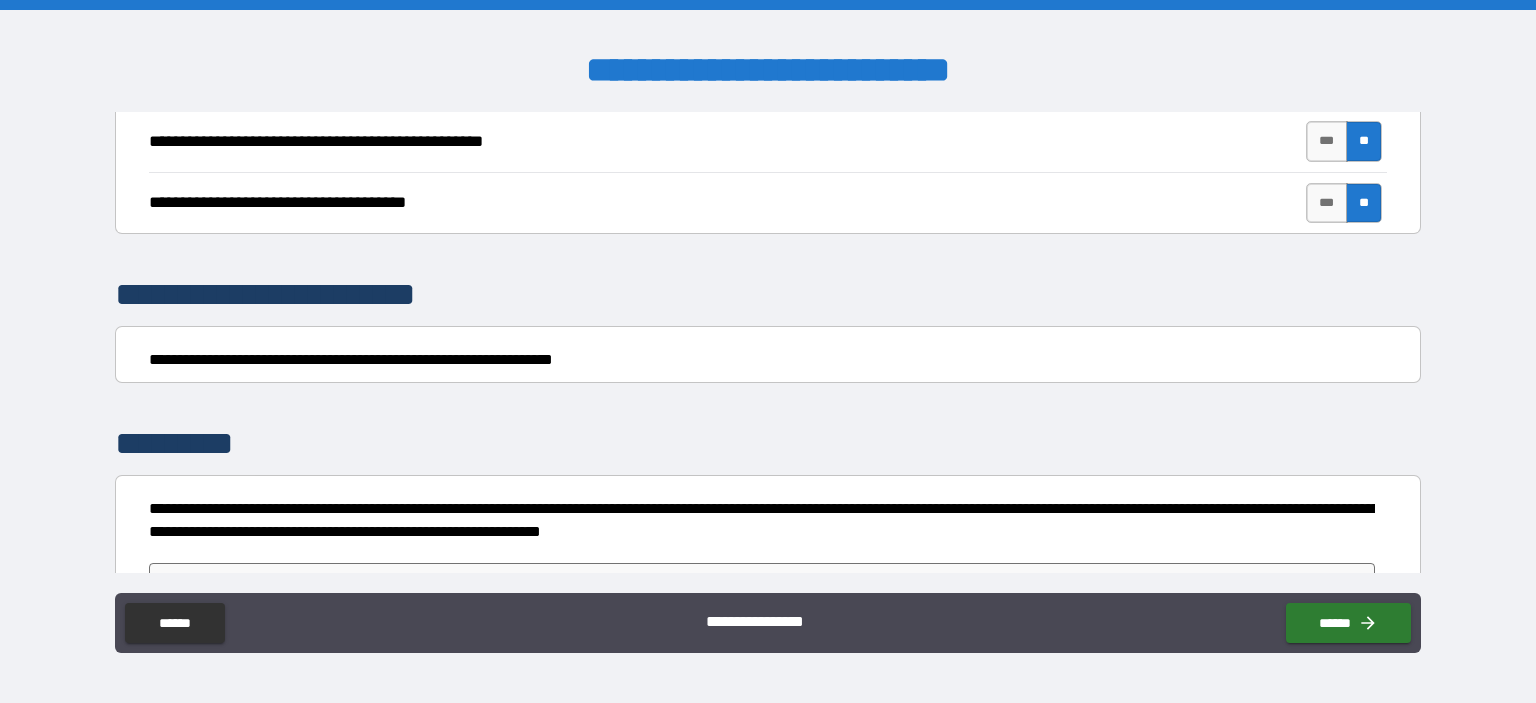 drag, startPoint x: 313, startPoint y: 339, endPoint x: 619, endPoint y: 340, distance: 306.00165 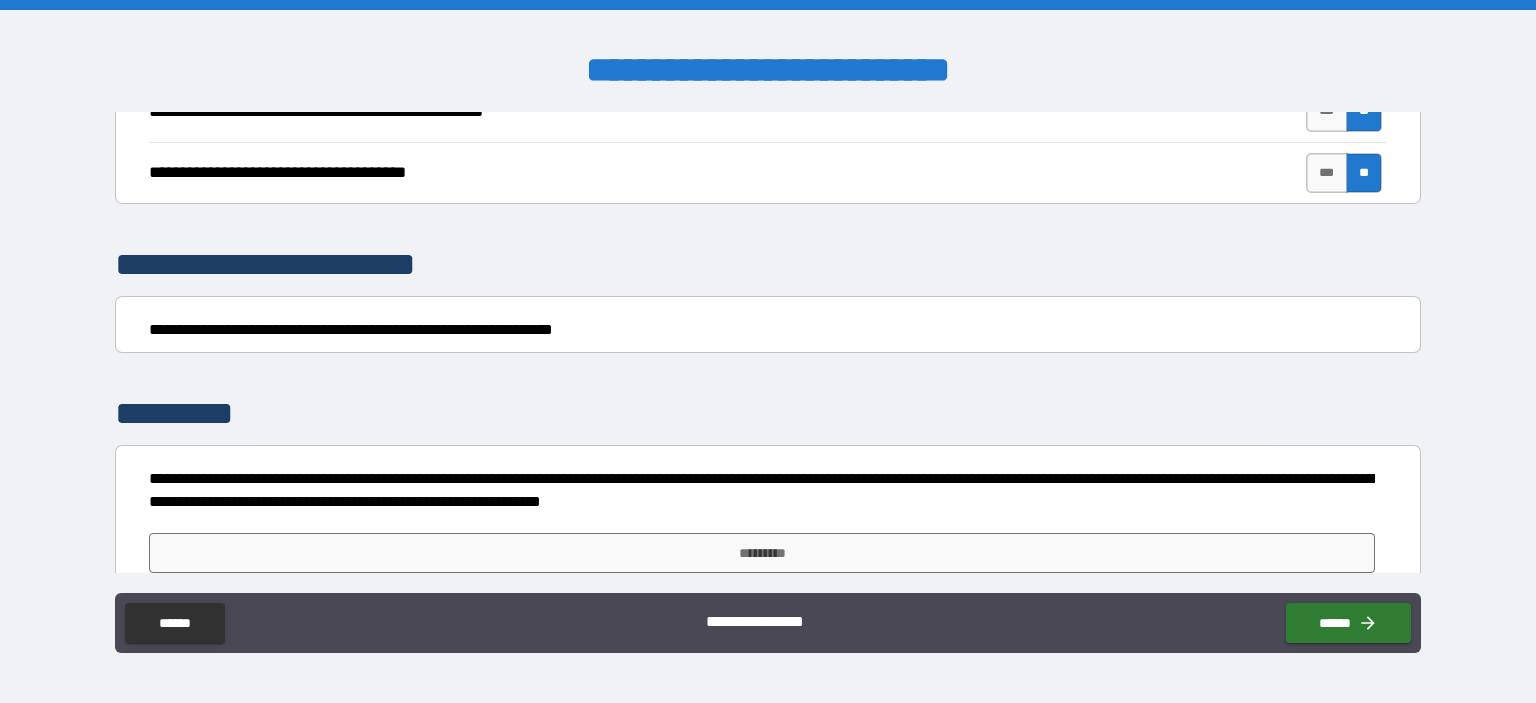 scroll, scrollTop: 4447, scrollLeft: 0, axis: vertical 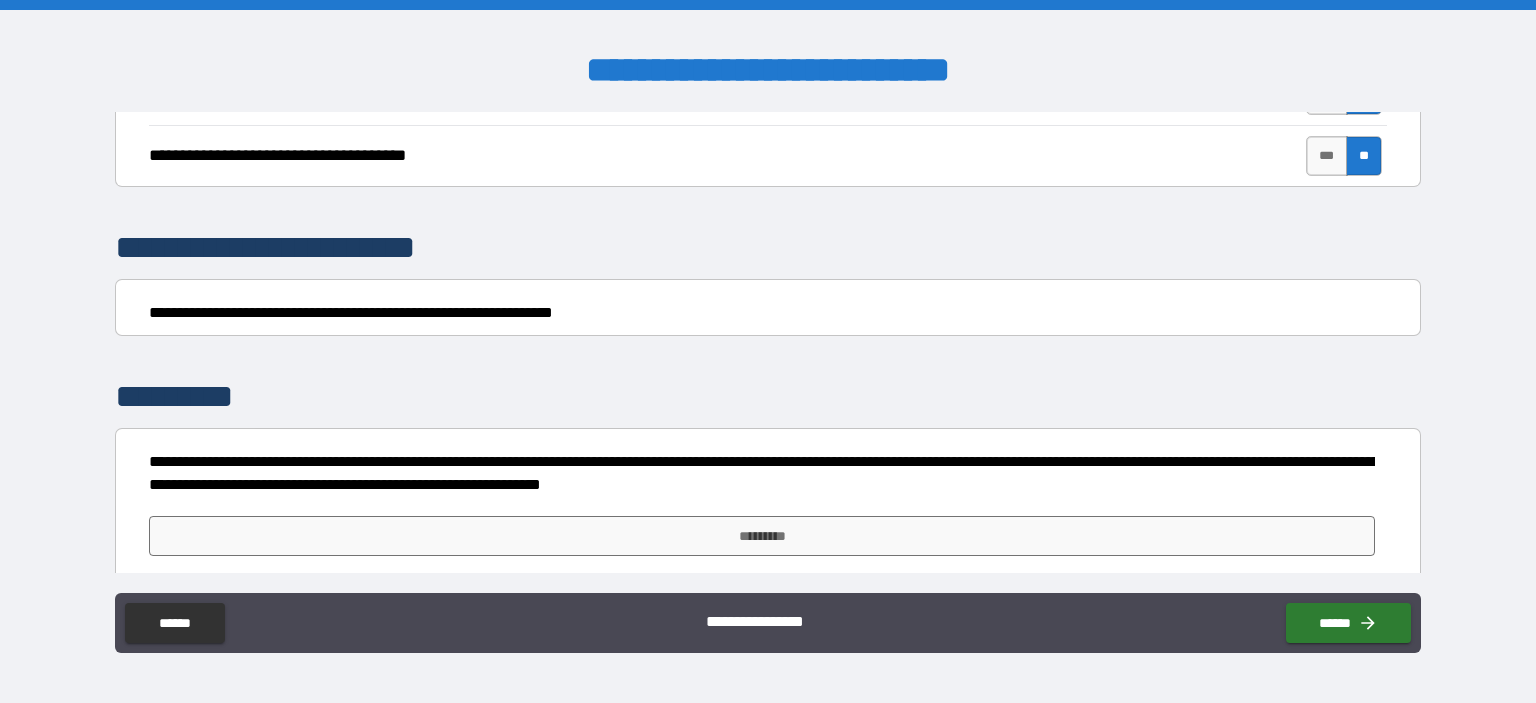 drag, startPoint x: 464, startPoint y: 329, endPoint x: 403, endPoint y: 329, distance: 61 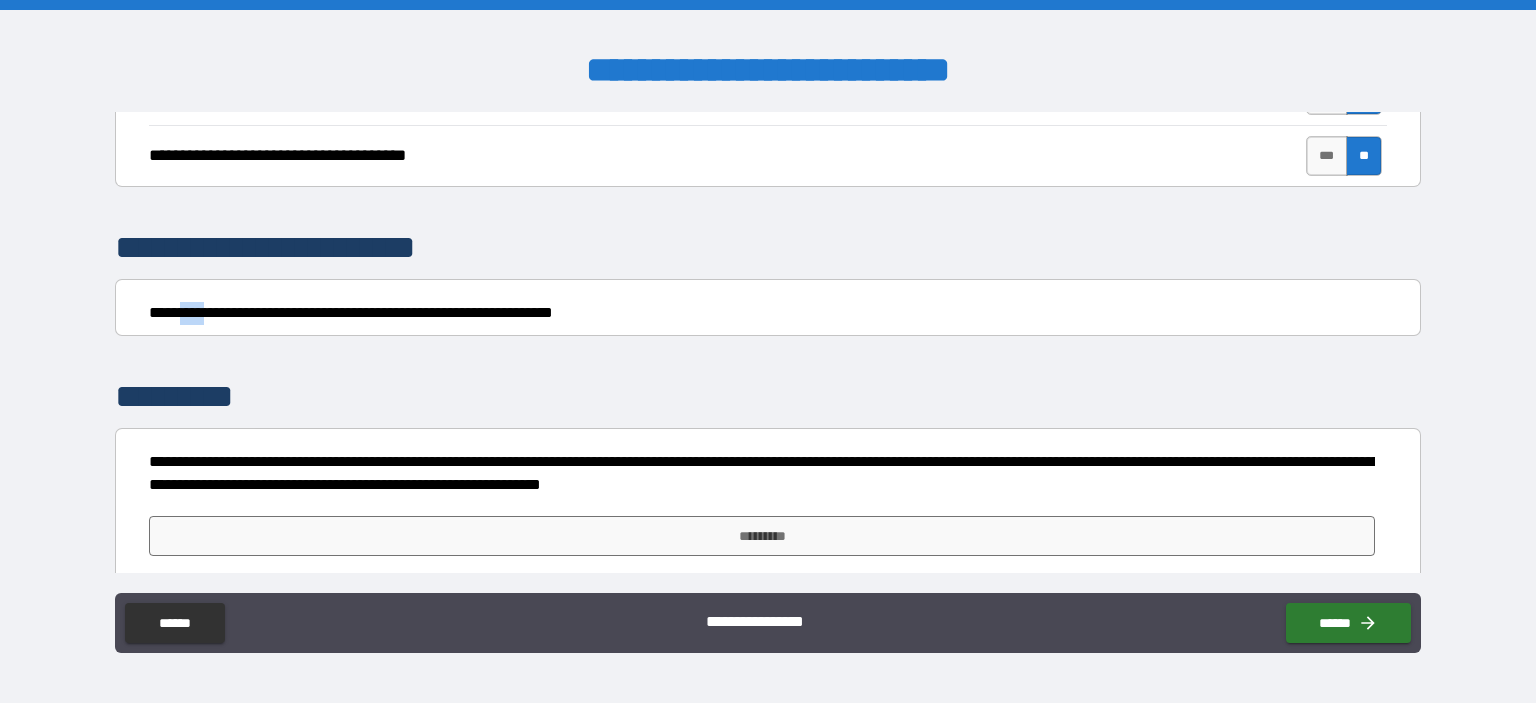 click on "**********" at bounding box center [762, 313] 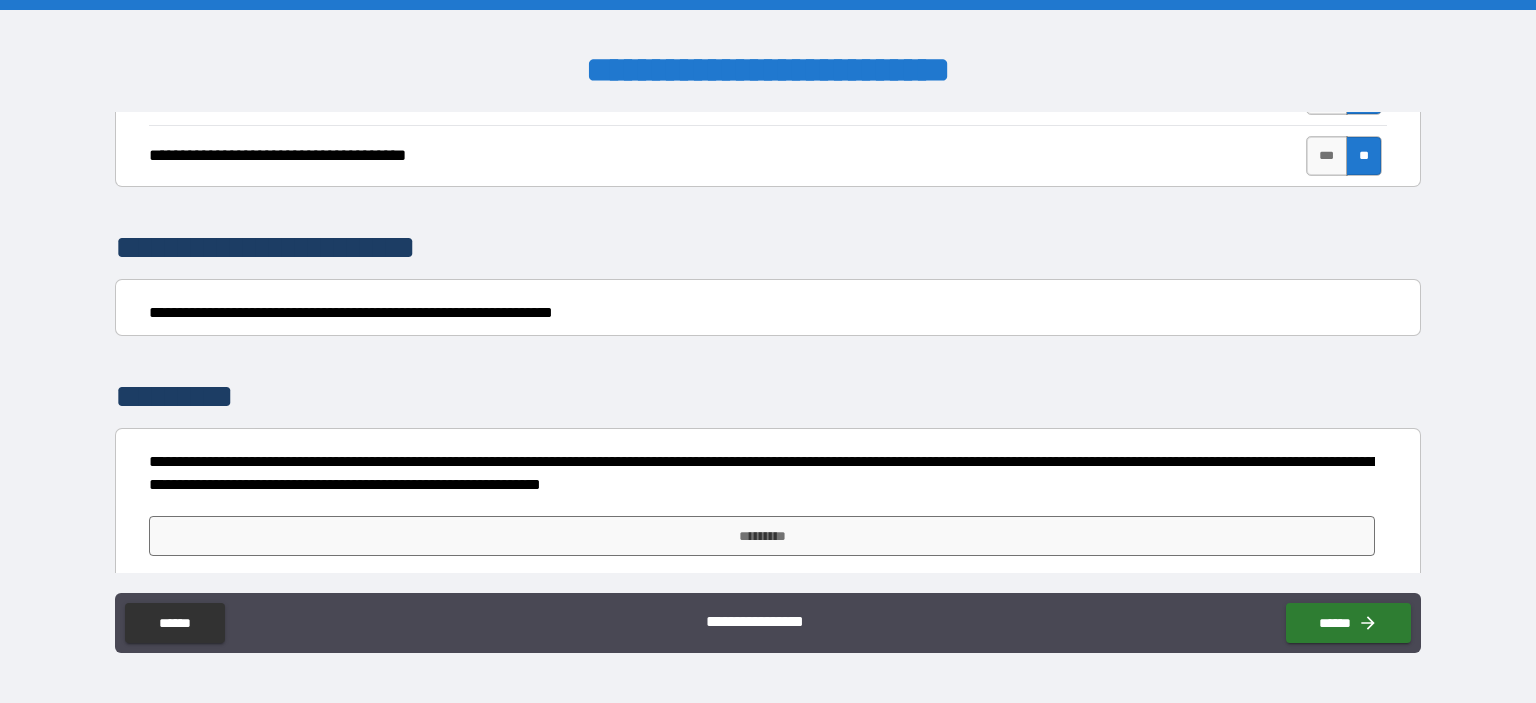 drag, startPoint x: 978, startPoint y: 295, endPoint x: 1044, endPoint y: 295, distance: 66 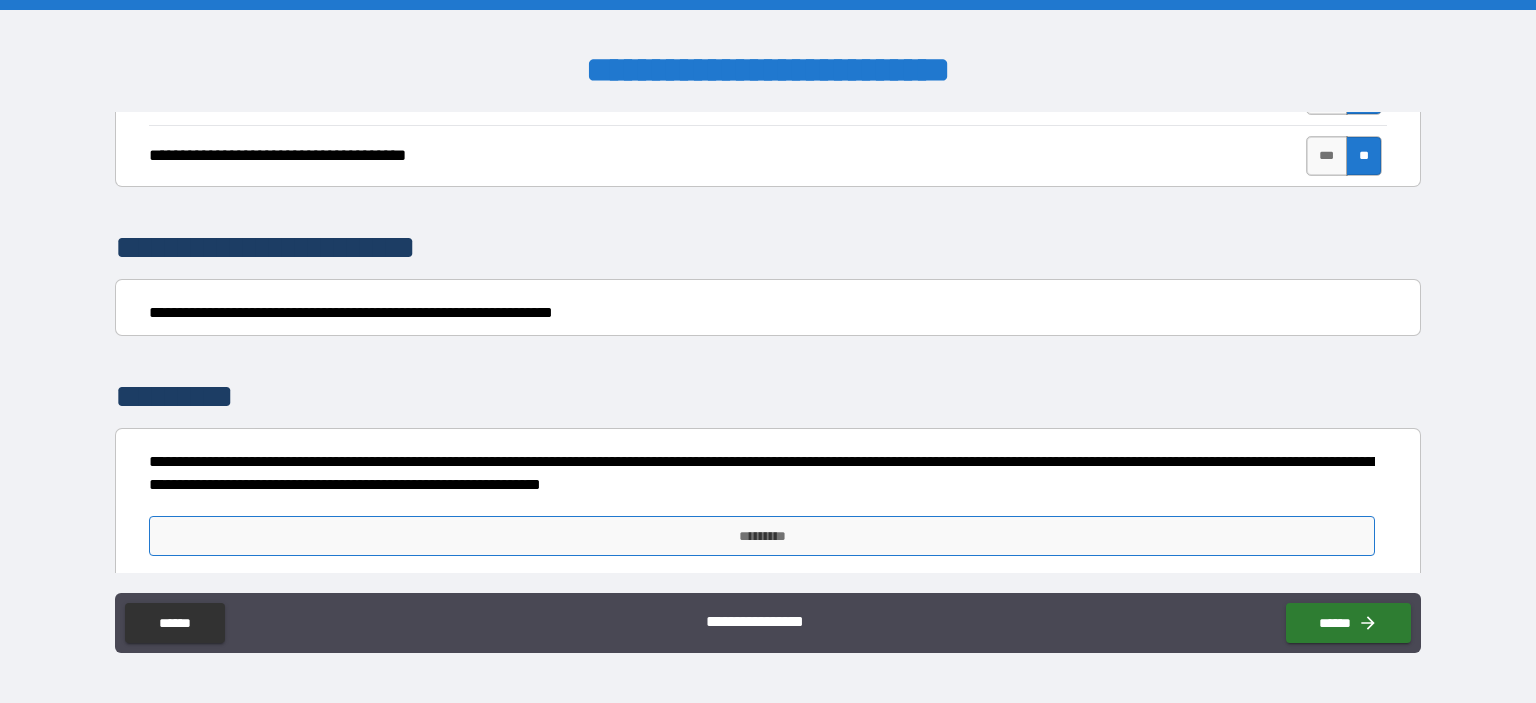 click on "*********" at bounding box center (762, 536) 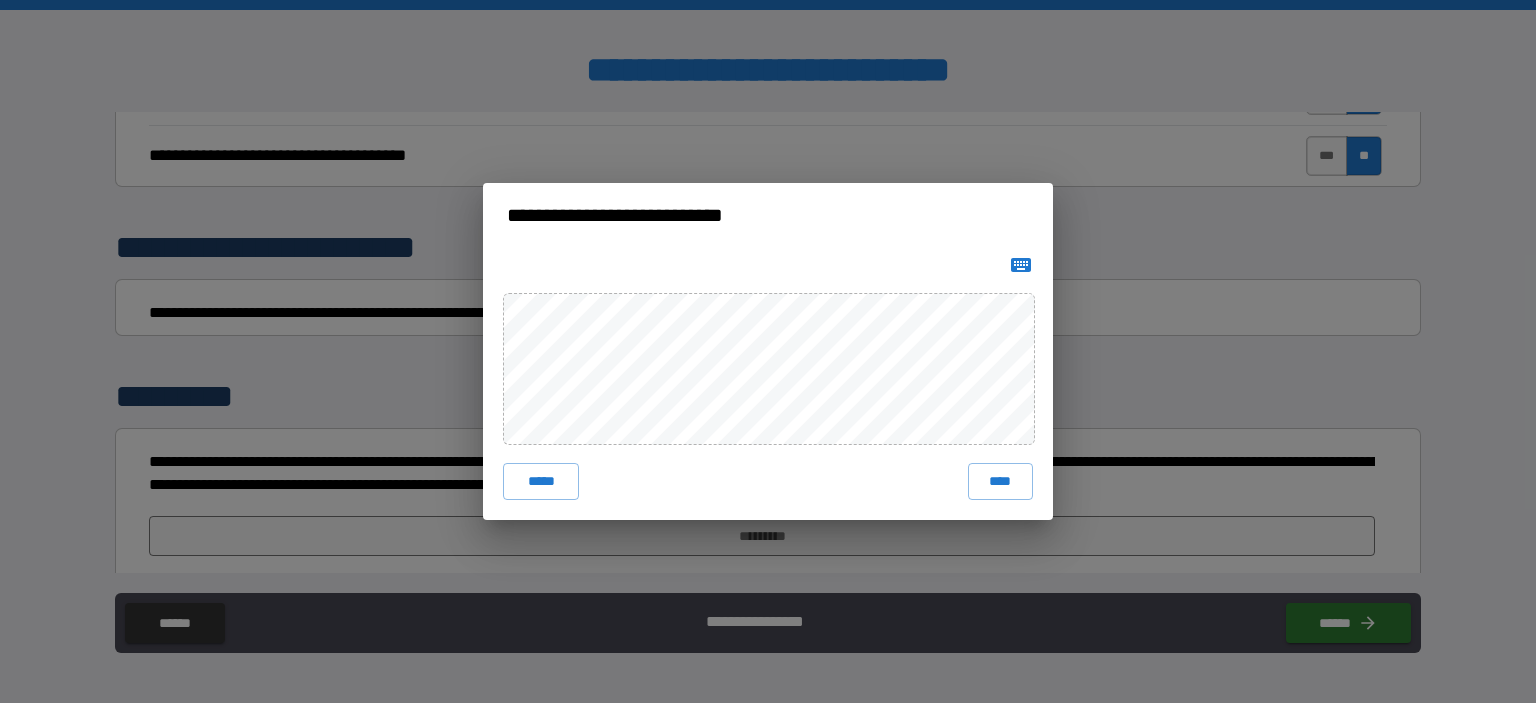 click on "****" at bounding box center (1000, 481) 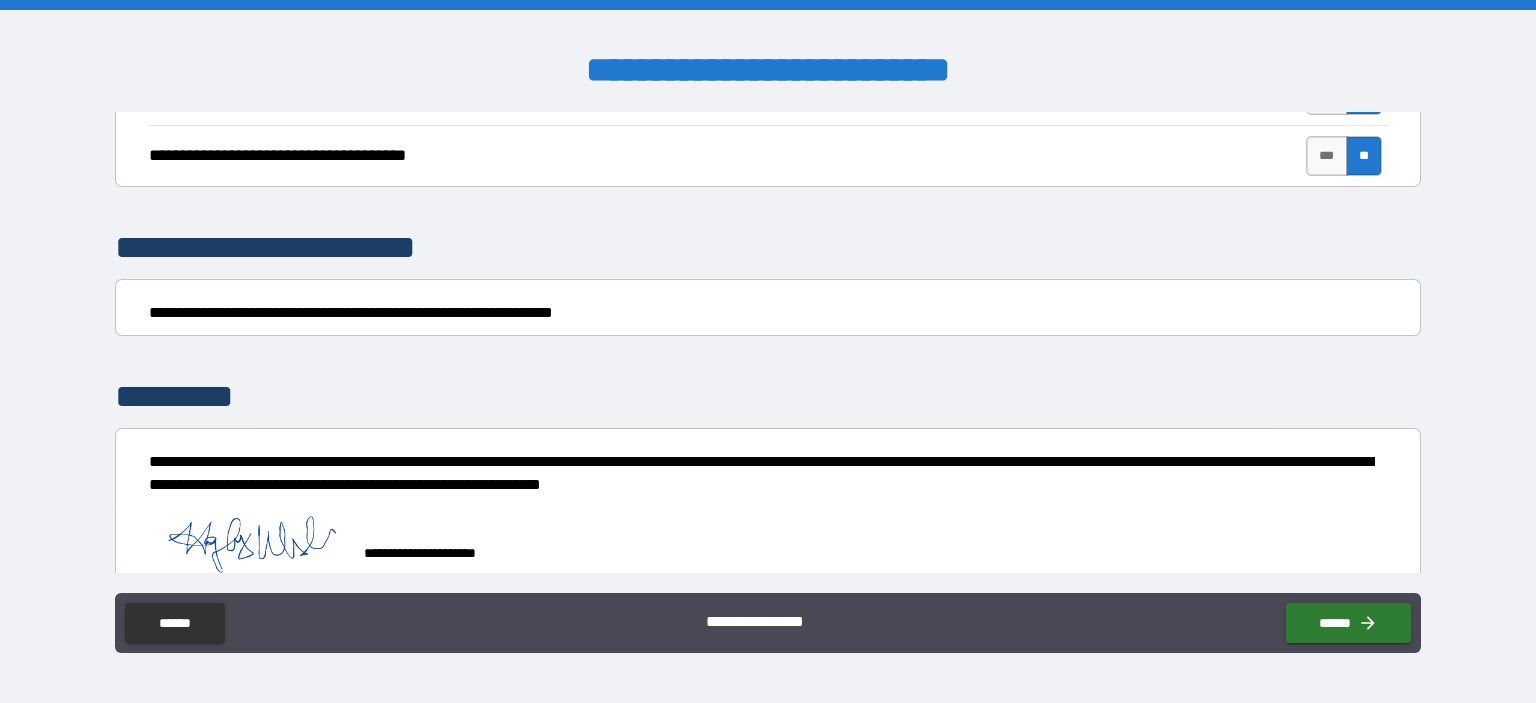 type on "*" 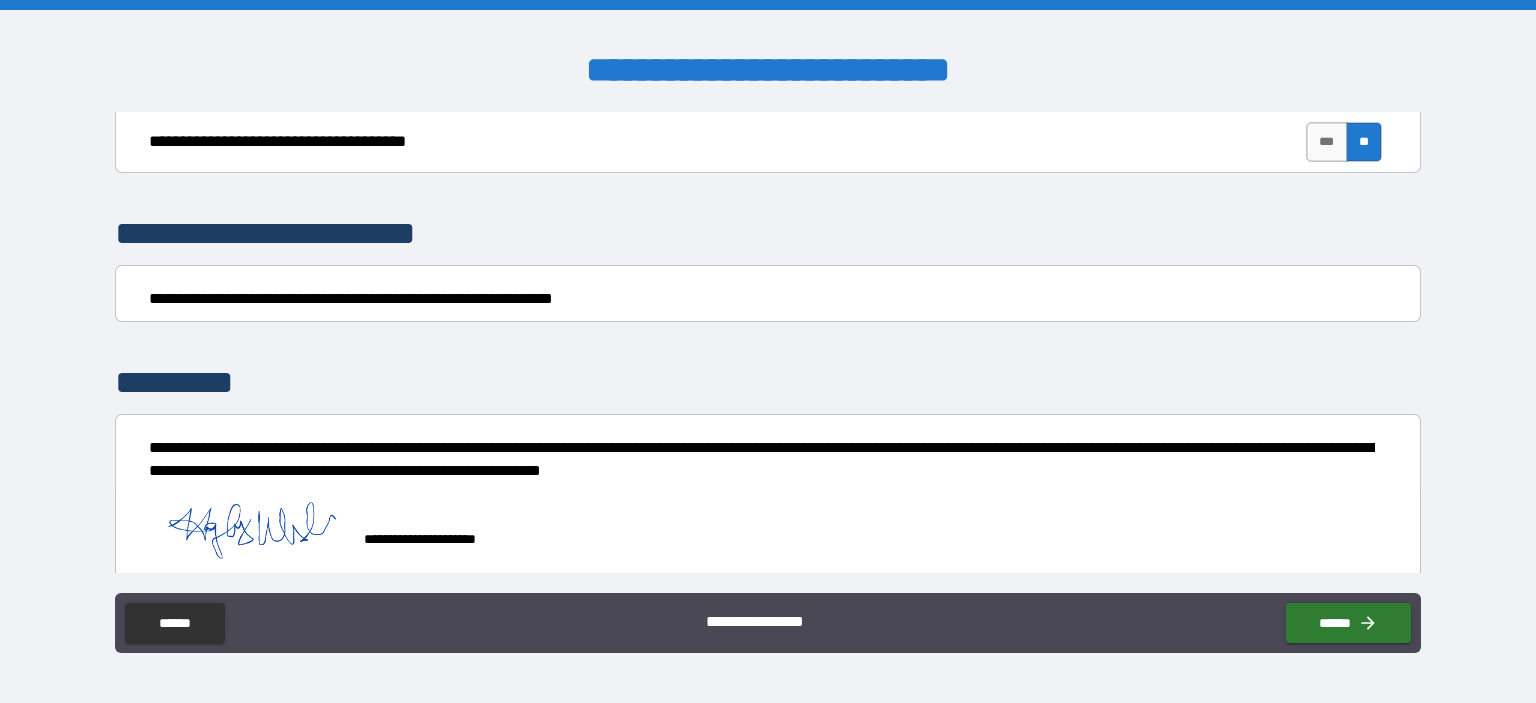 scroll, scrollTop: 4464, scrollLeft: 0, axis: vertical 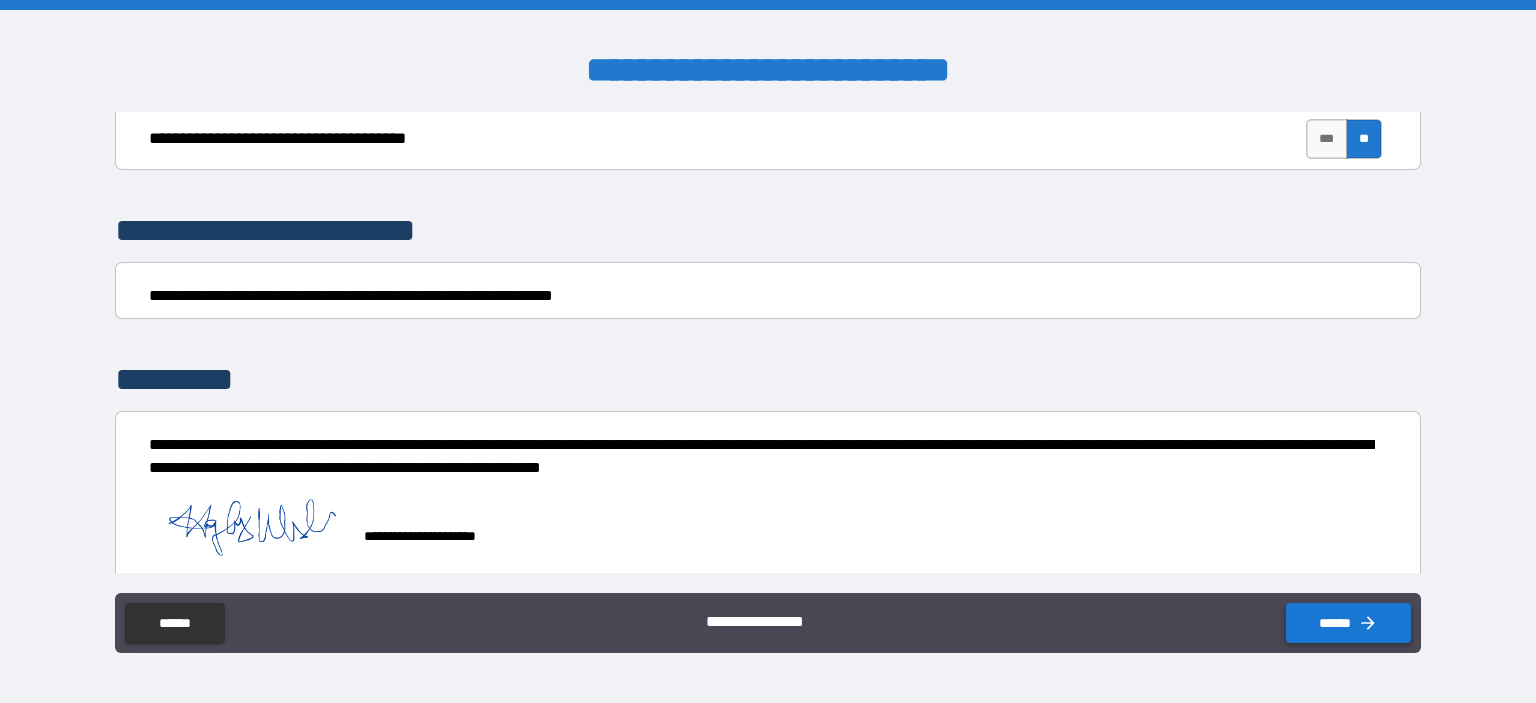 click 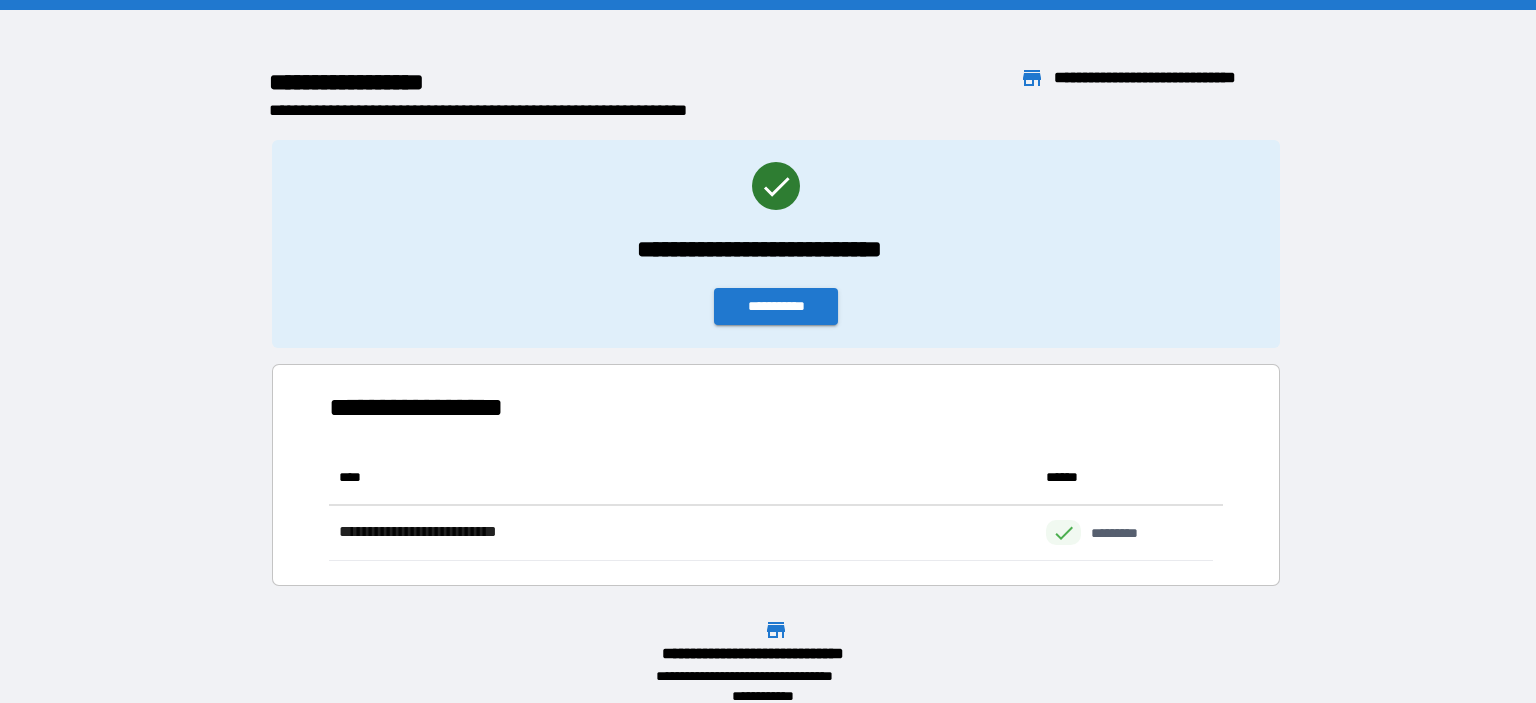scroll, scrollTop: 16, scrollLeft: 16, axis: both 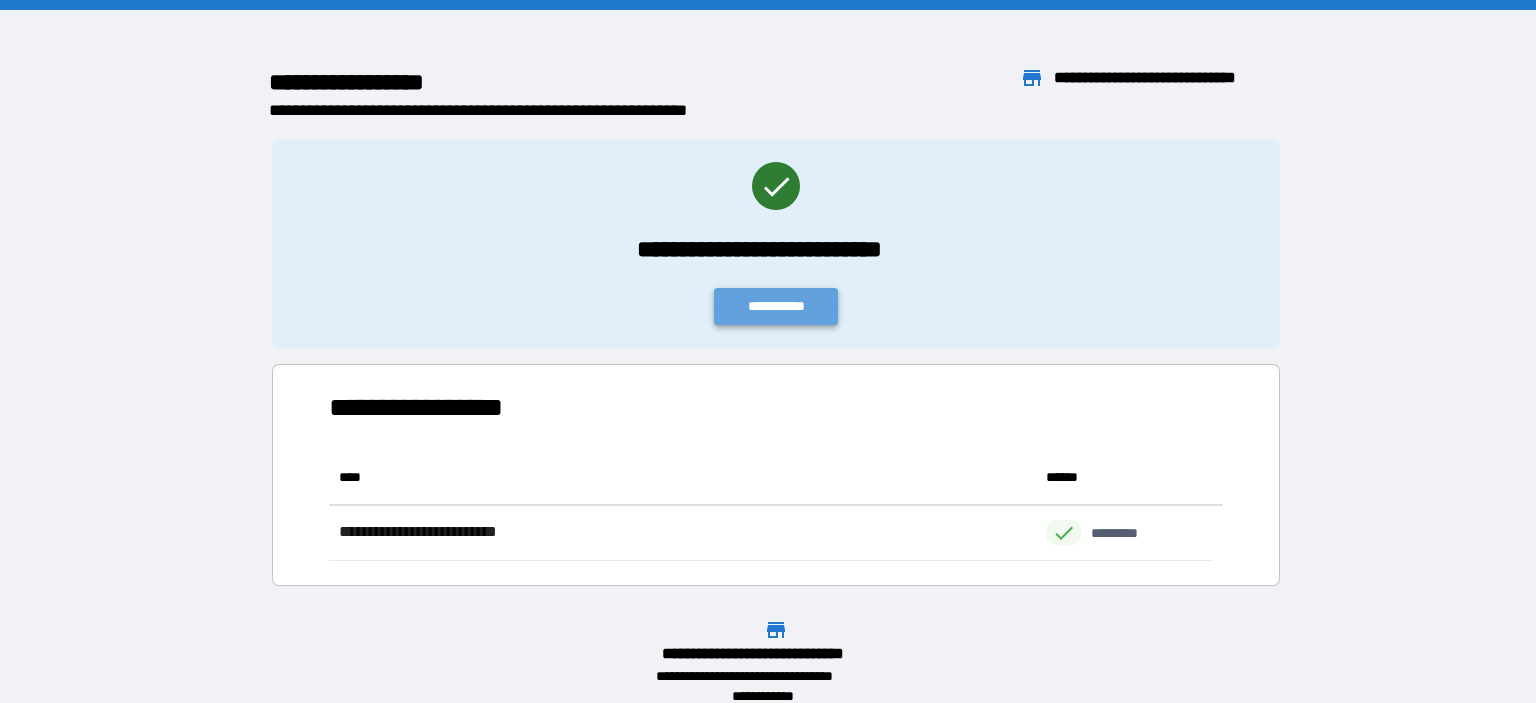 click on "**********" at bounding box center (776, 306) 